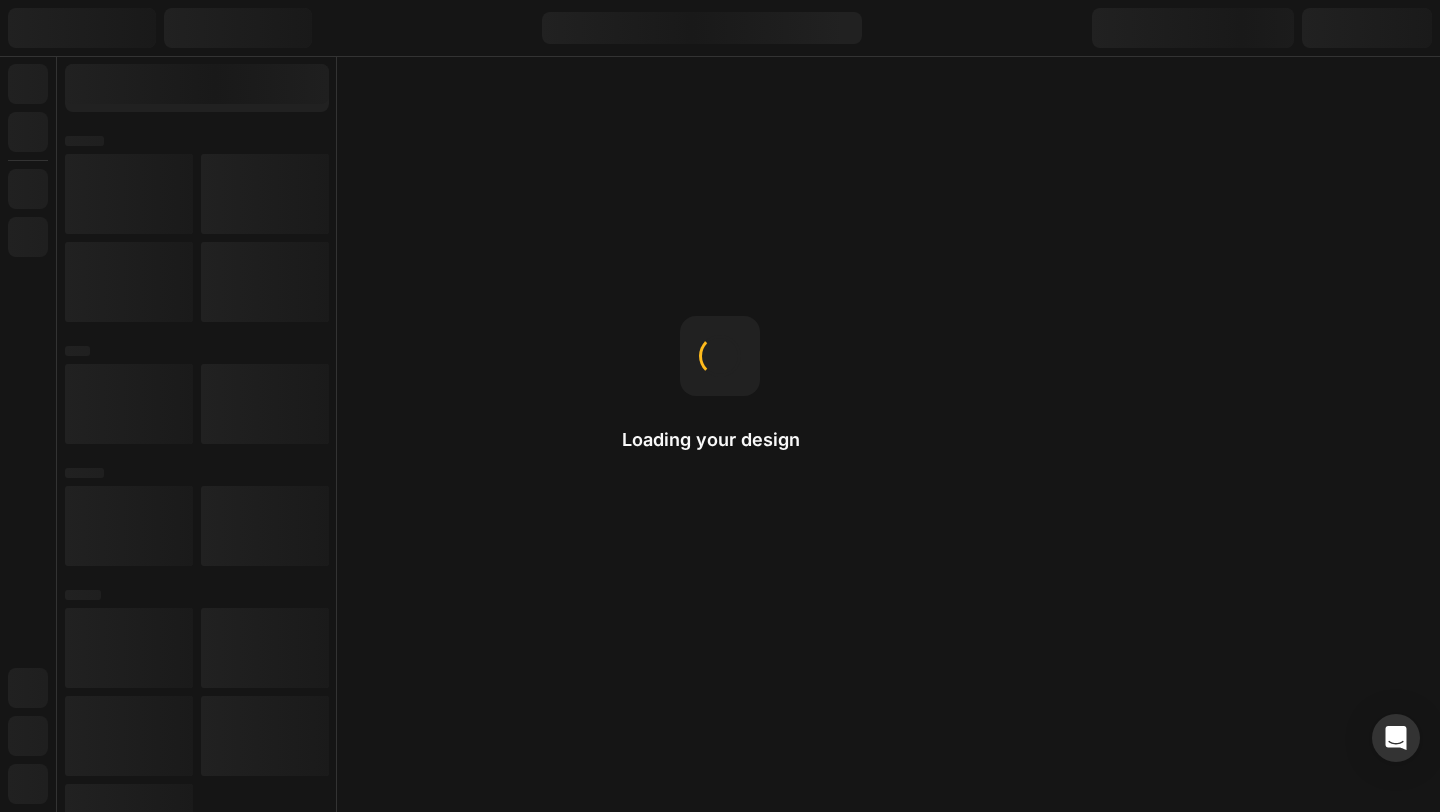 scroll, scrollTop: 0, scrollLeft: 0, axis: both 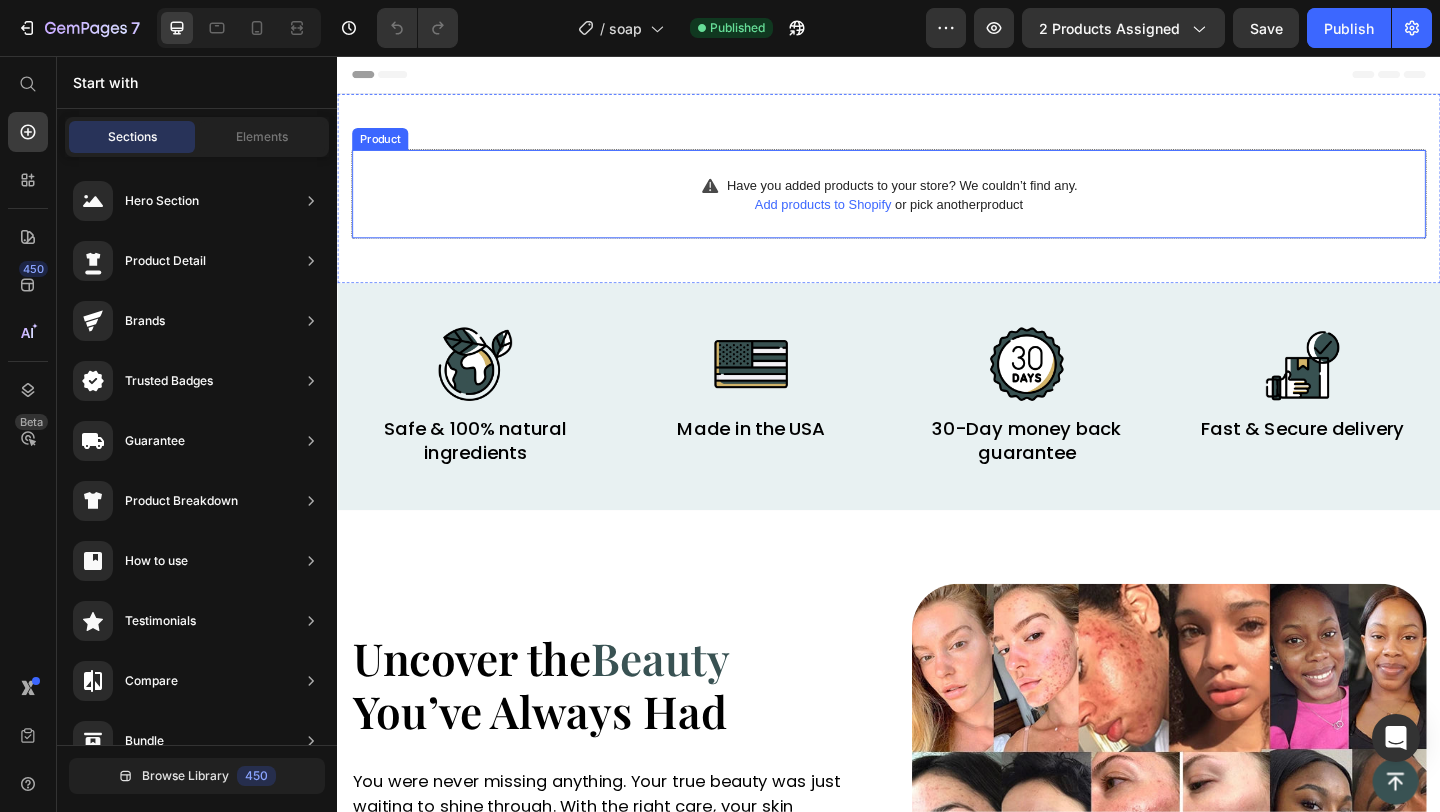 click on "Have you added products to your store? We couldn’t find any. Add products to Shopify   or pick another  product Product" at bounding box center (937, 206) 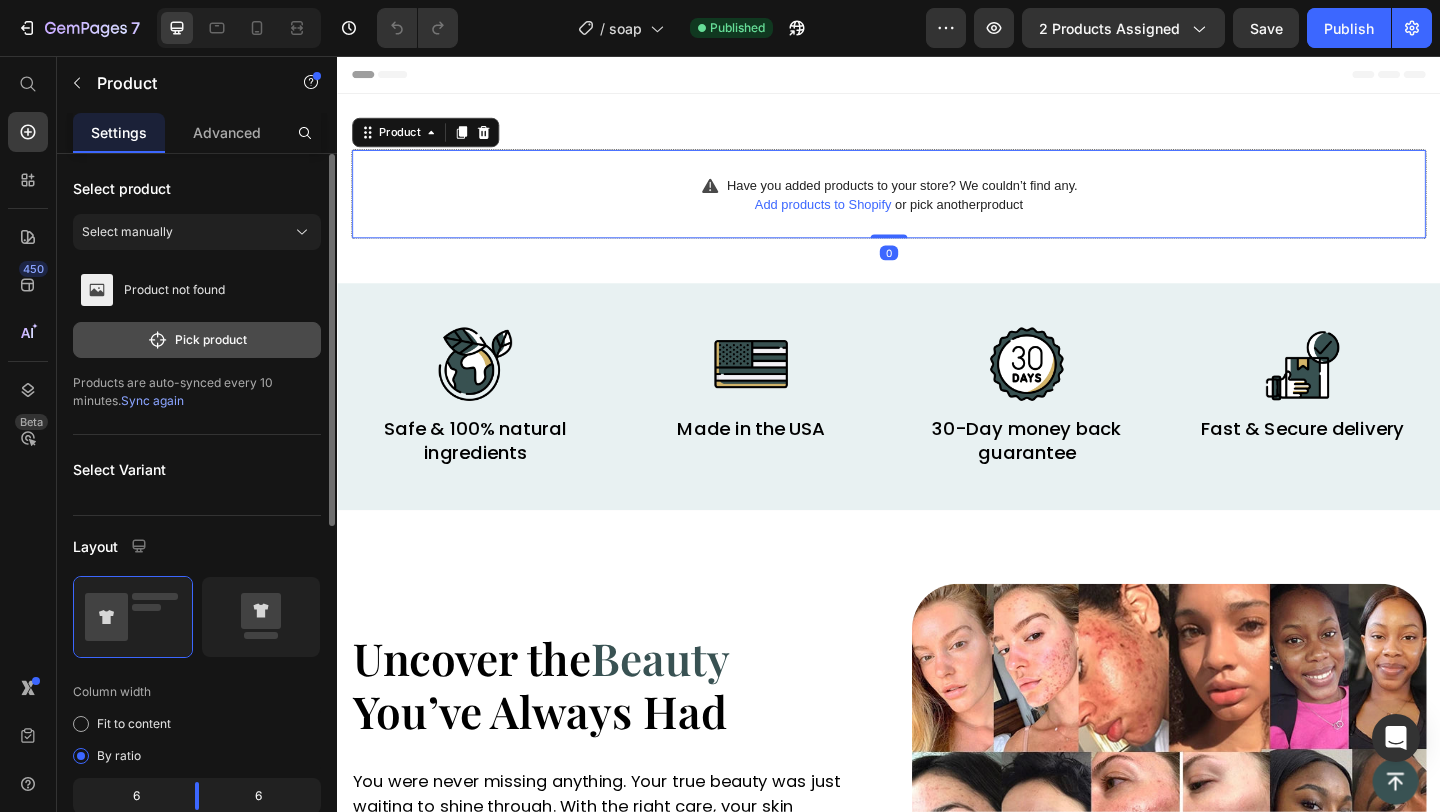 click on "Pick product" 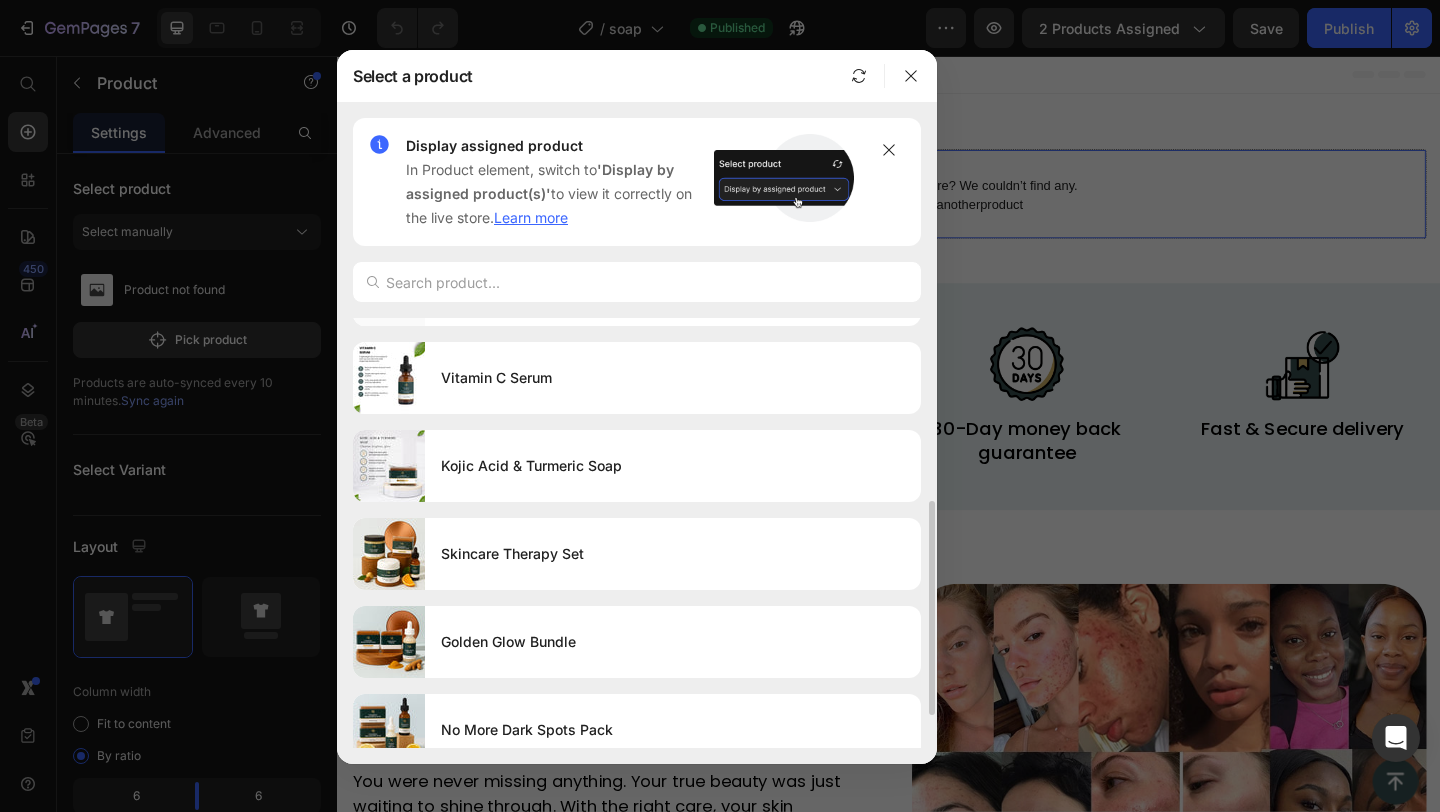 scroll, scrollTop: 283, scrollLeft: 0, axis: vertical 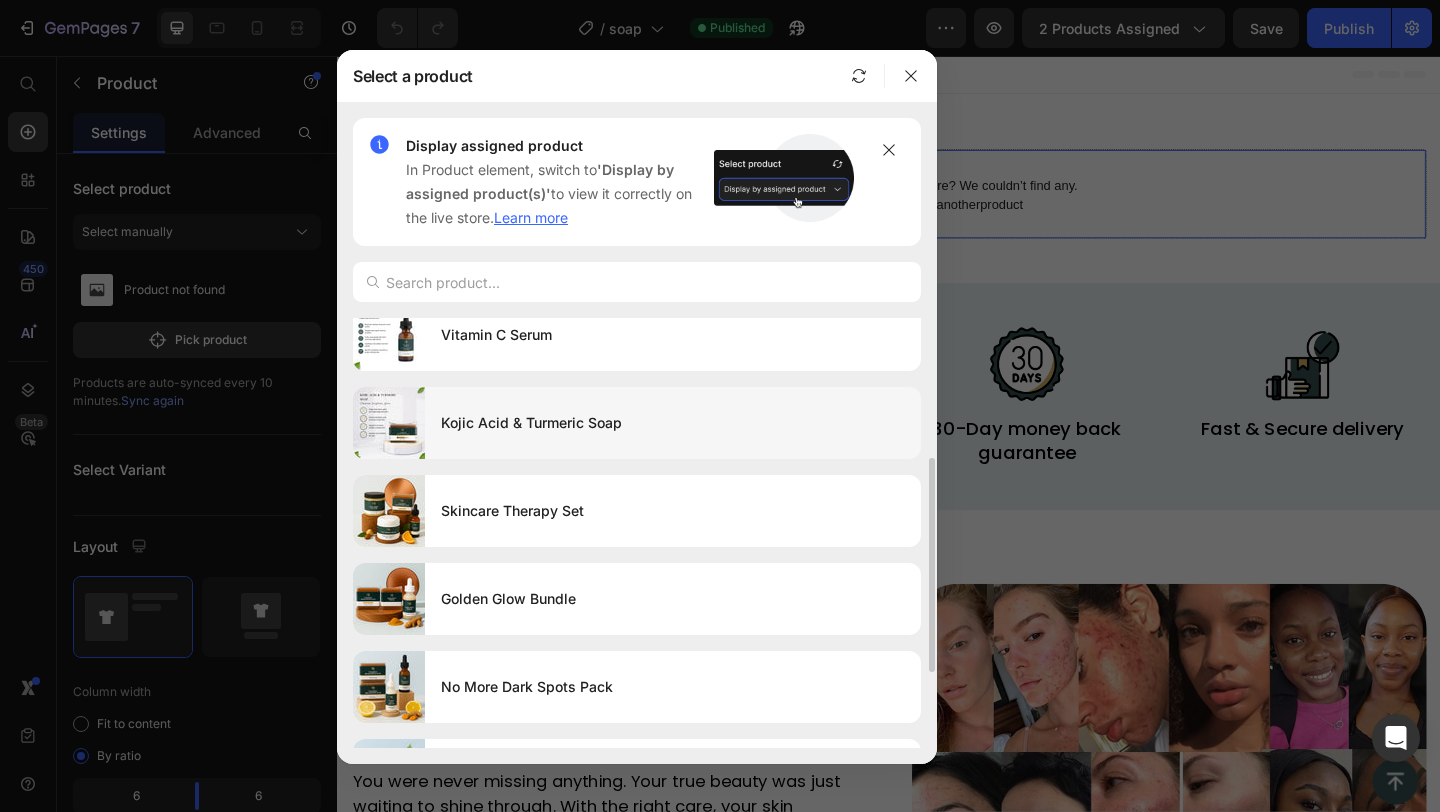 click on "Kojic Acid & Turmeric Soap" at bounding box center [673, 423] 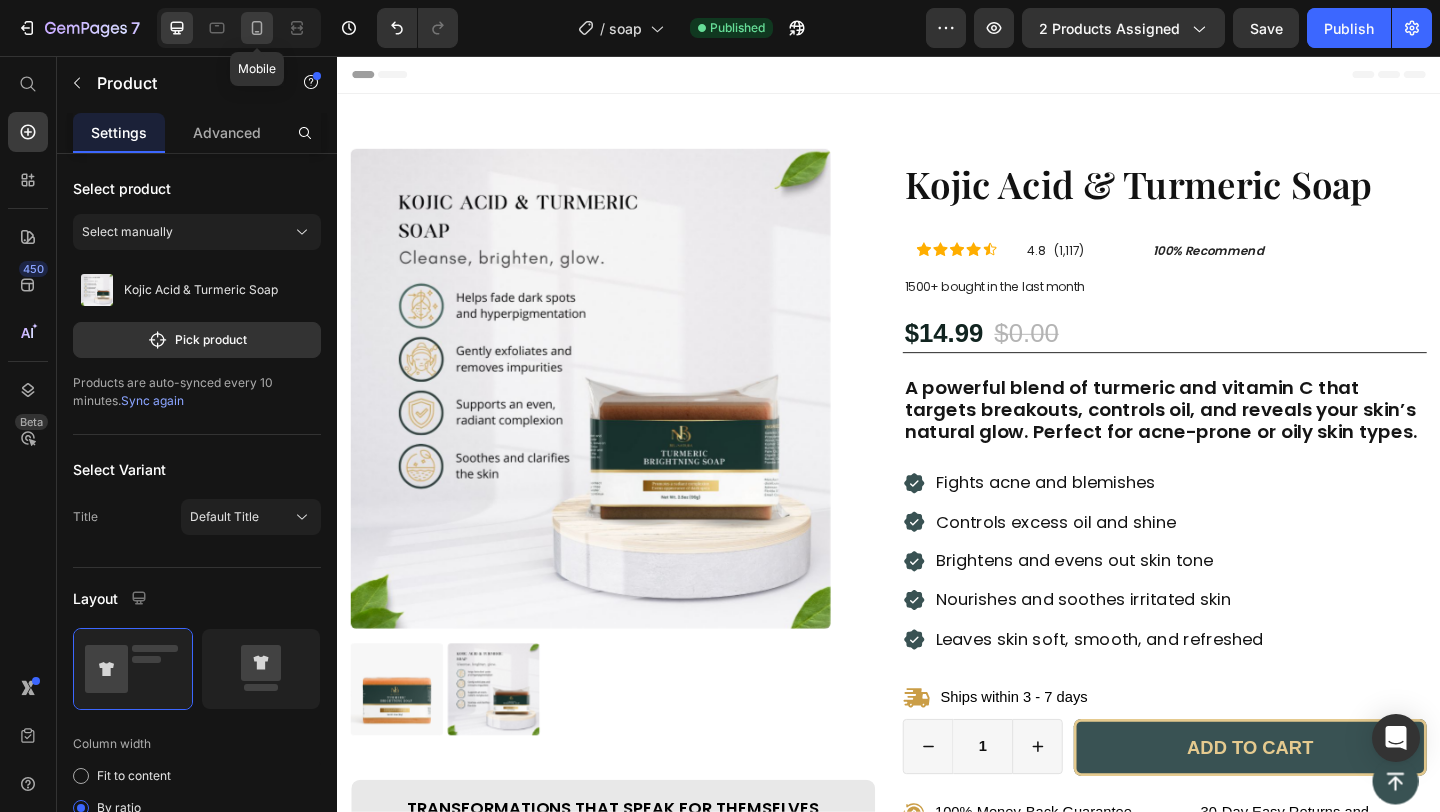 click 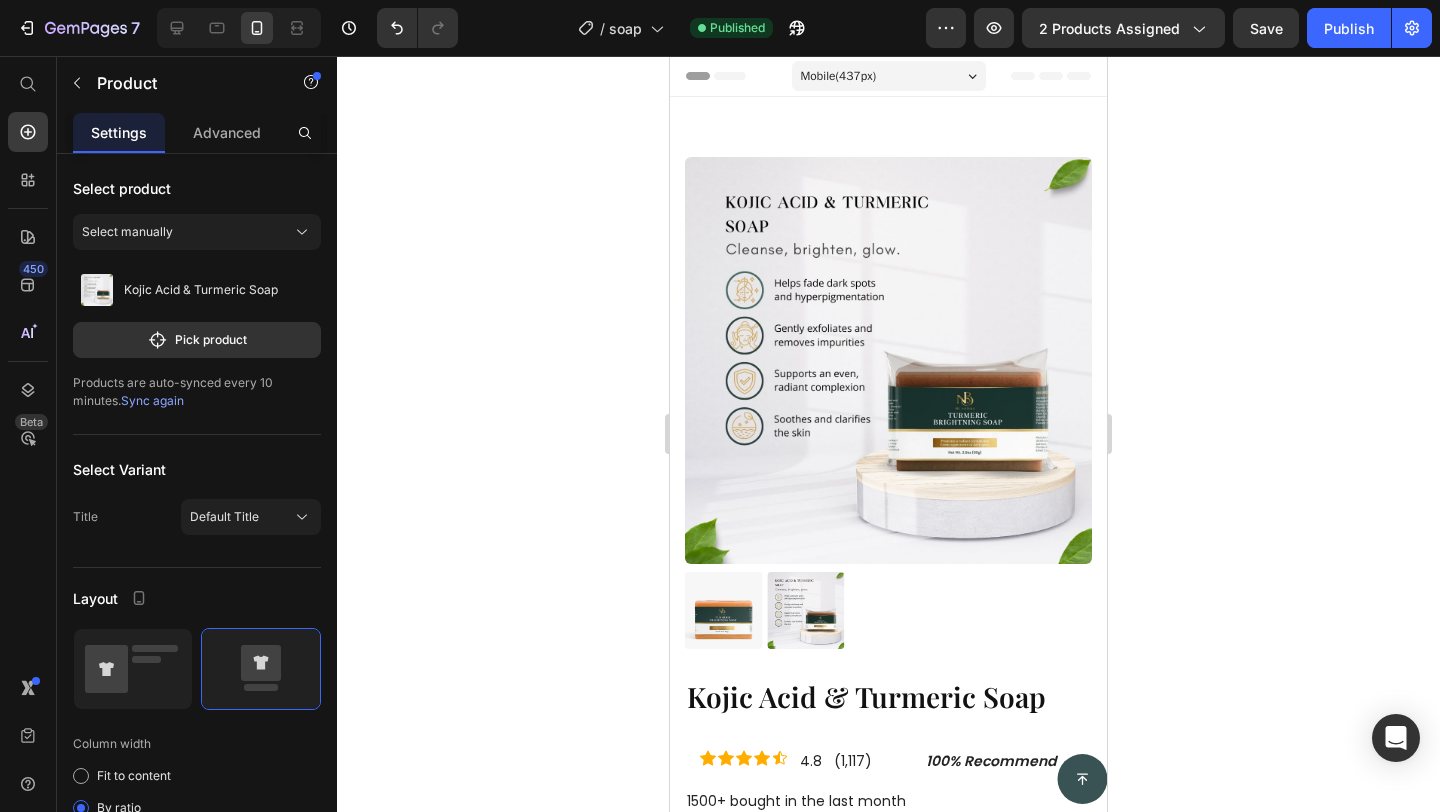 scroll, scrollTop: 31, scrollLeft: 0, axis: vertical 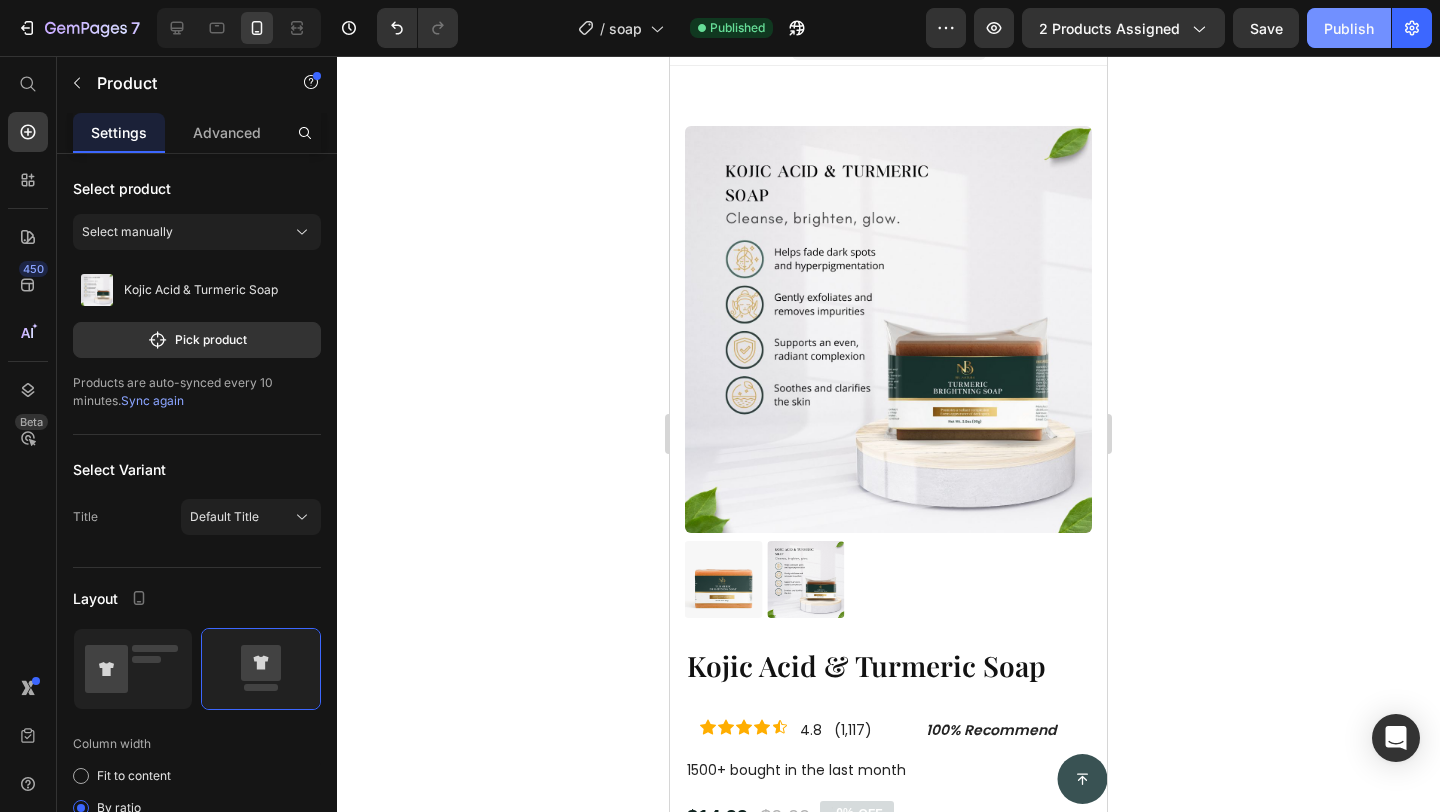 click on "Publish" at bounding box center [1349, 28] 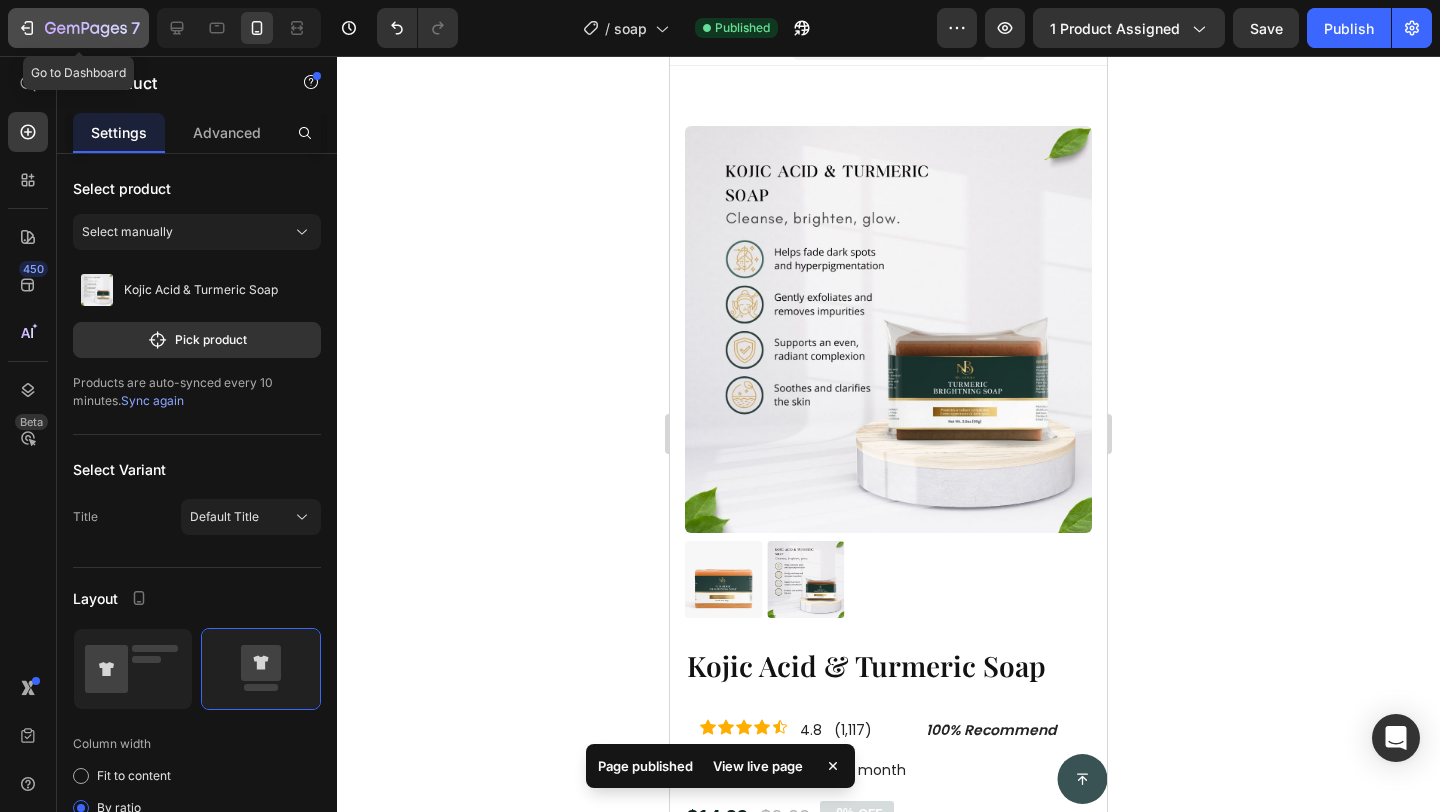 click on "7" 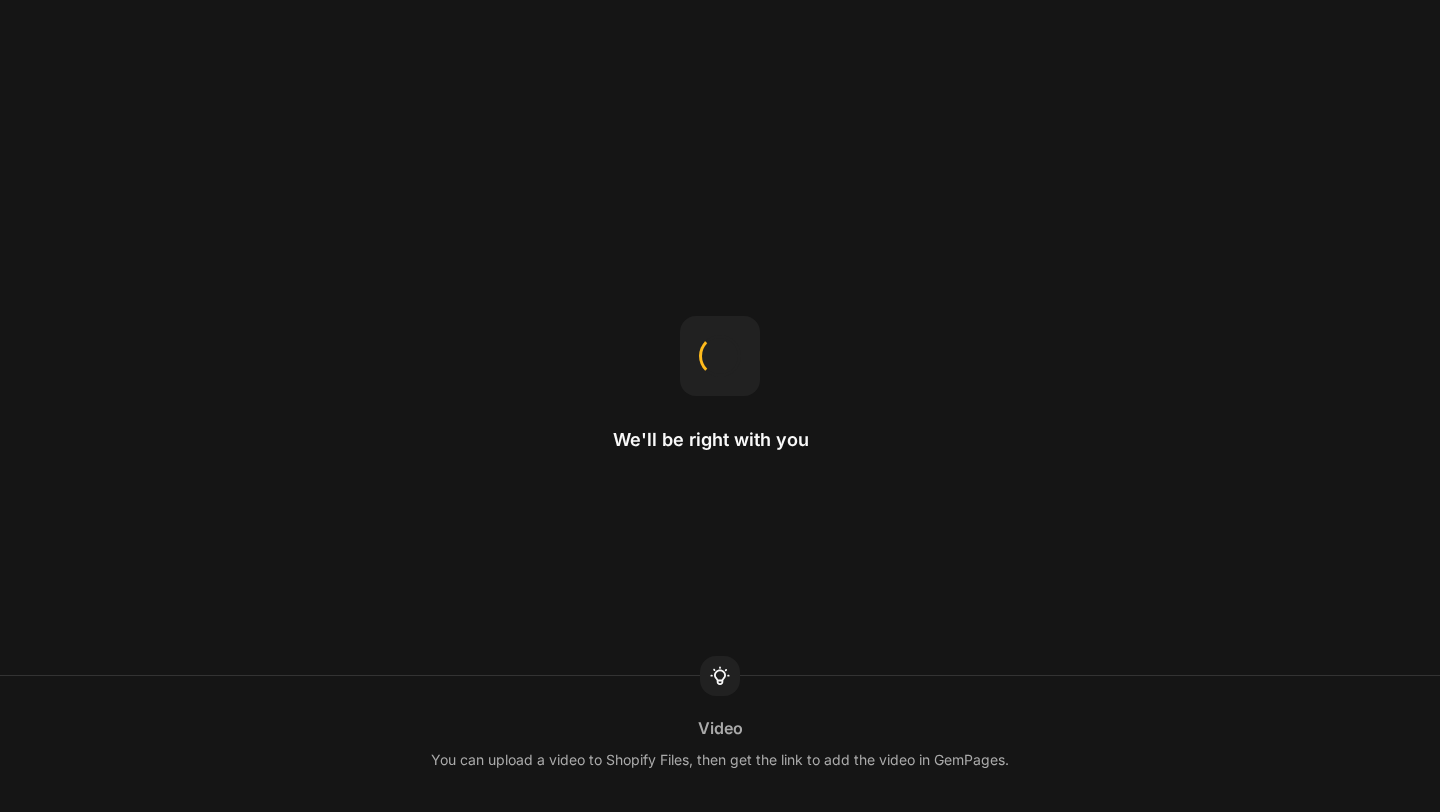 scroll, scrollTop: 0, scrollLeft: 0, axis: both 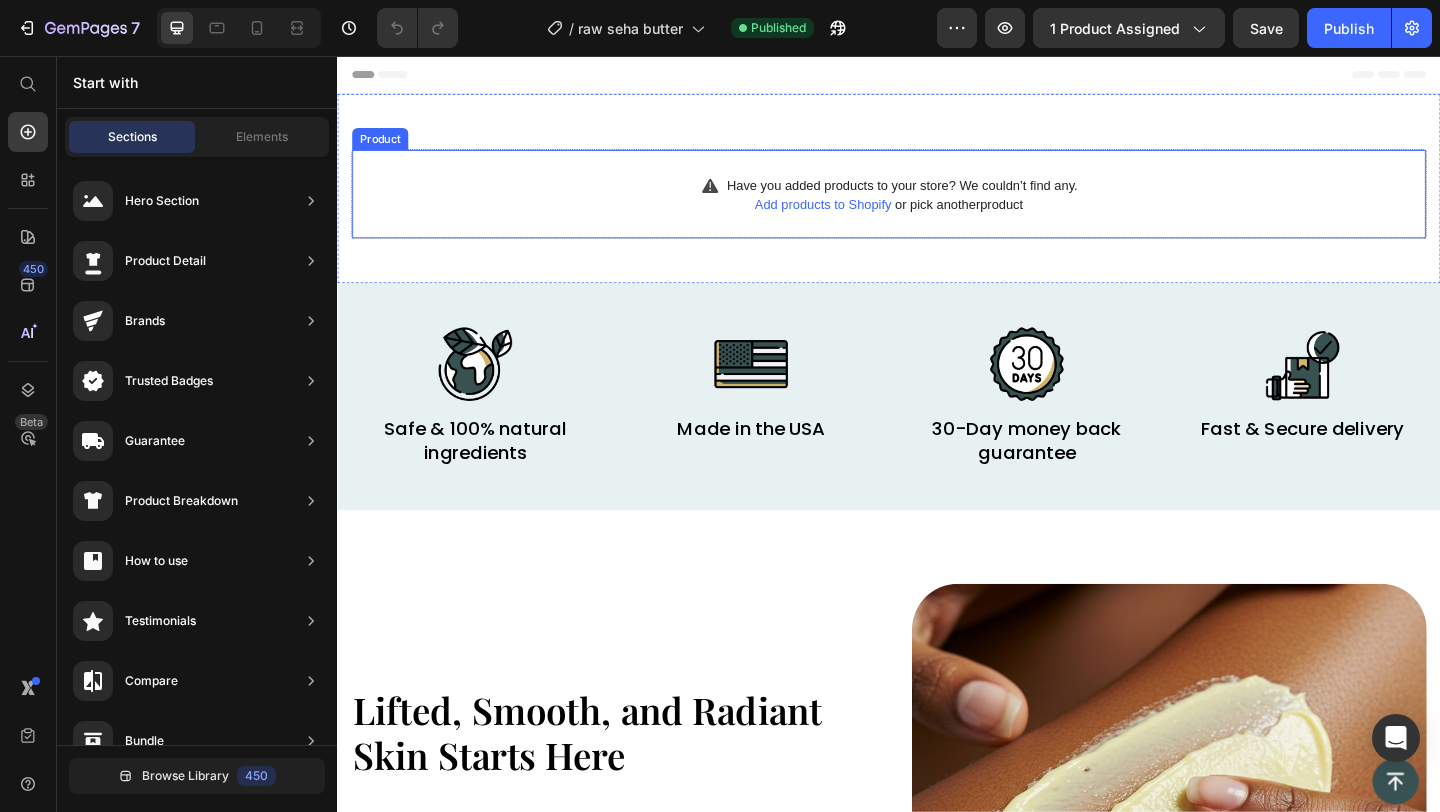 click on "Have you added products to your store? We couldn’t find any. Add products to Shopify   or pick another  product Product" at bounding box center [937, 206] 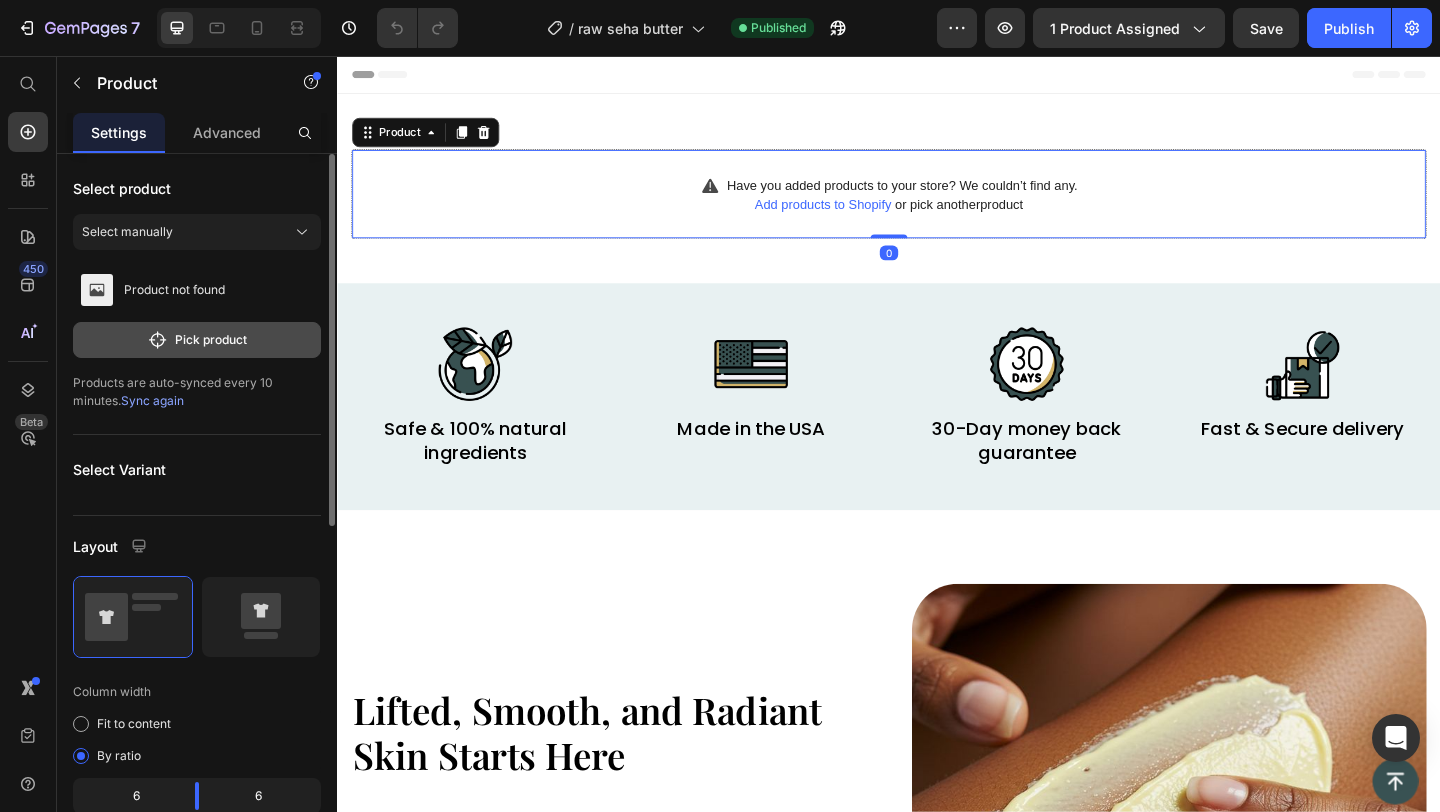 click on "Pick product" at bounding box center (197, 340) 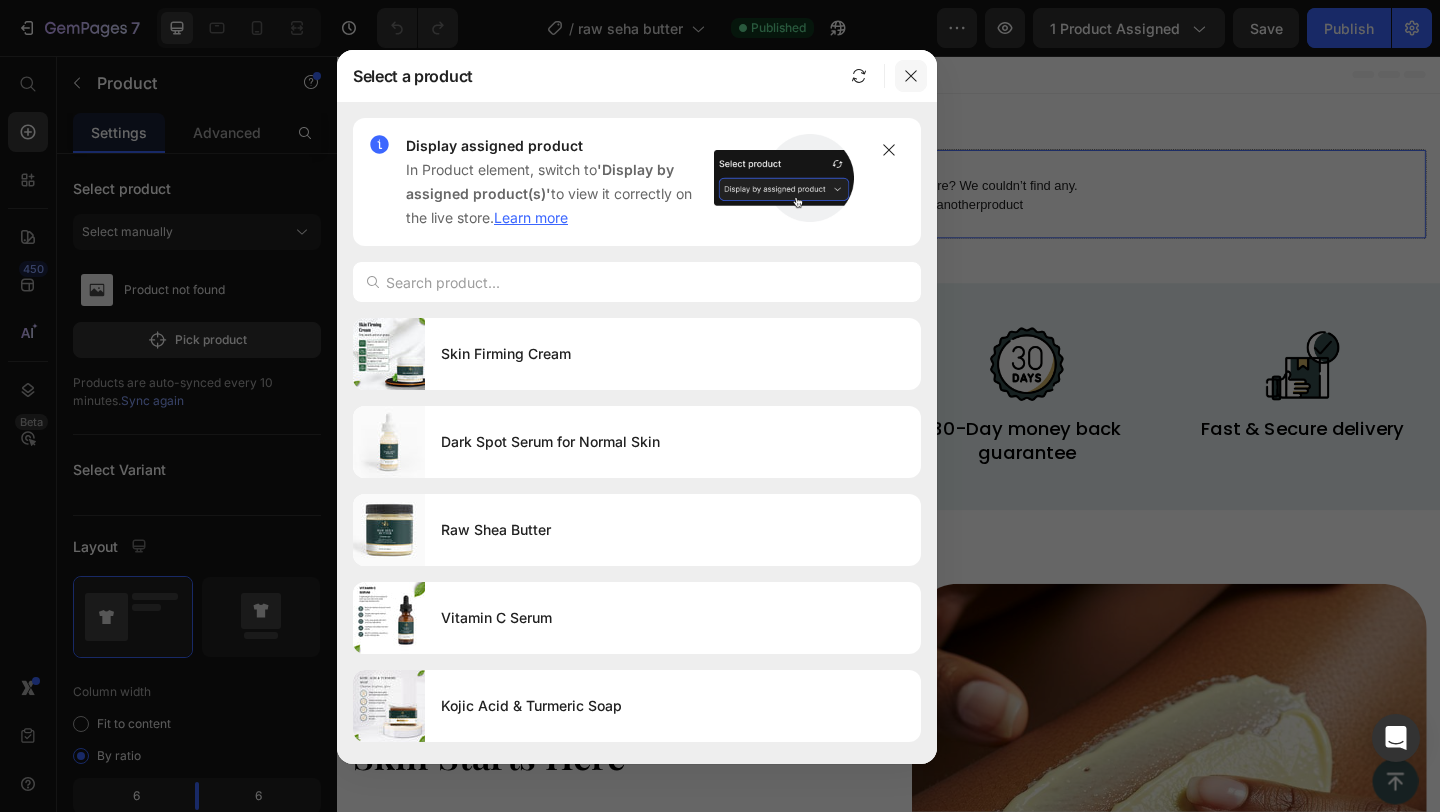 click 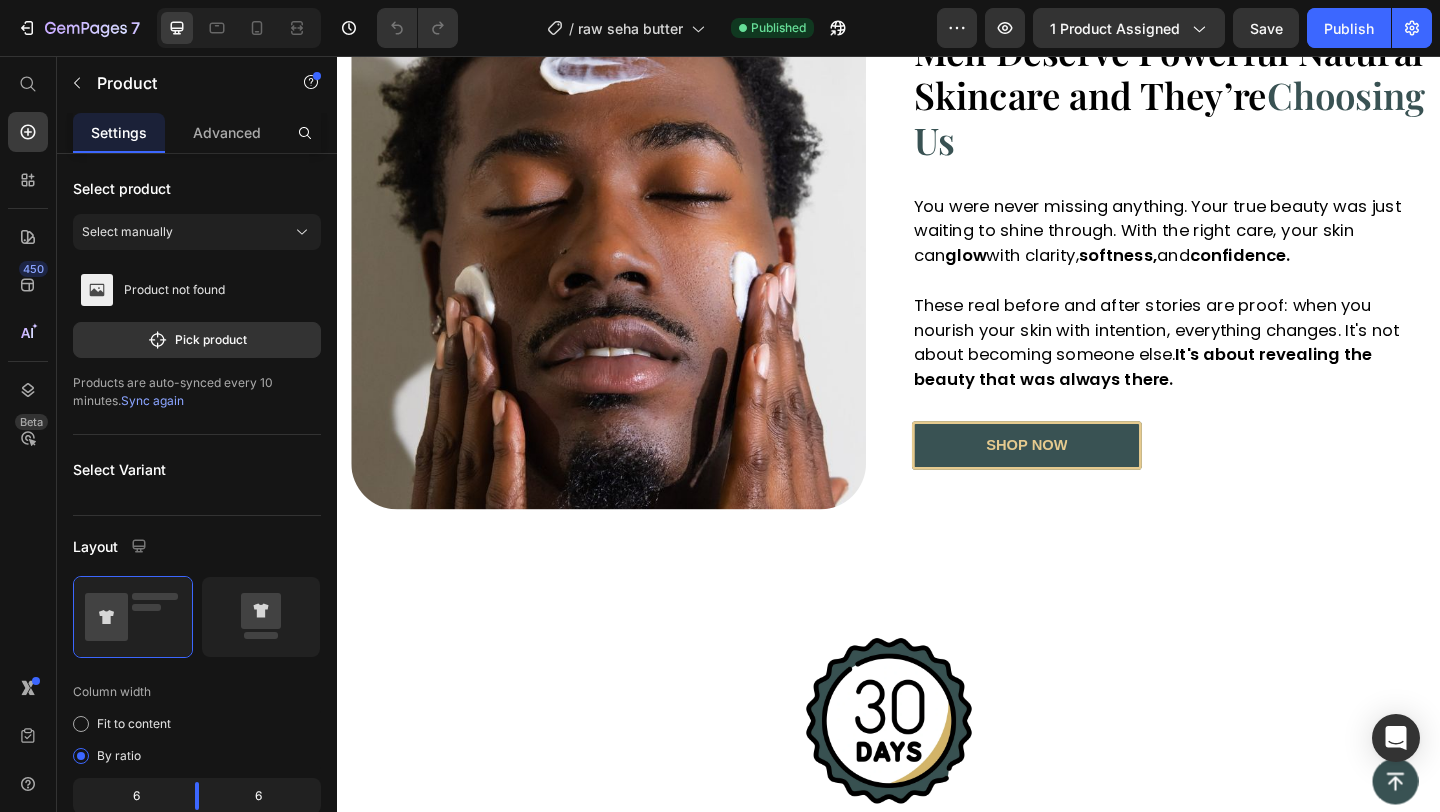 scroll, scrollTop: 2992, scrollLeft: 0, axis: vertical 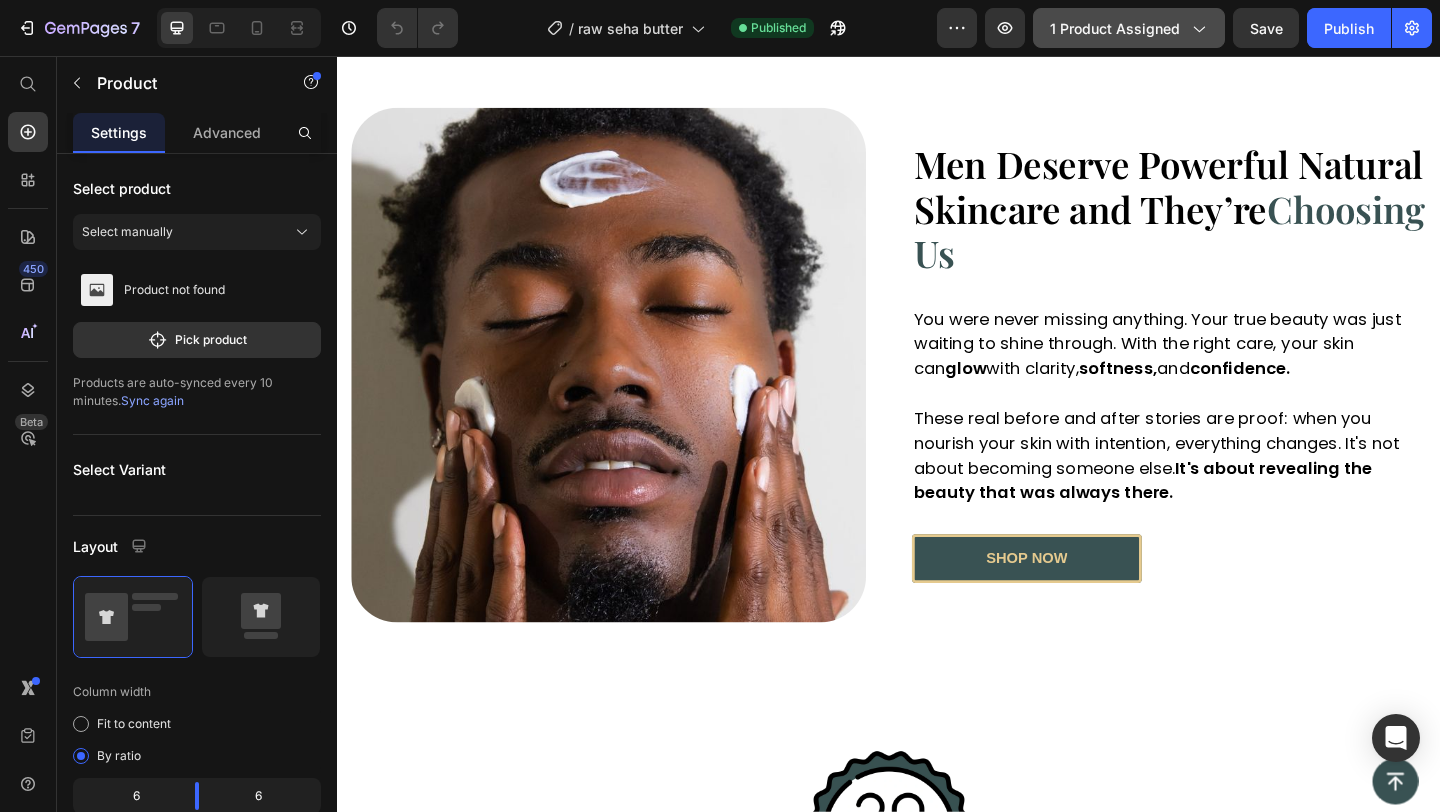 click on "1 product assigned" 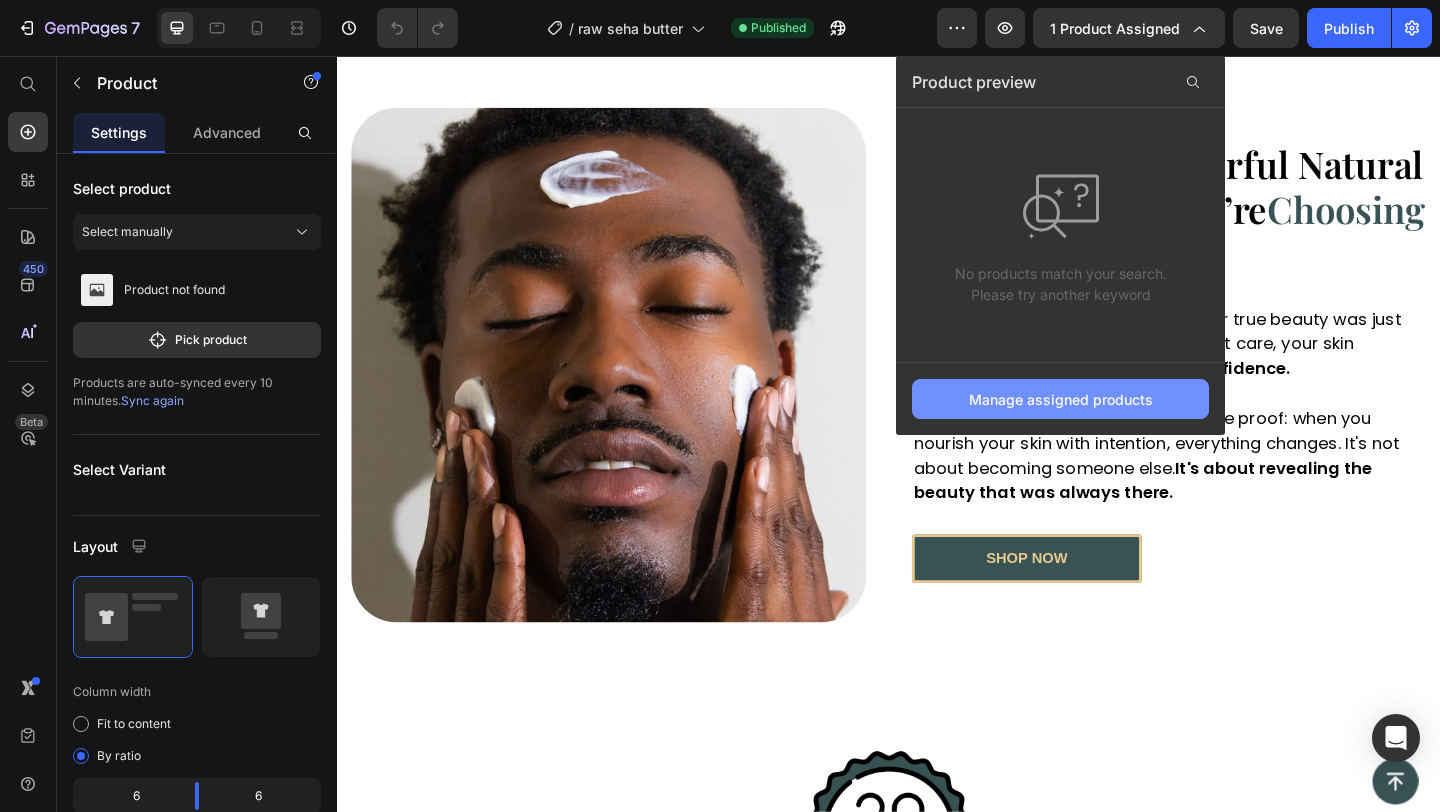 click on "Manage assigned products" at bounding box center (1060, 399) 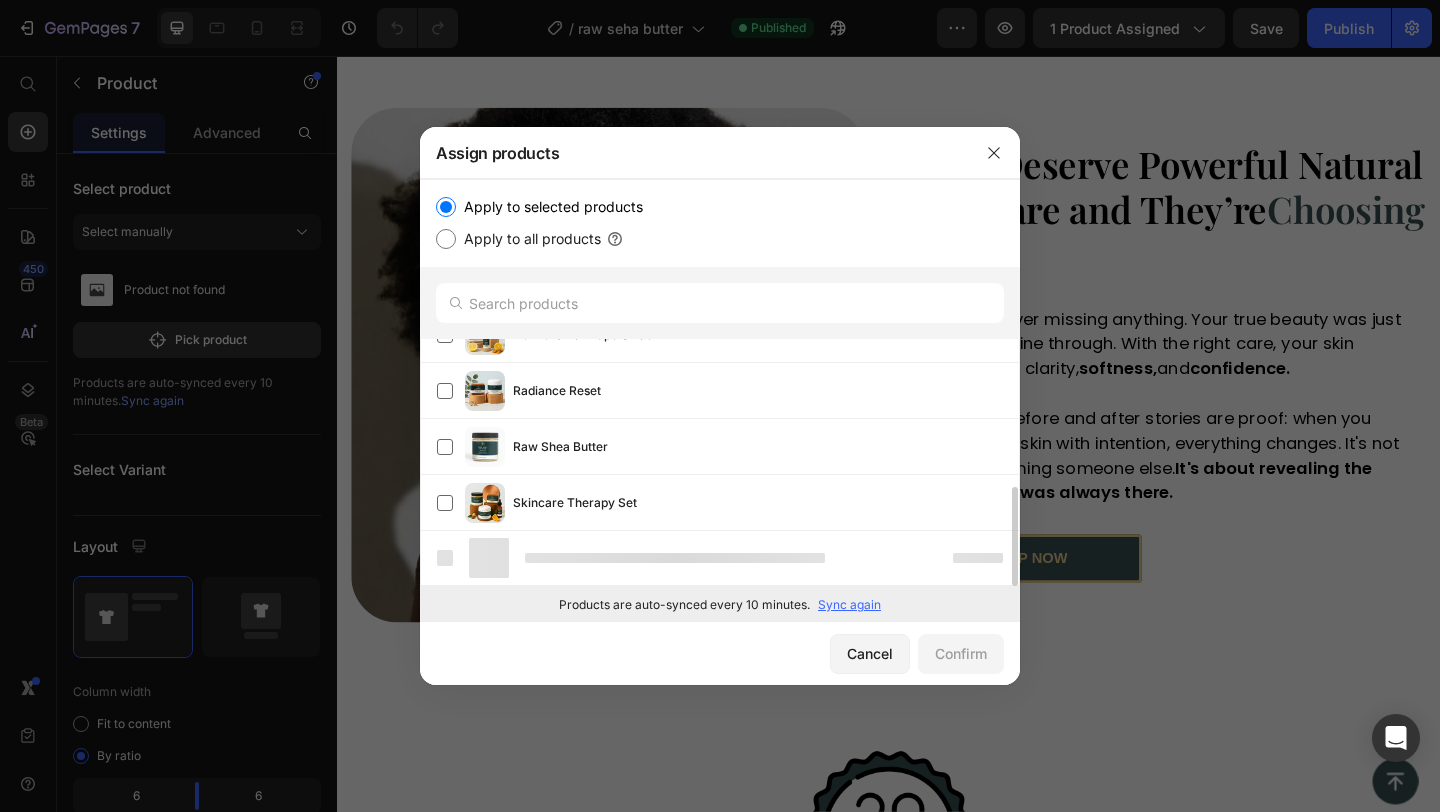 scroll, scrollTop: 593, scrollLeft: 0, axis: vertical 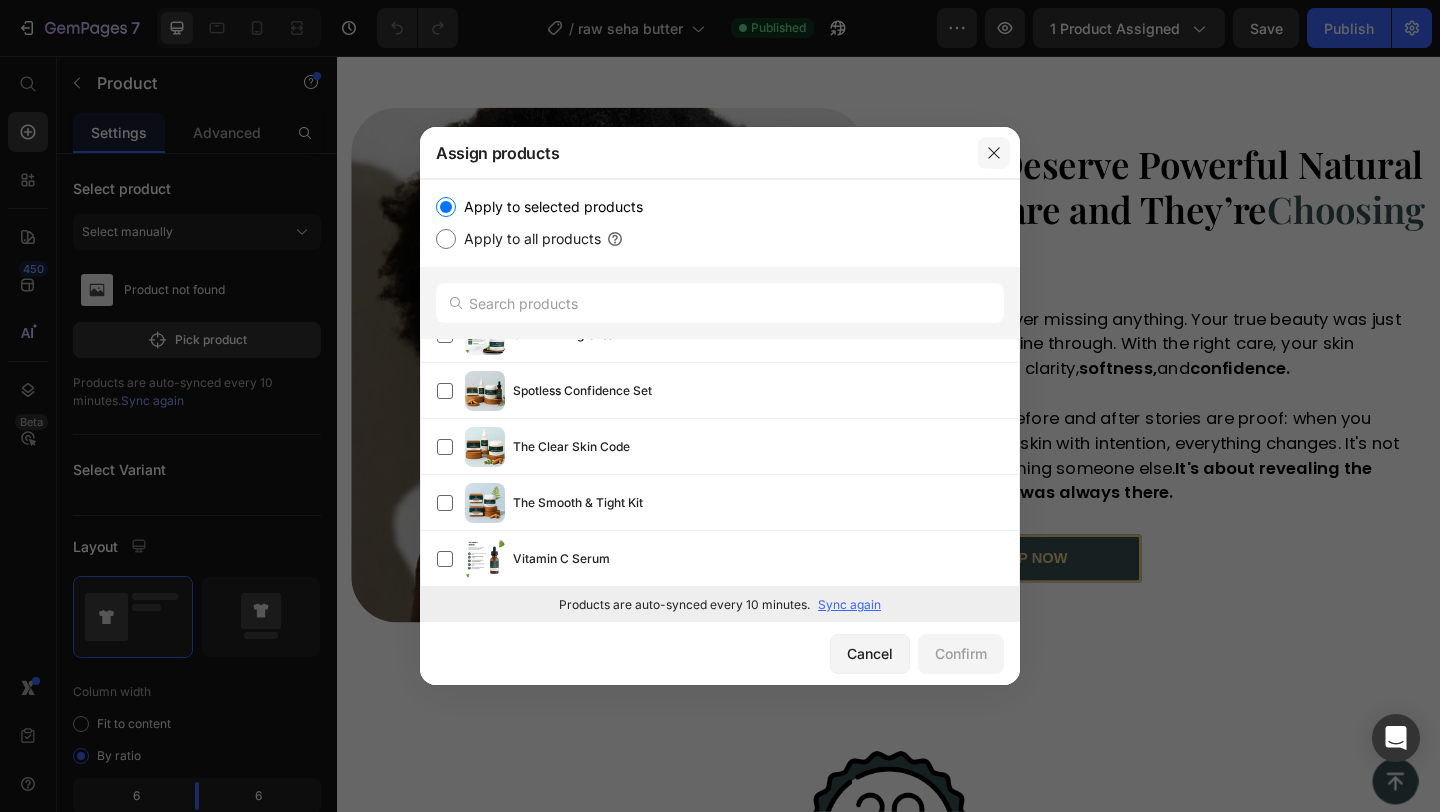 click at bounding box center (994, 153) 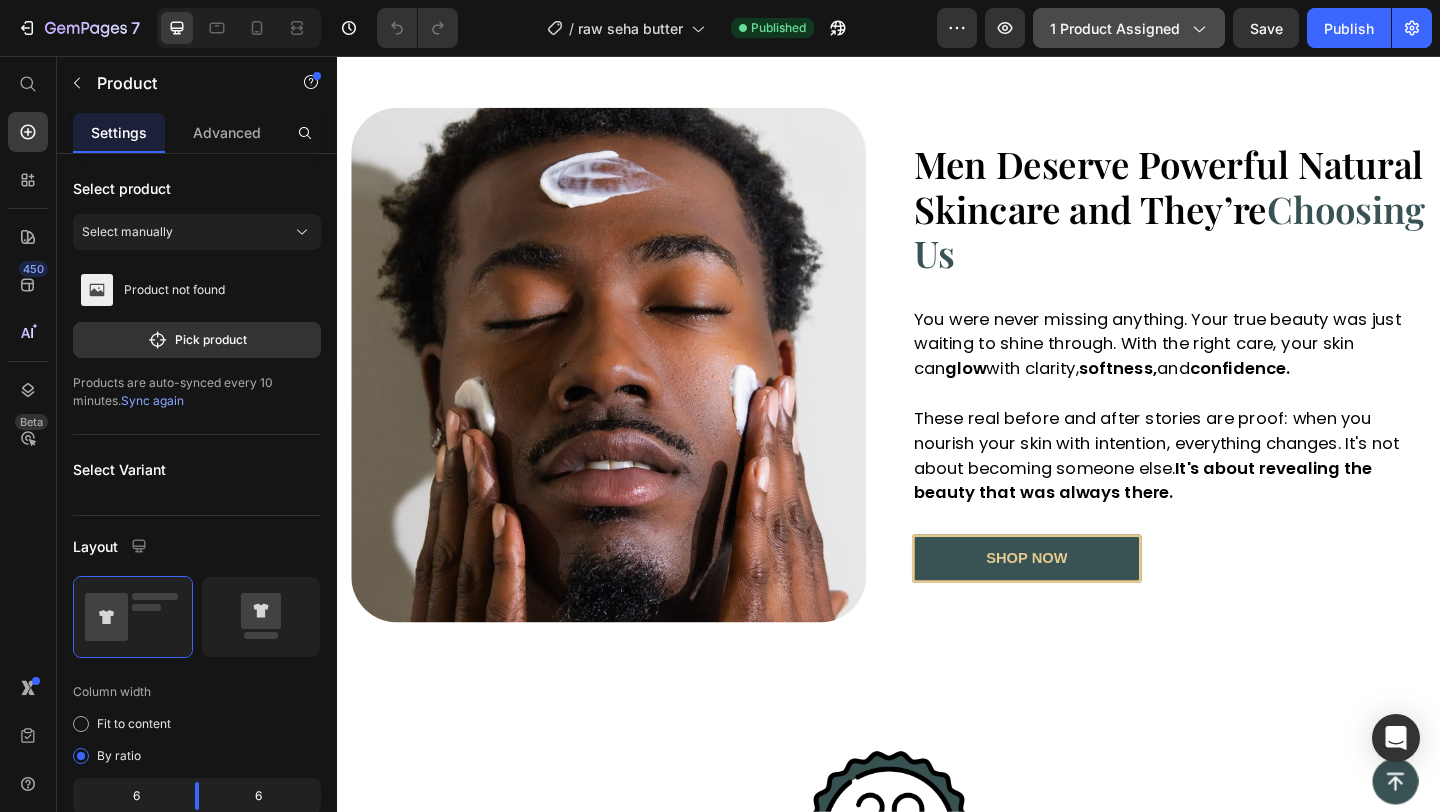 click on "1 product assigned" at bounding box center [1129, 28] 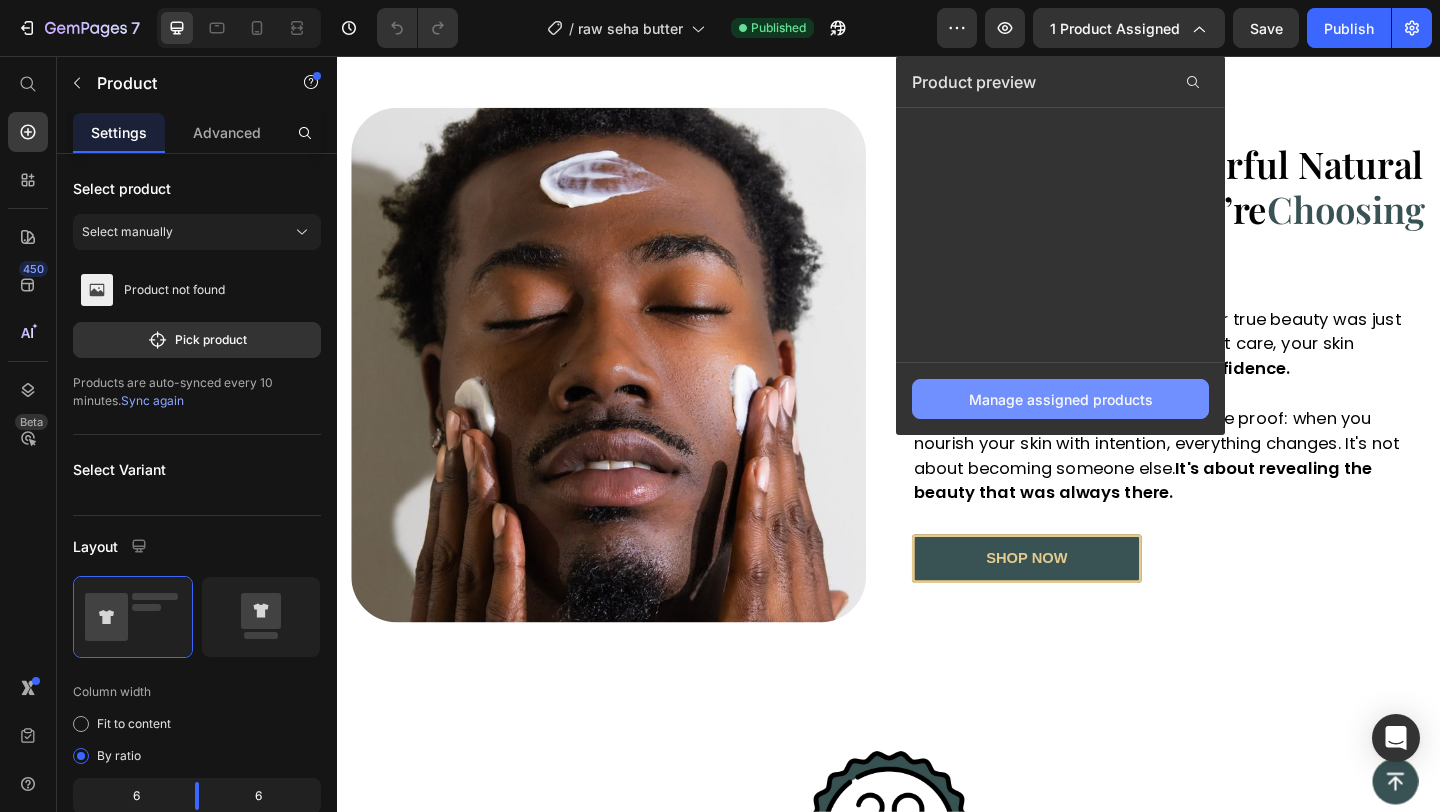 click on "Manage assigned products" at bounding box center (1061, 399) 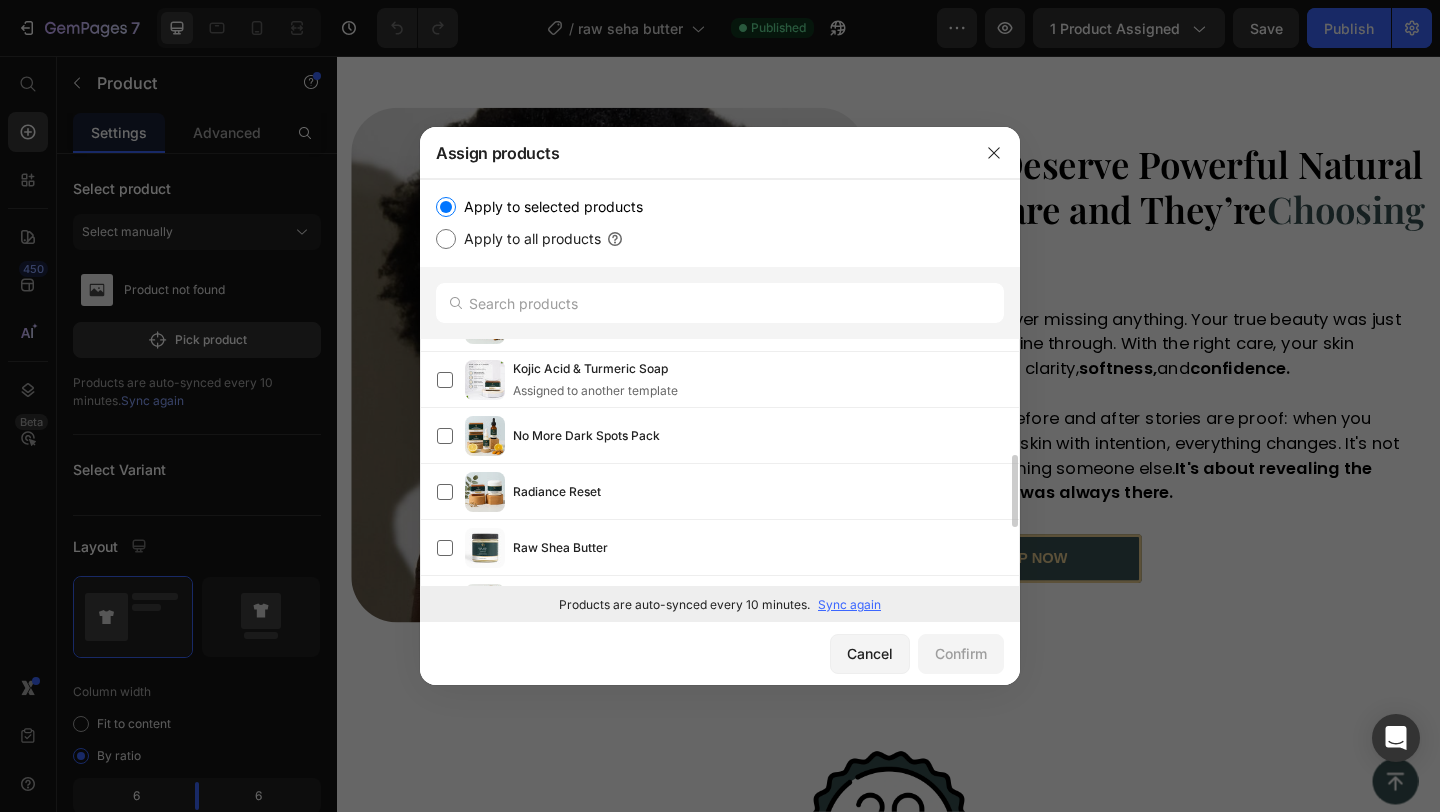 scroll, scrollTop: 302, scrollLeft: 0, axis: vertical 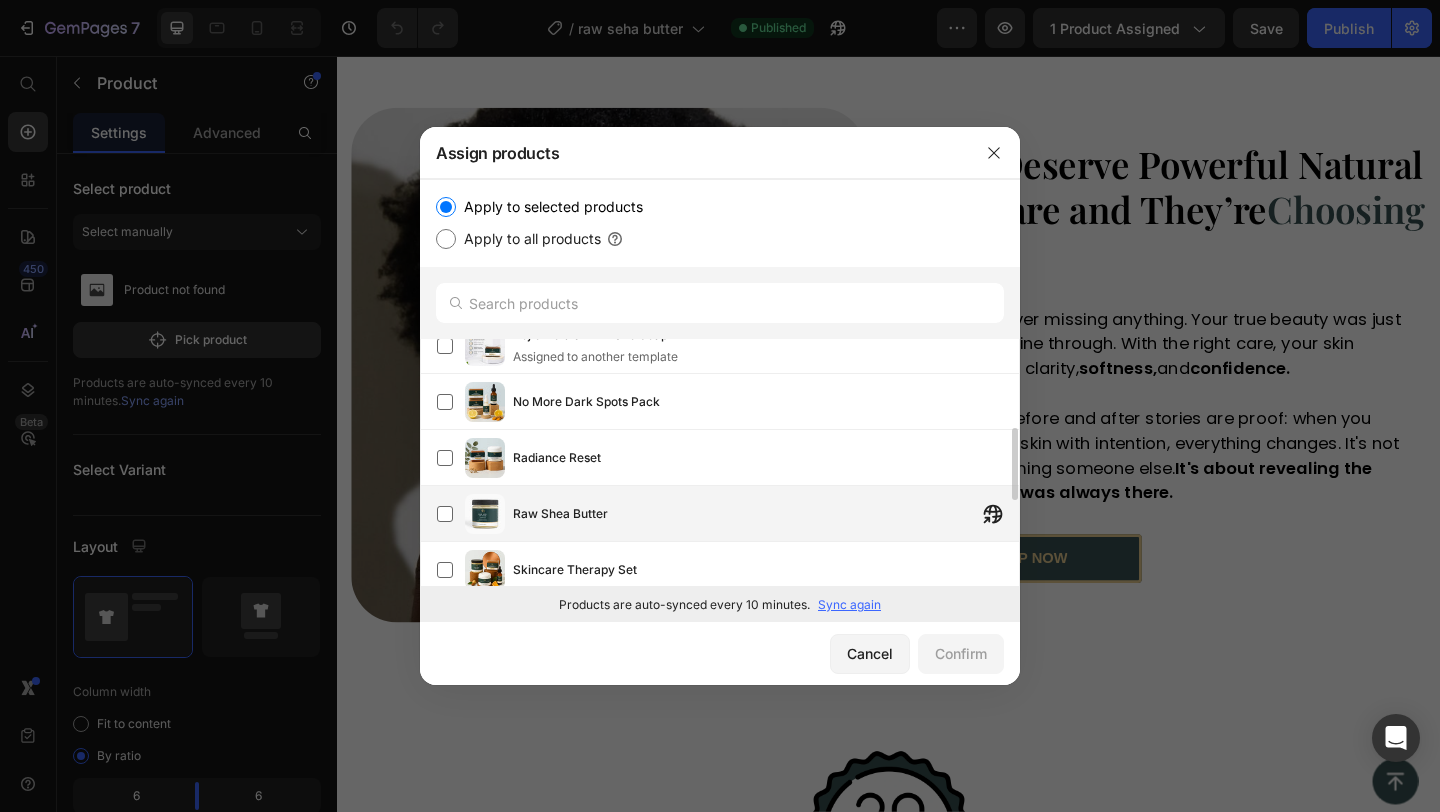 click on "Raw Shea Butter" at bounding box center [560, 514] 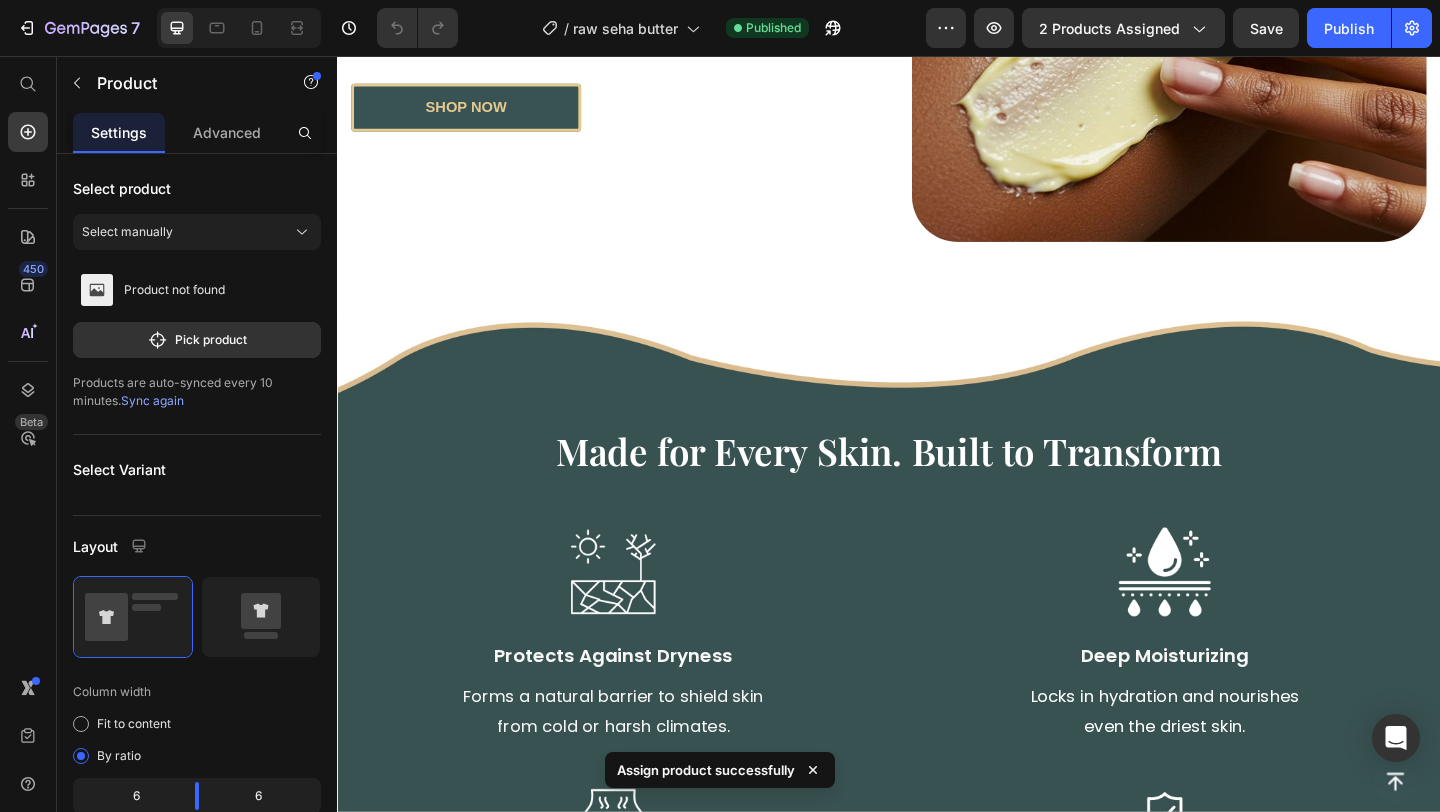 scroll, scrollTop: 0, scrollLeft: 0, axis: both 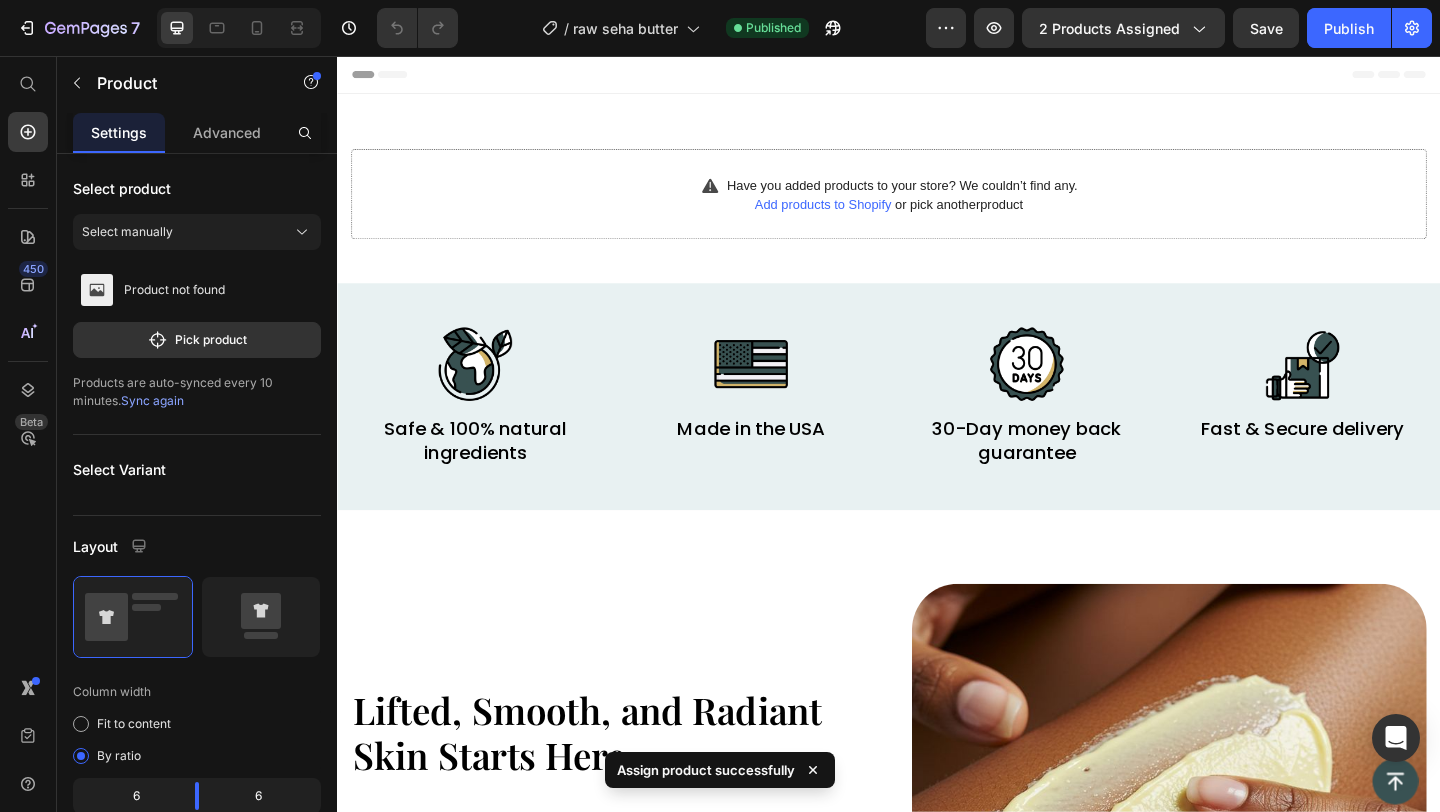 click on "Have you added products to your store? We couldn’t find any. Add products to Shopify   or pick another  product Product" at bounding box center (937, 206) 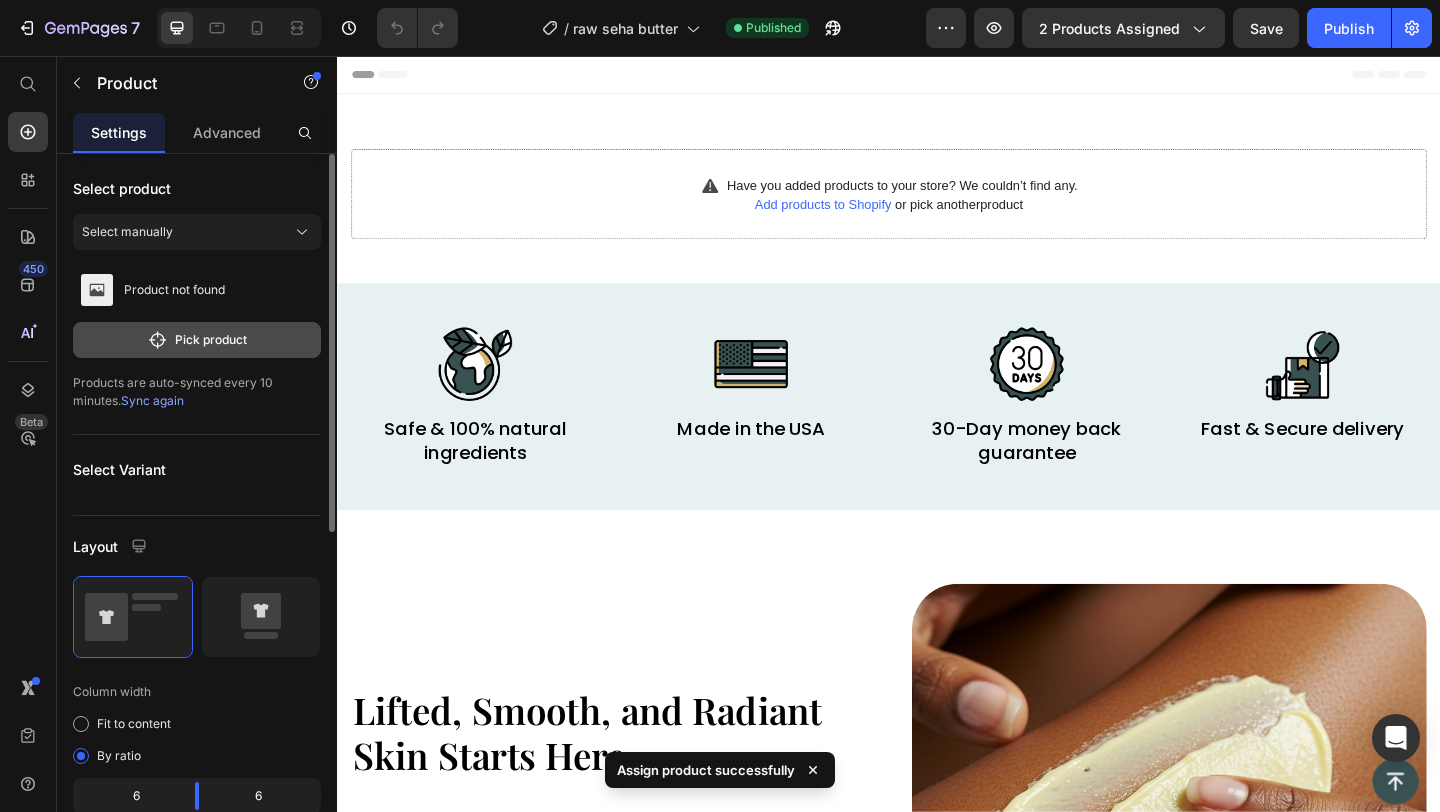 click on "Pick product" at bounding box center (197, 340) 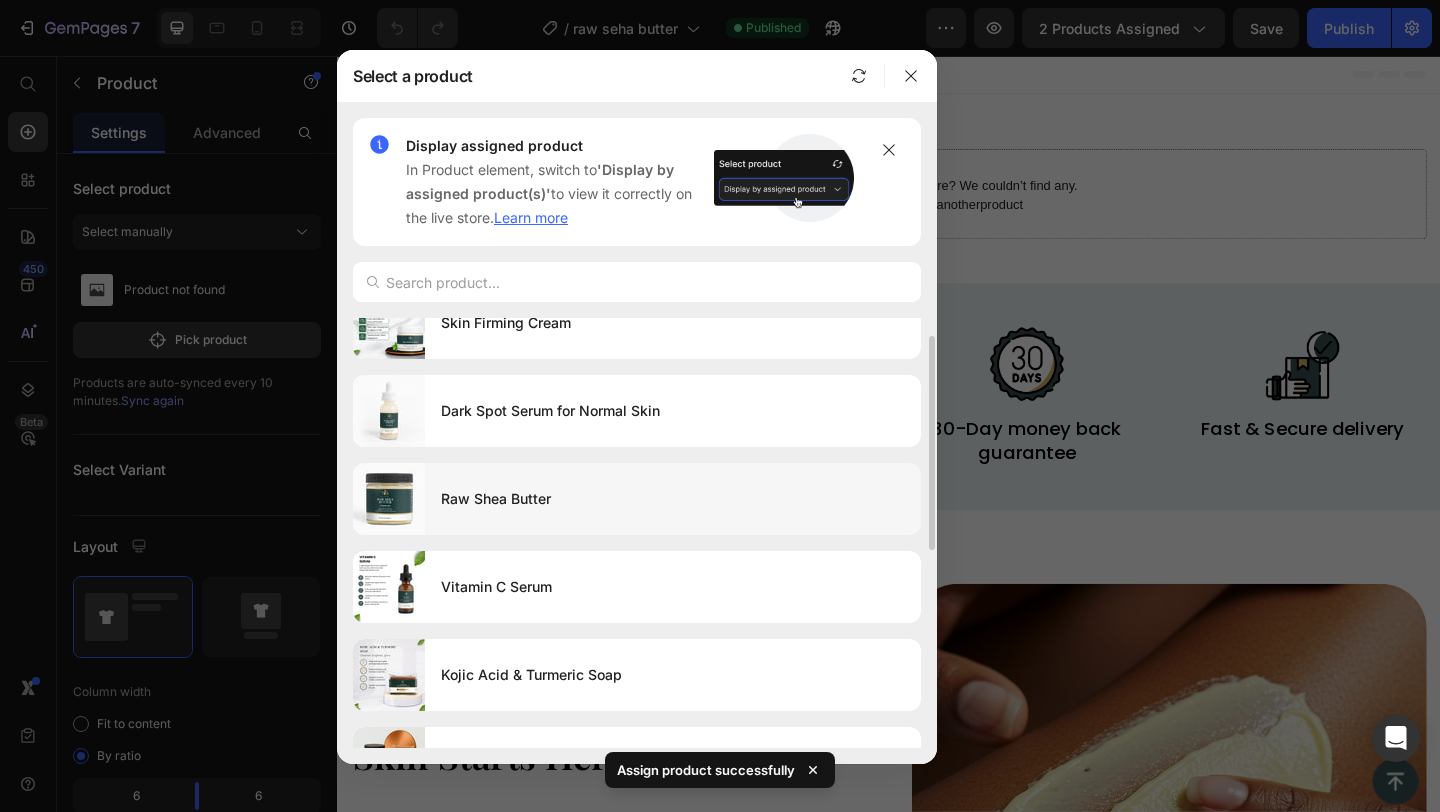 scroll, scrollTop: 33, scrollLeft: 0, axis: vertical 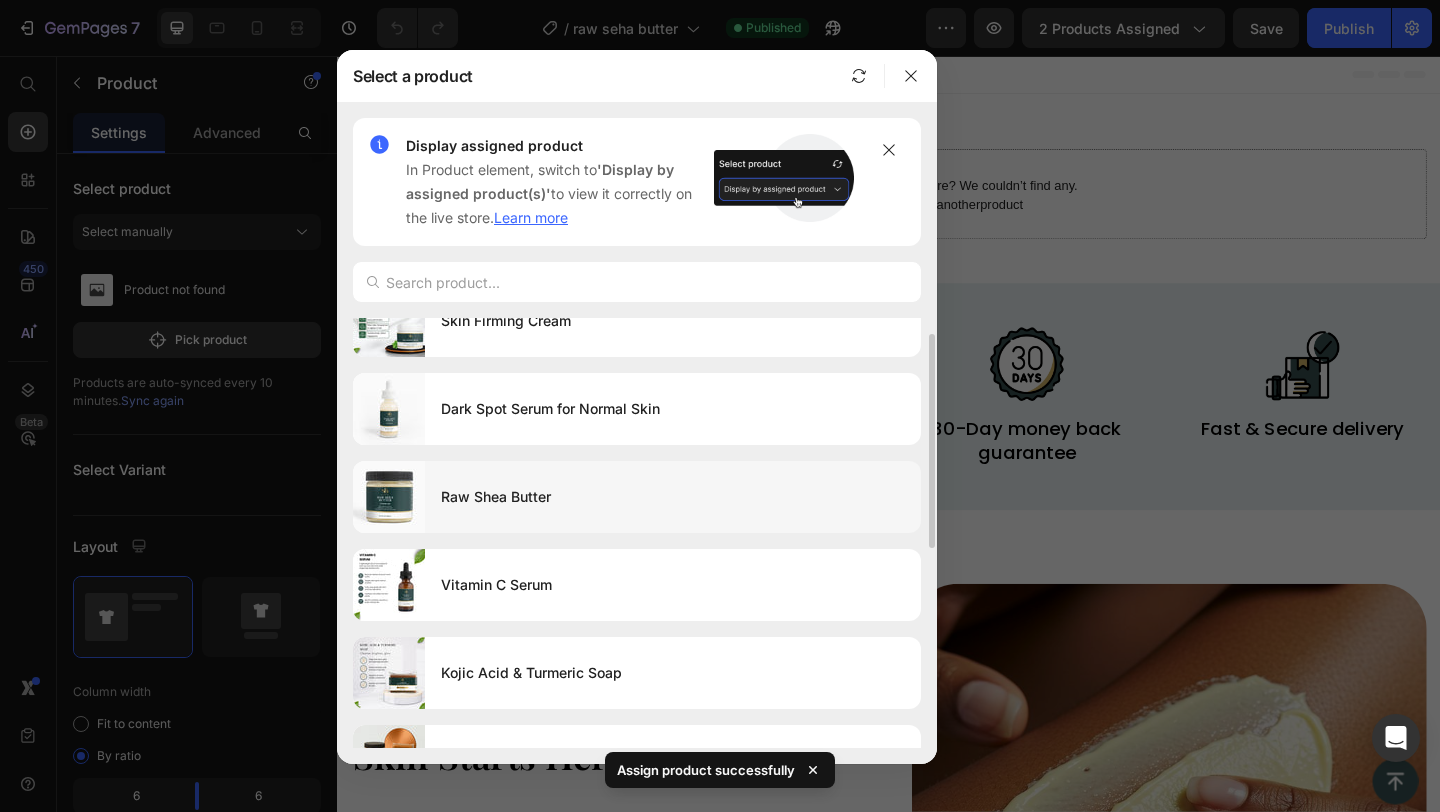 click on "Raw Shea Butter" at bounding box center [673, 497] 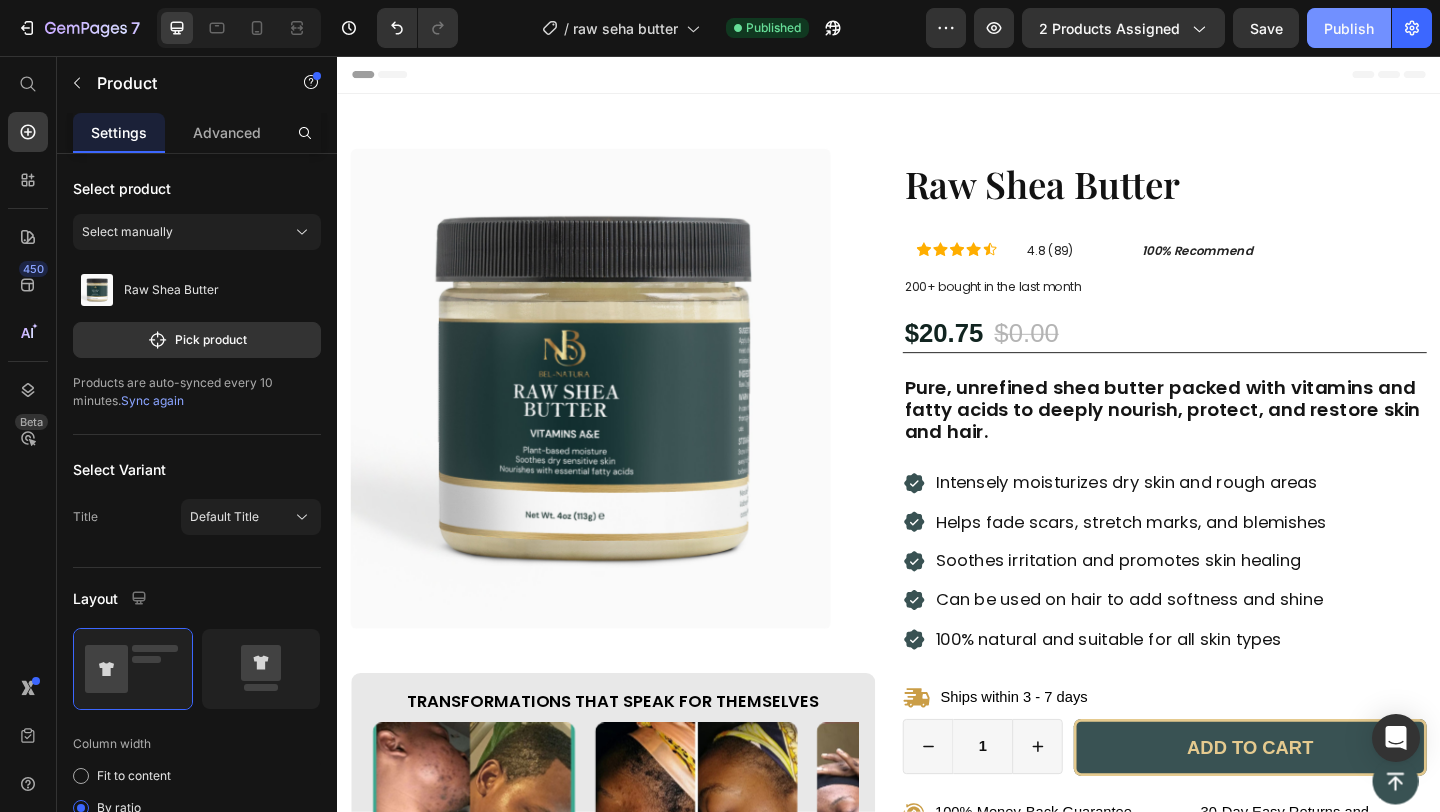 click on "Publish" at bounding box center (1349, 28) 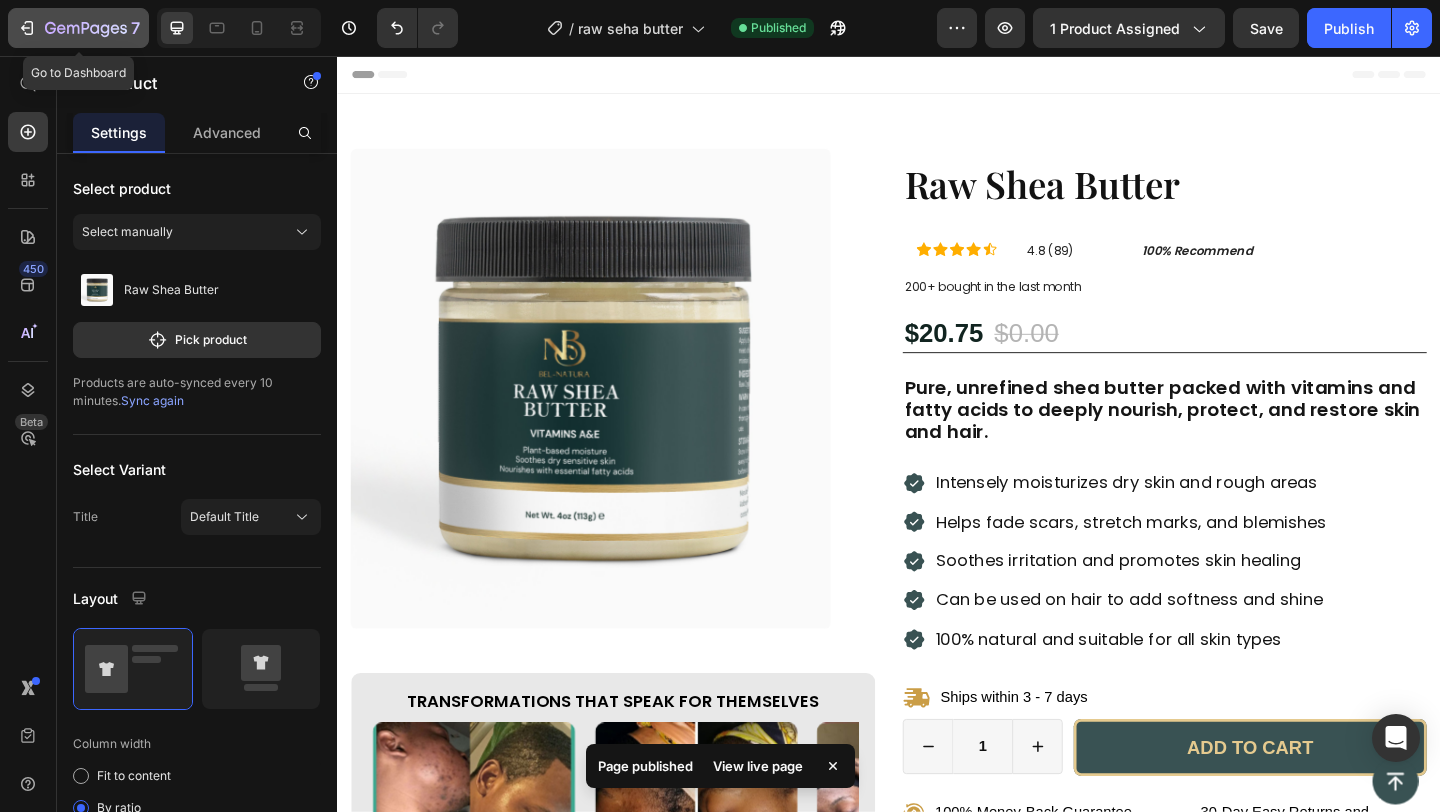 click on "7" 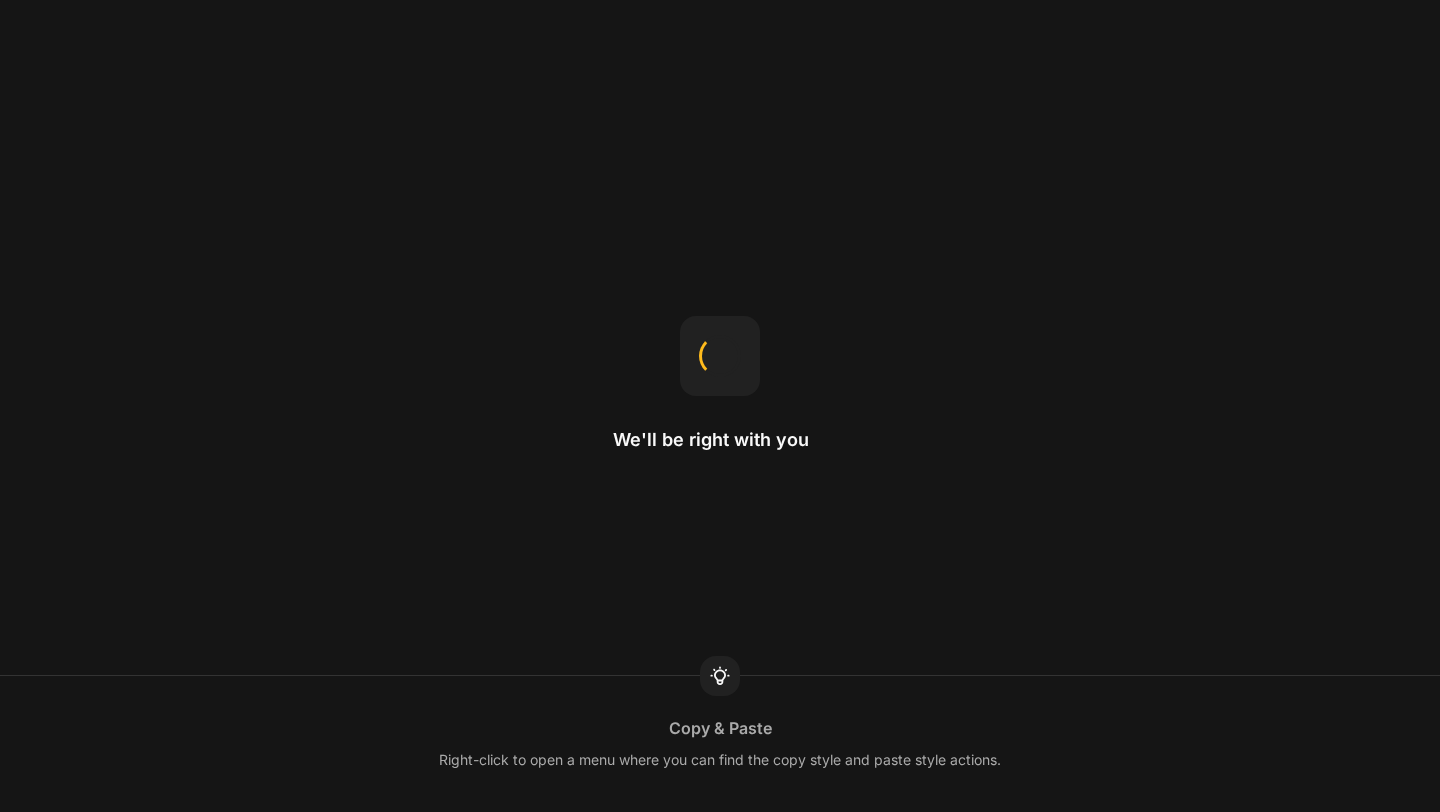 scroll, scrollTop: 0, scrollLeft: 0, axis: both 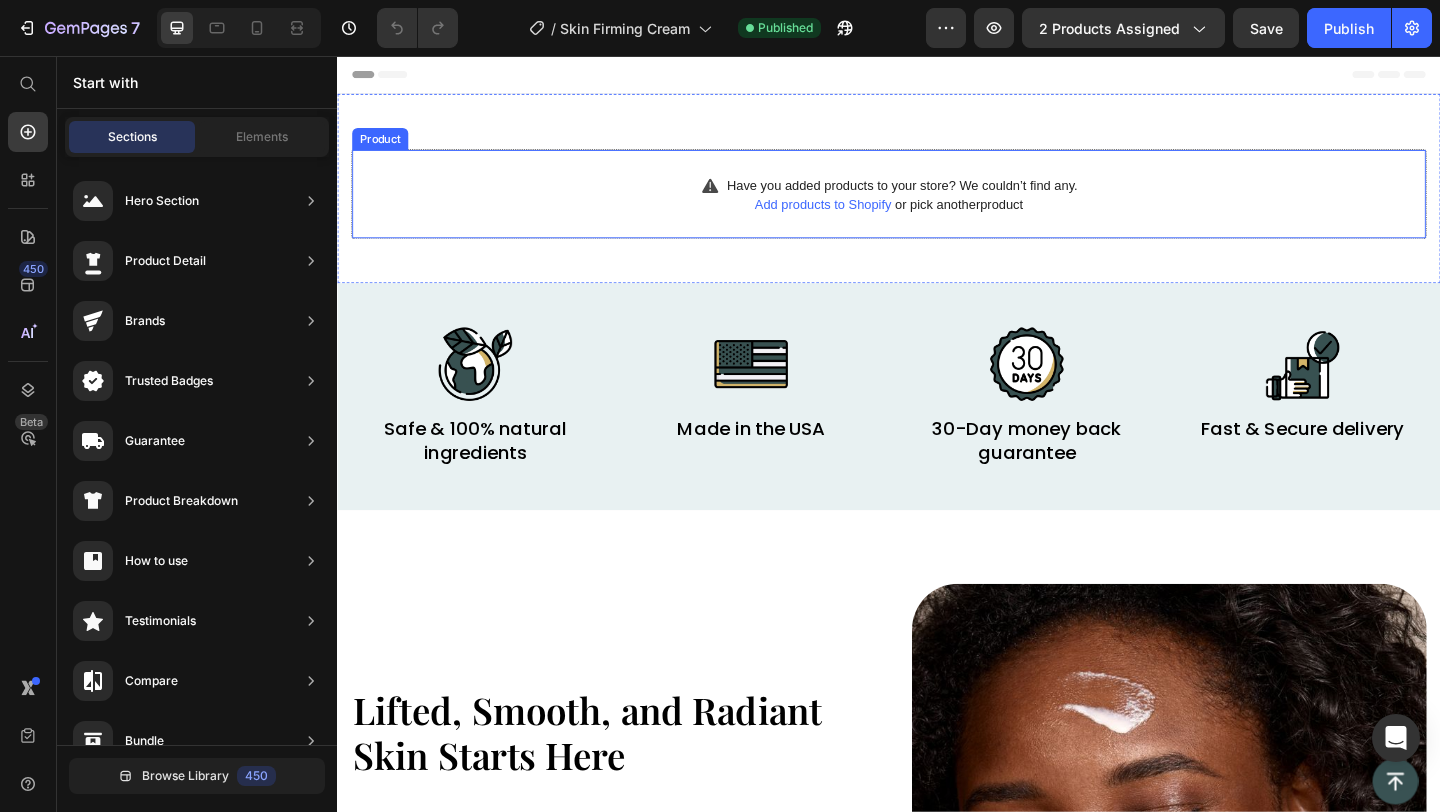 click on "Have you added products to your store? We couldn’t find any. Add products to Shopify   or pick another  product Product" at bounding box center [937, 206] 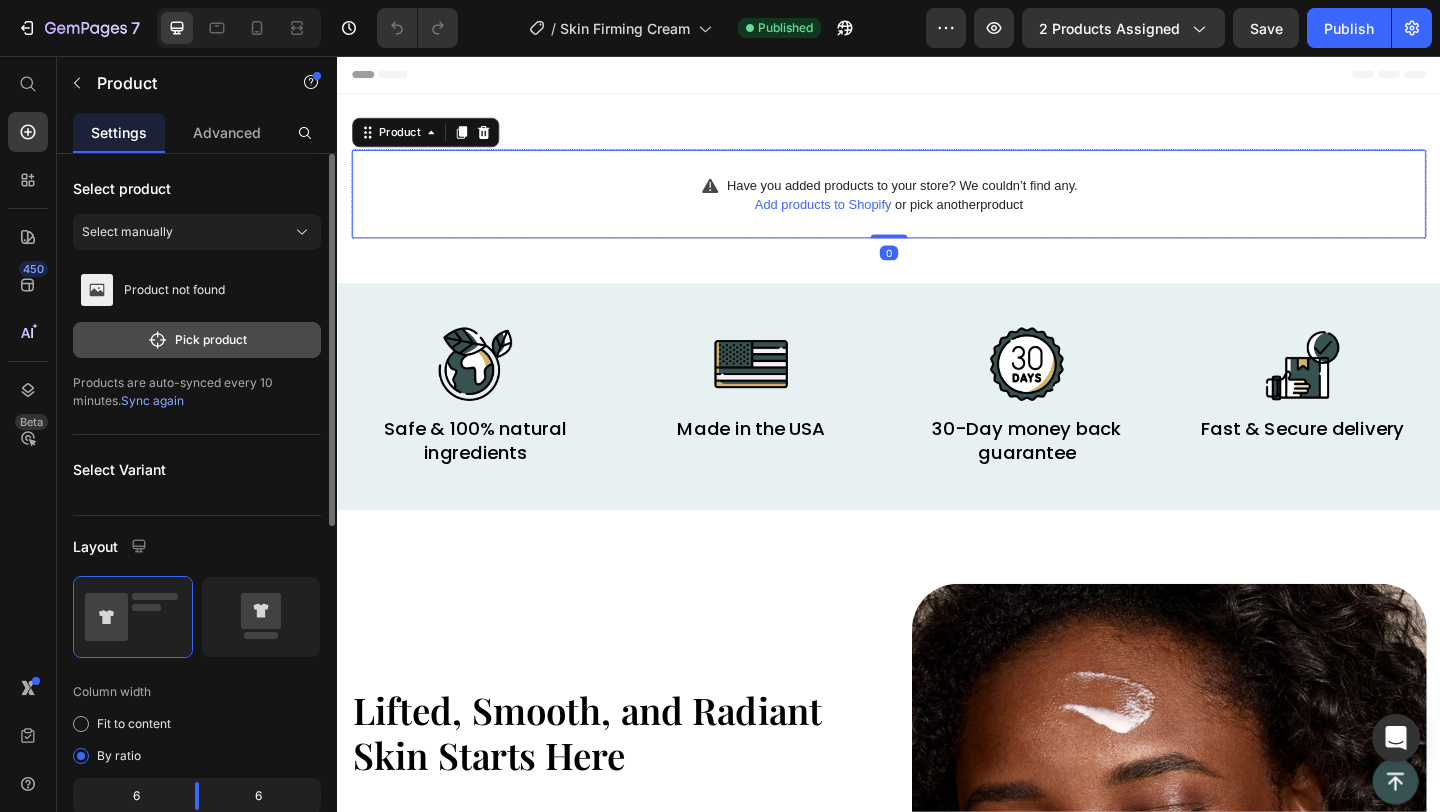 click on "Pick product" at bounding box center (197, 340) 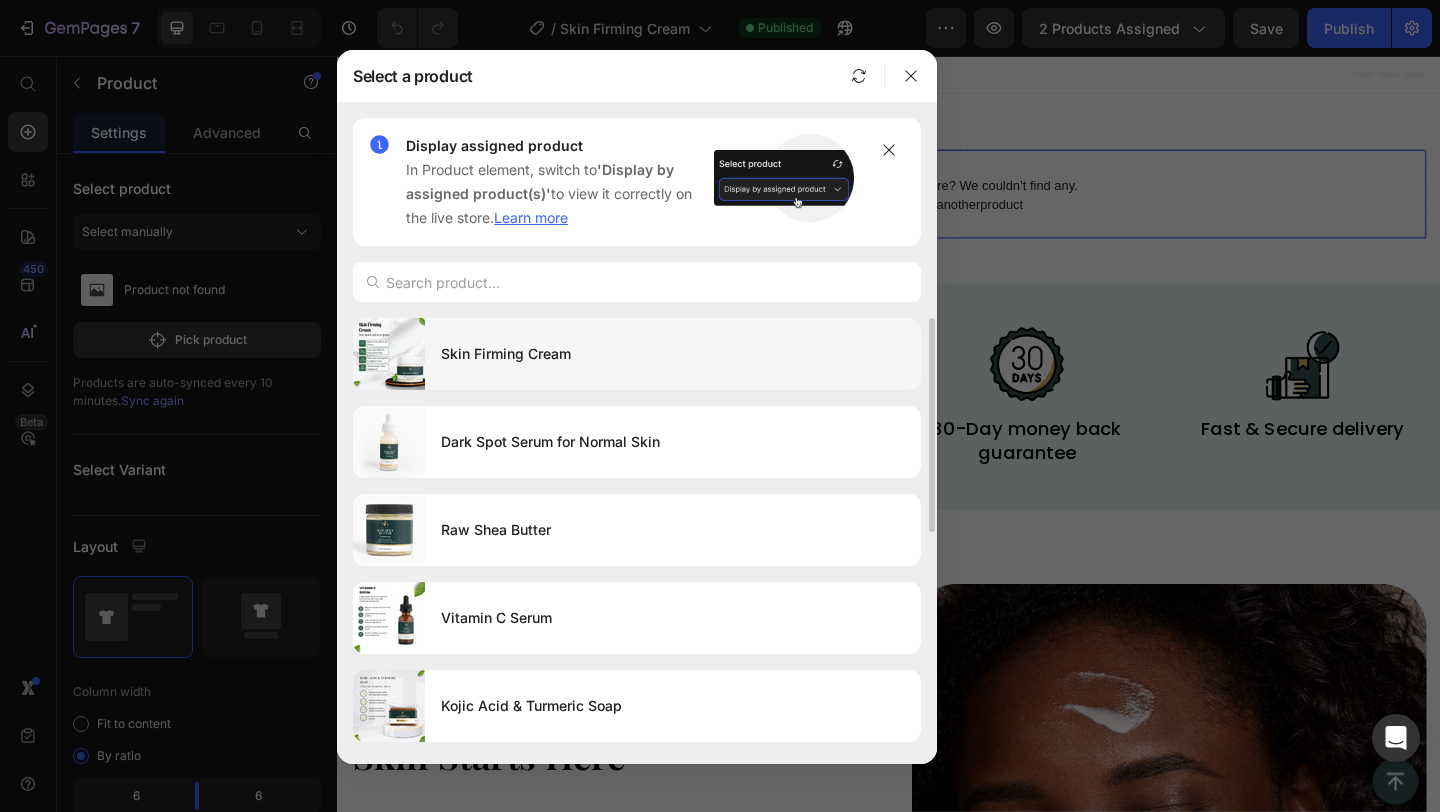 click on "Skin Firming Cream" at bounding box center [673, 354] 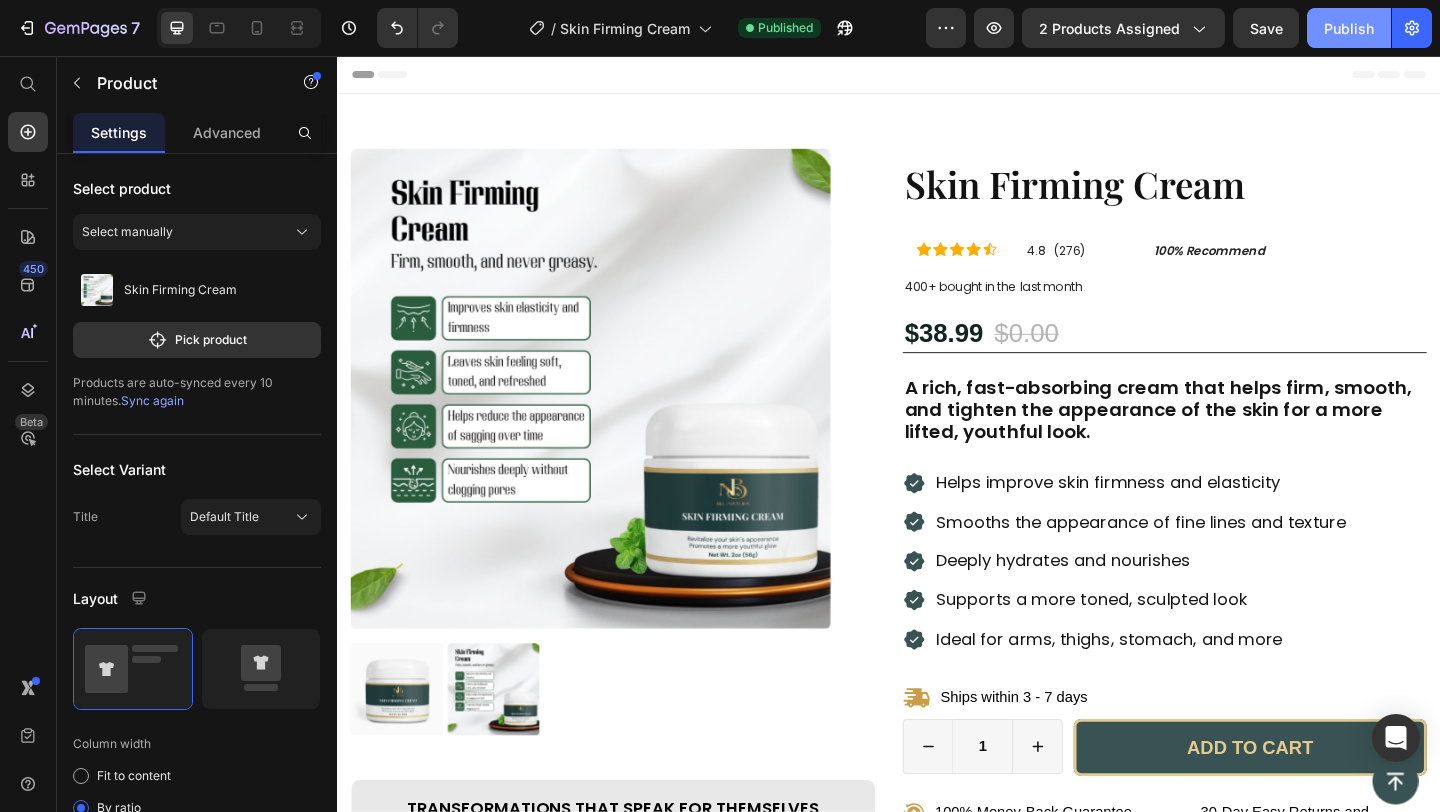 drag, startPoint x: 1334, startPoint y: 27, endPoint x: 954, endPoint y: 20, distance: 380.06445 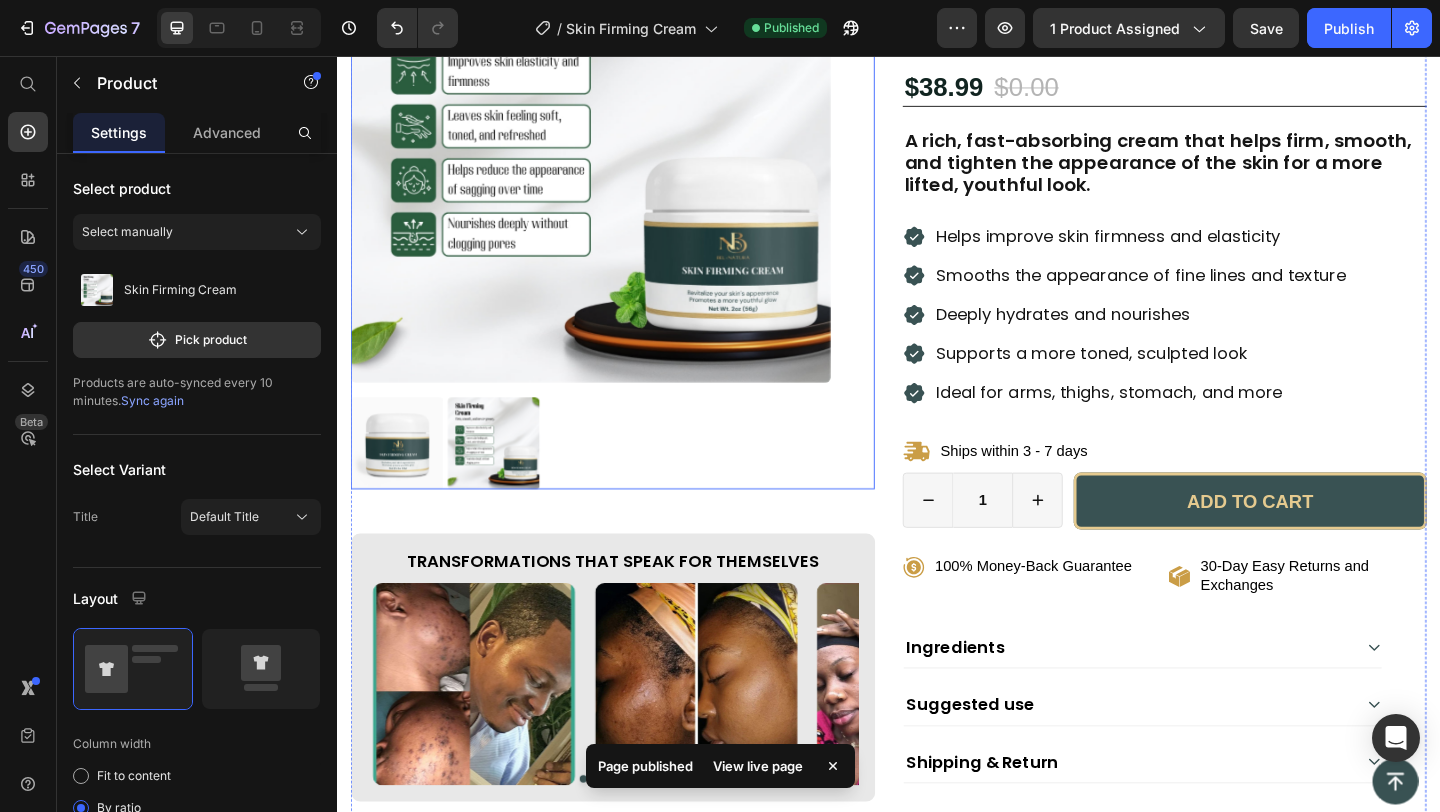 scroll, scrollTop: 149, scrollLeft: 0, axis: vertical 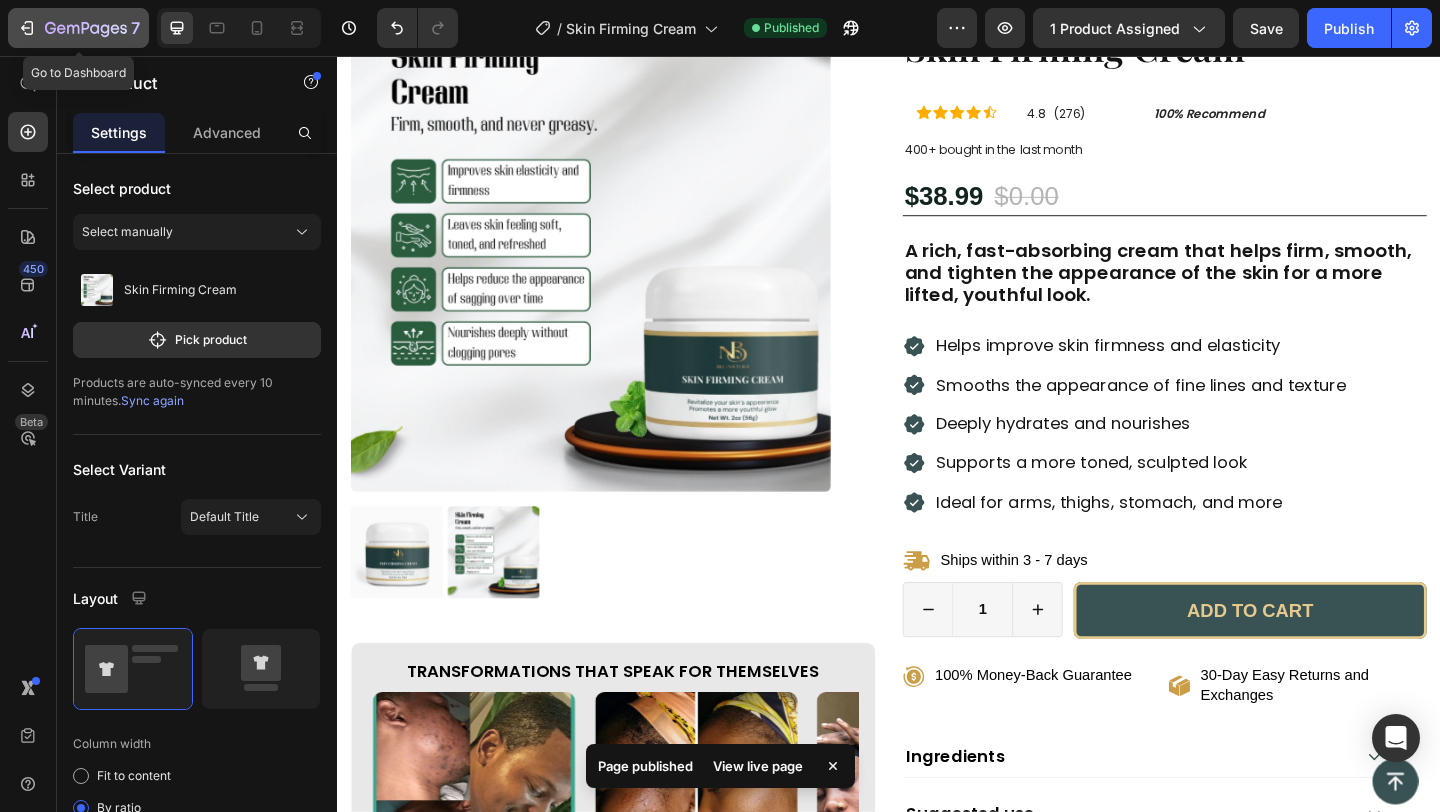 click 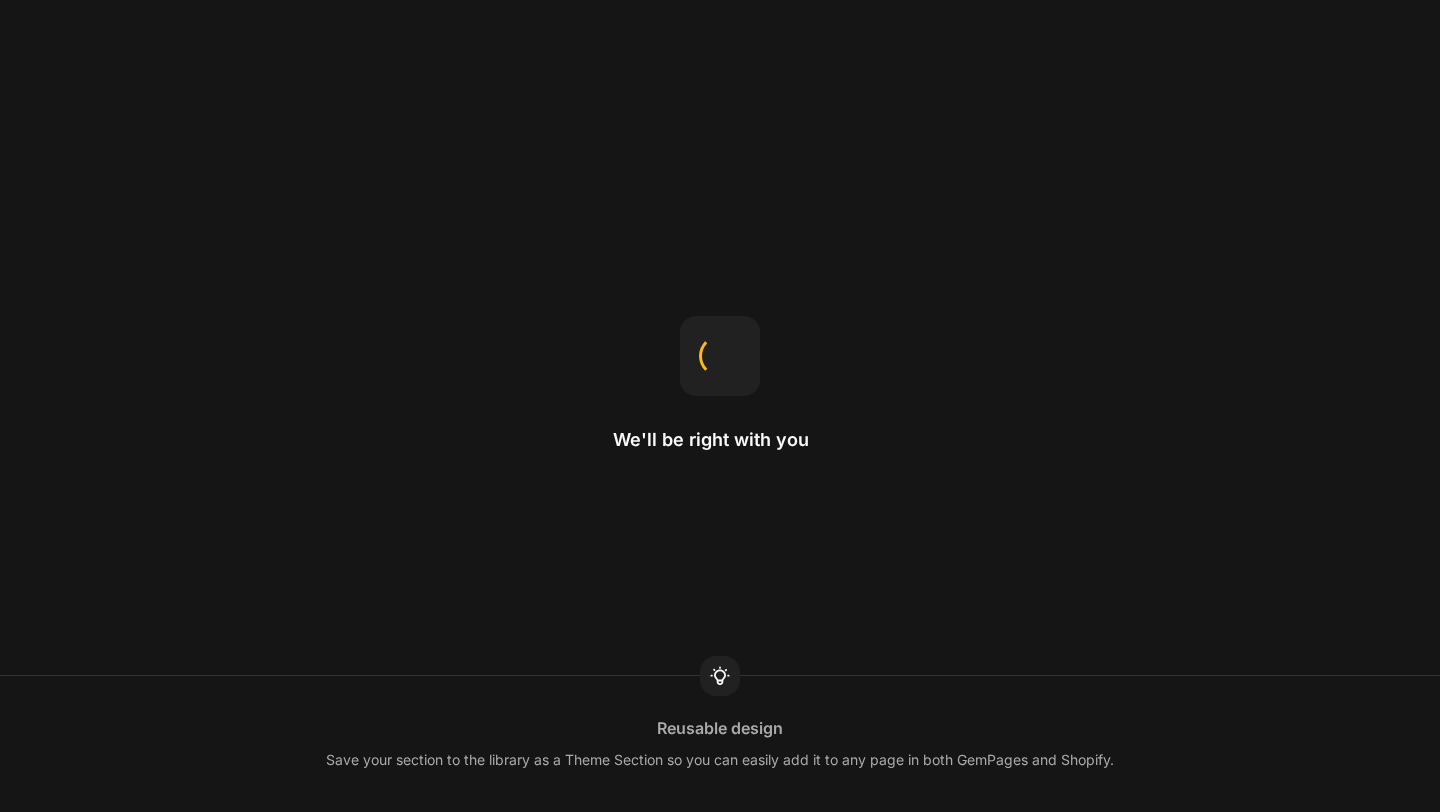 scroll, scrollTop: 0, scrollLeft: 0, axis: both 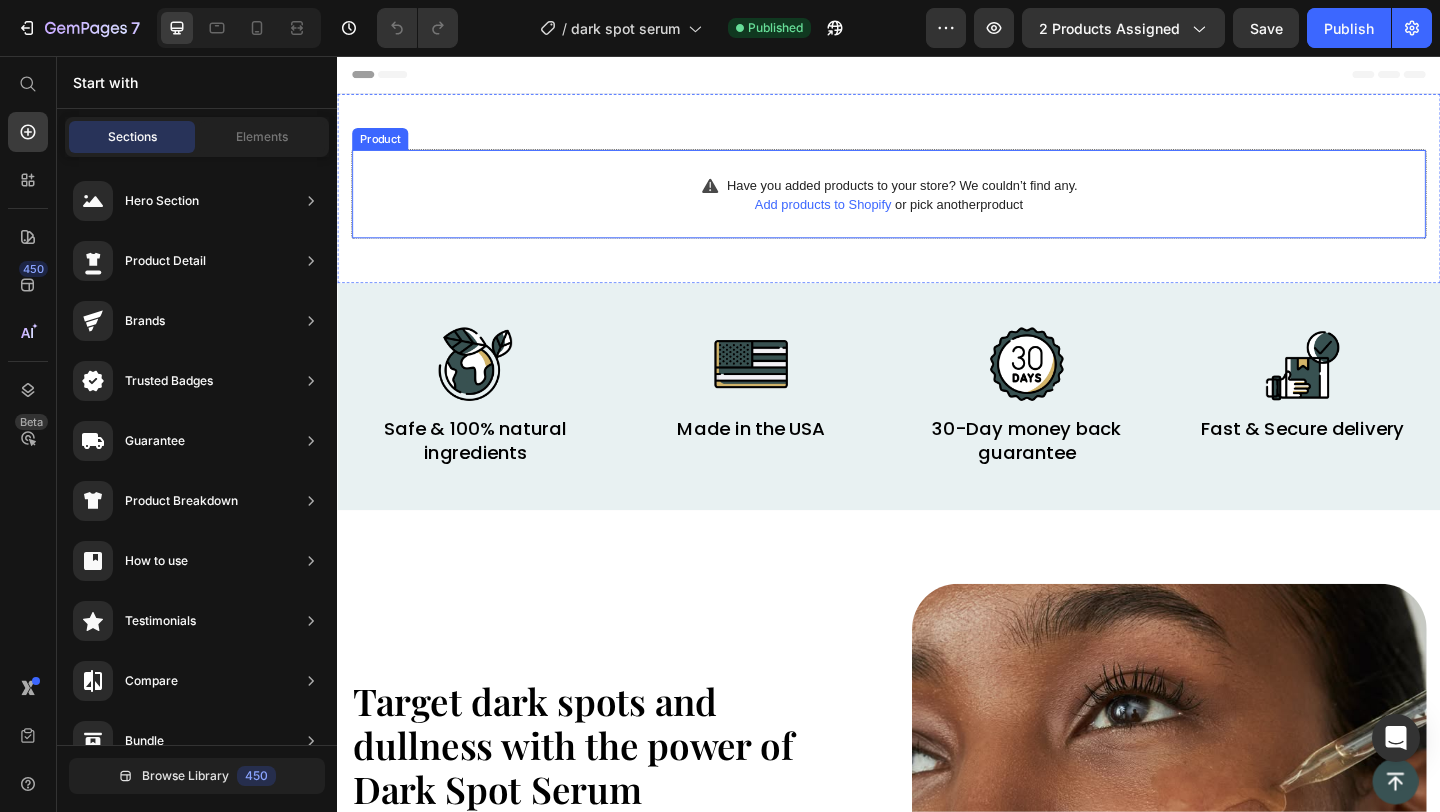 click on "Have you added products to your store? We couldn’t find any. Add products to Shopify   or pick another  product Product" at bounding box center (937, 206) 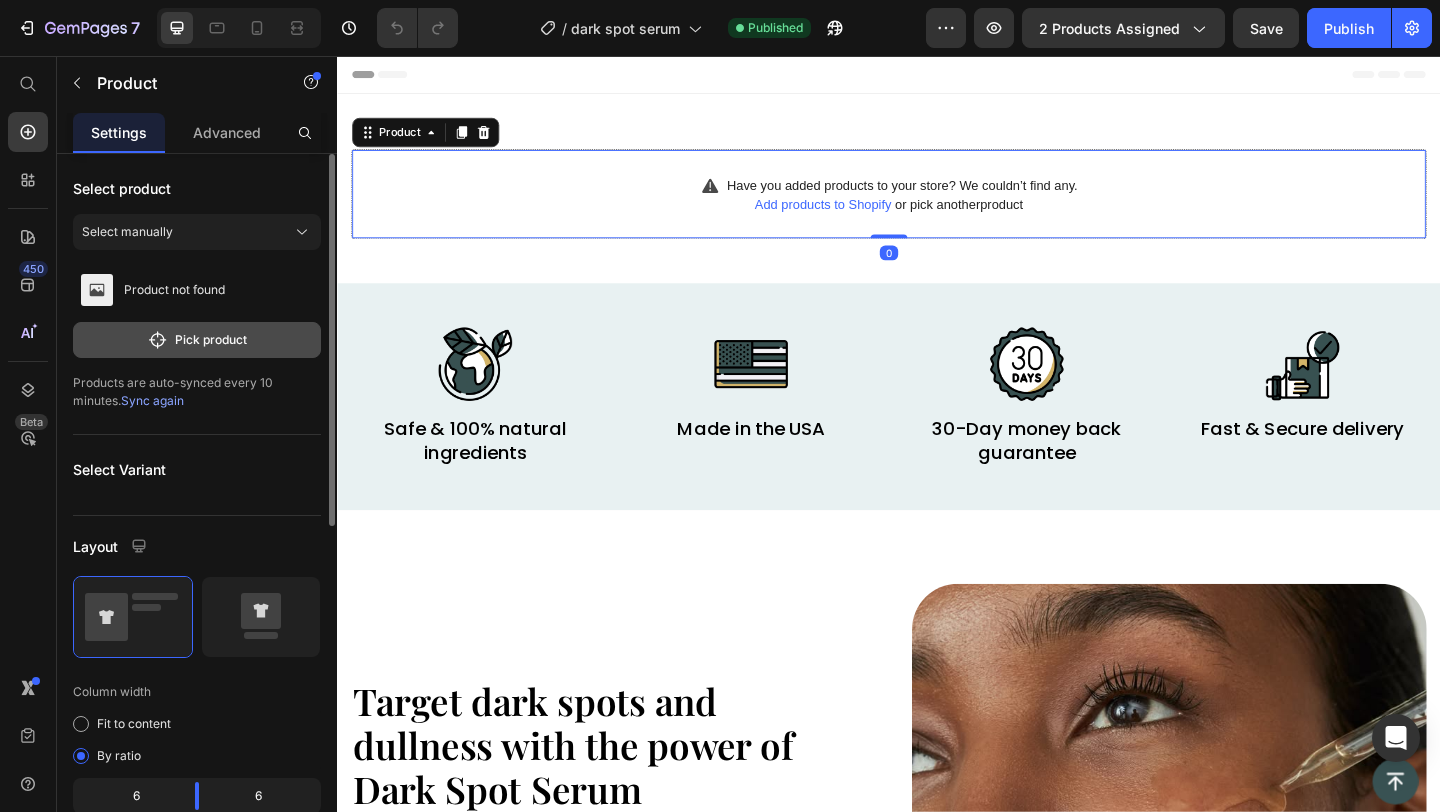 click on "Pick product" at bounding box center [197, 340] 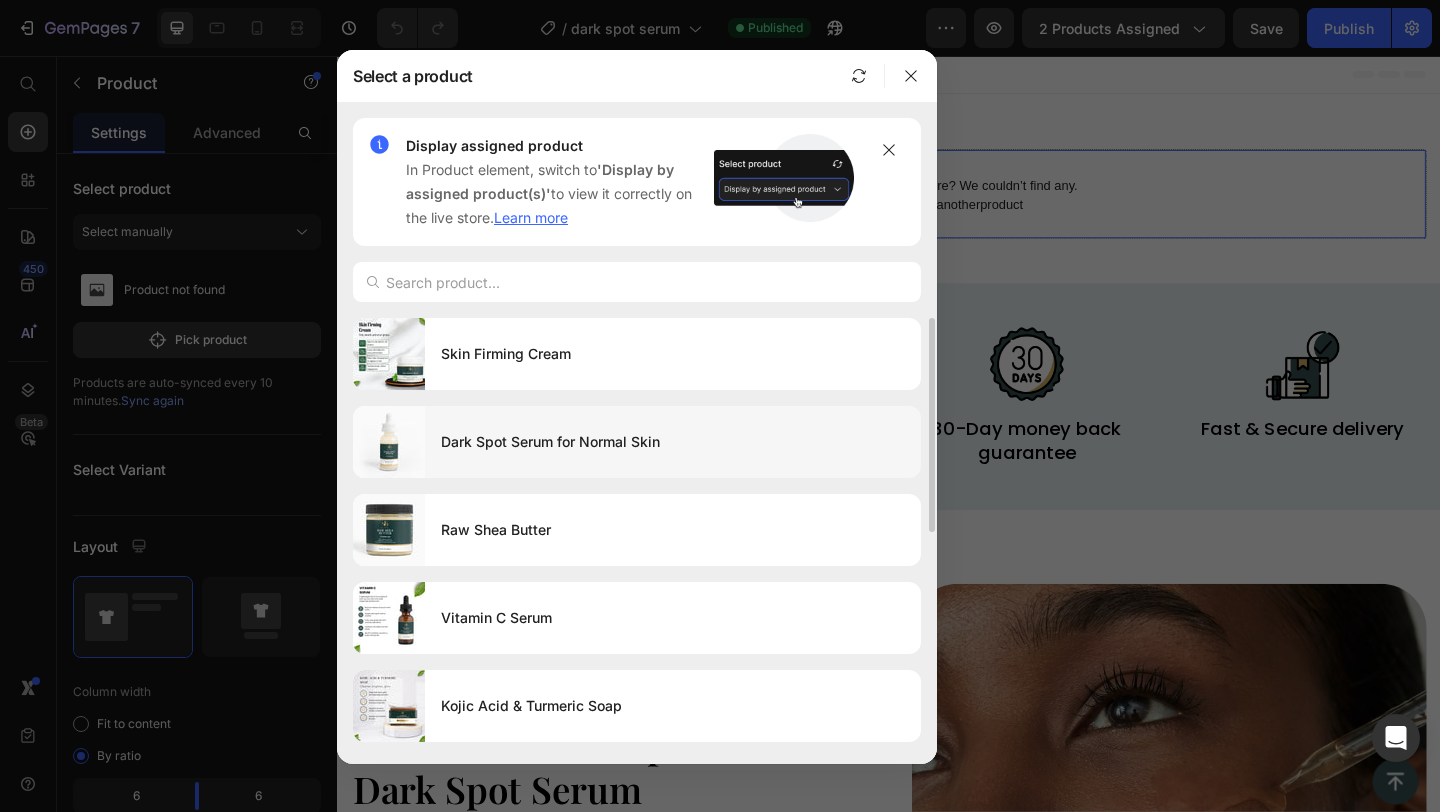 click on "Dark Spot Serum for Normal Skin" at bounding box center (673, 442) 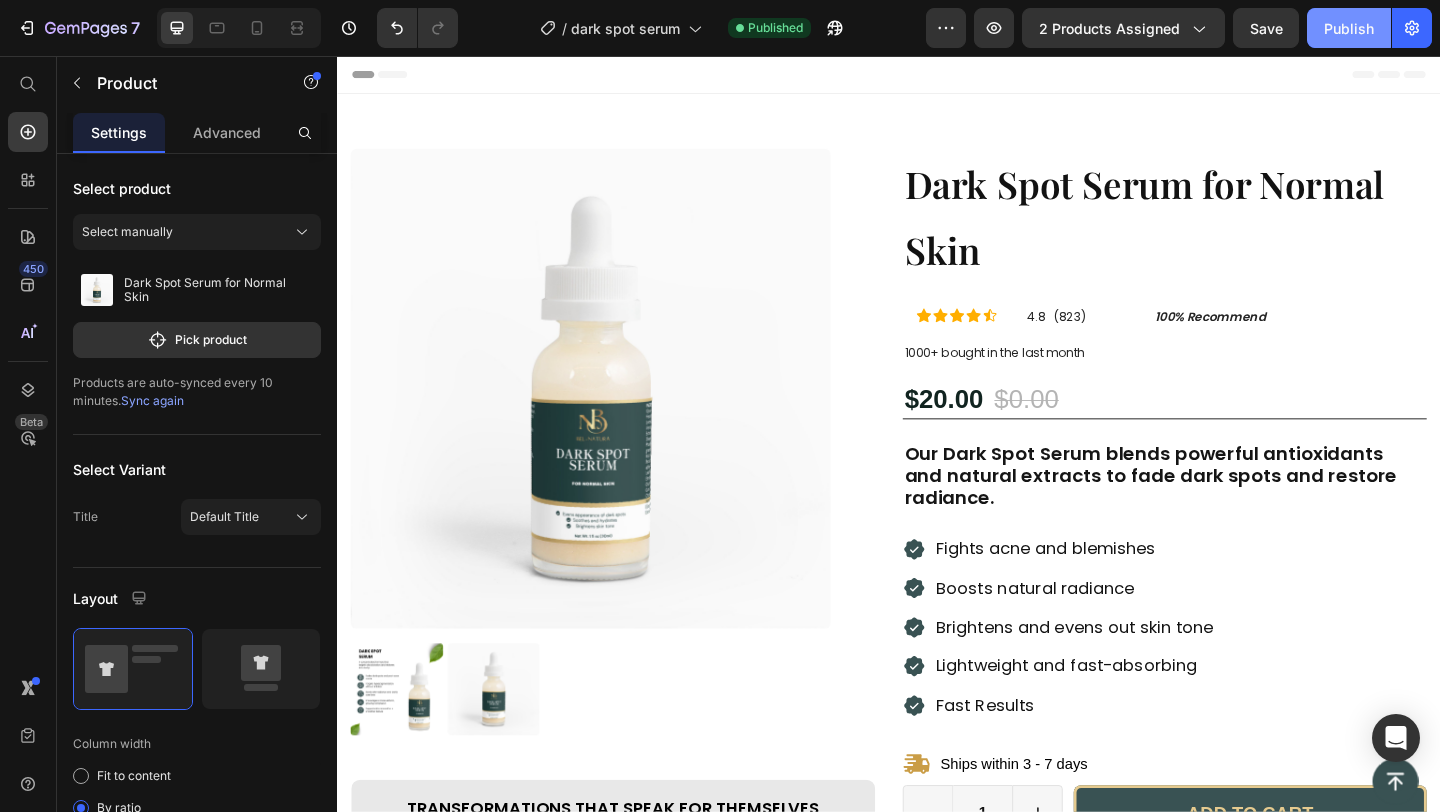click on "Publish" at bounding box center [1349, 28] 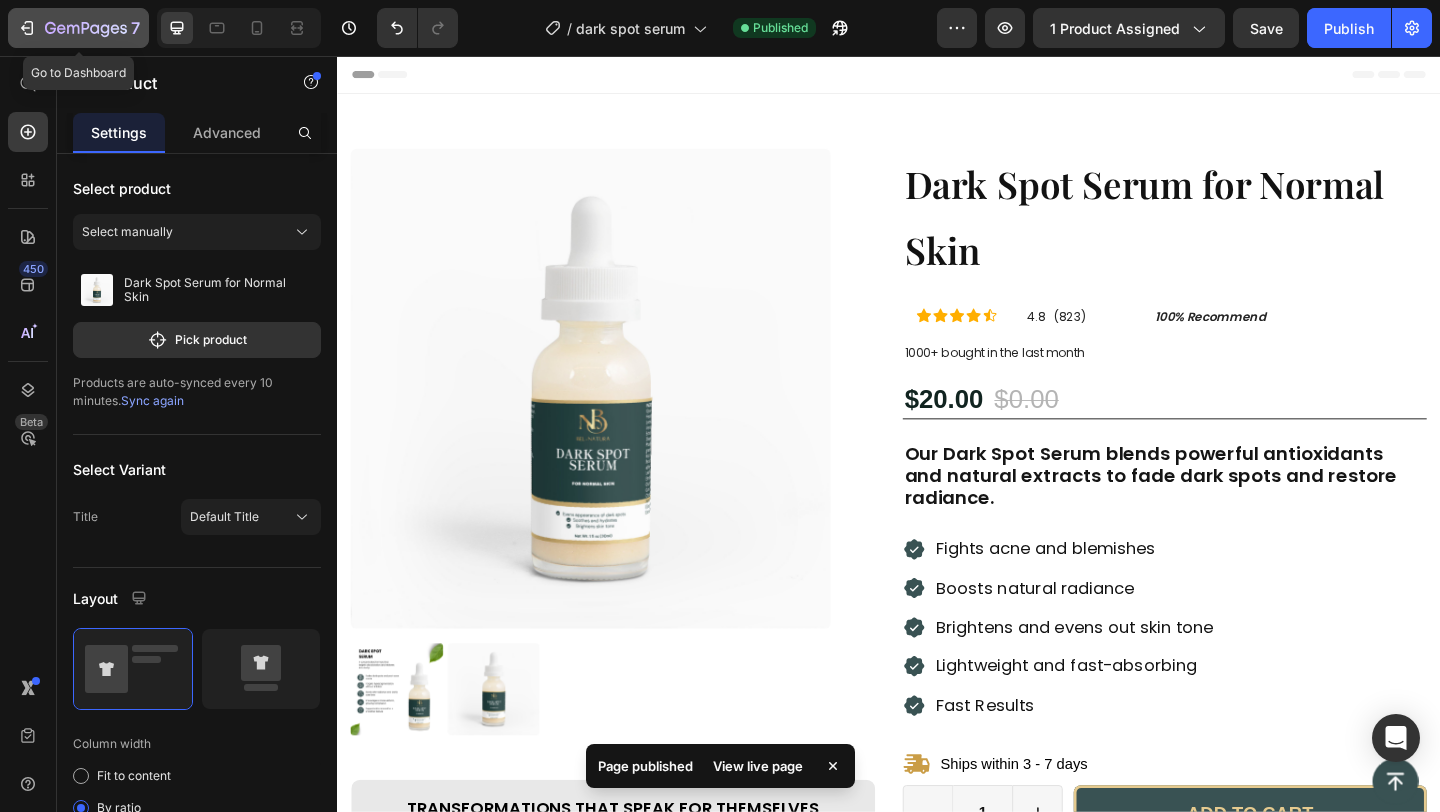 click 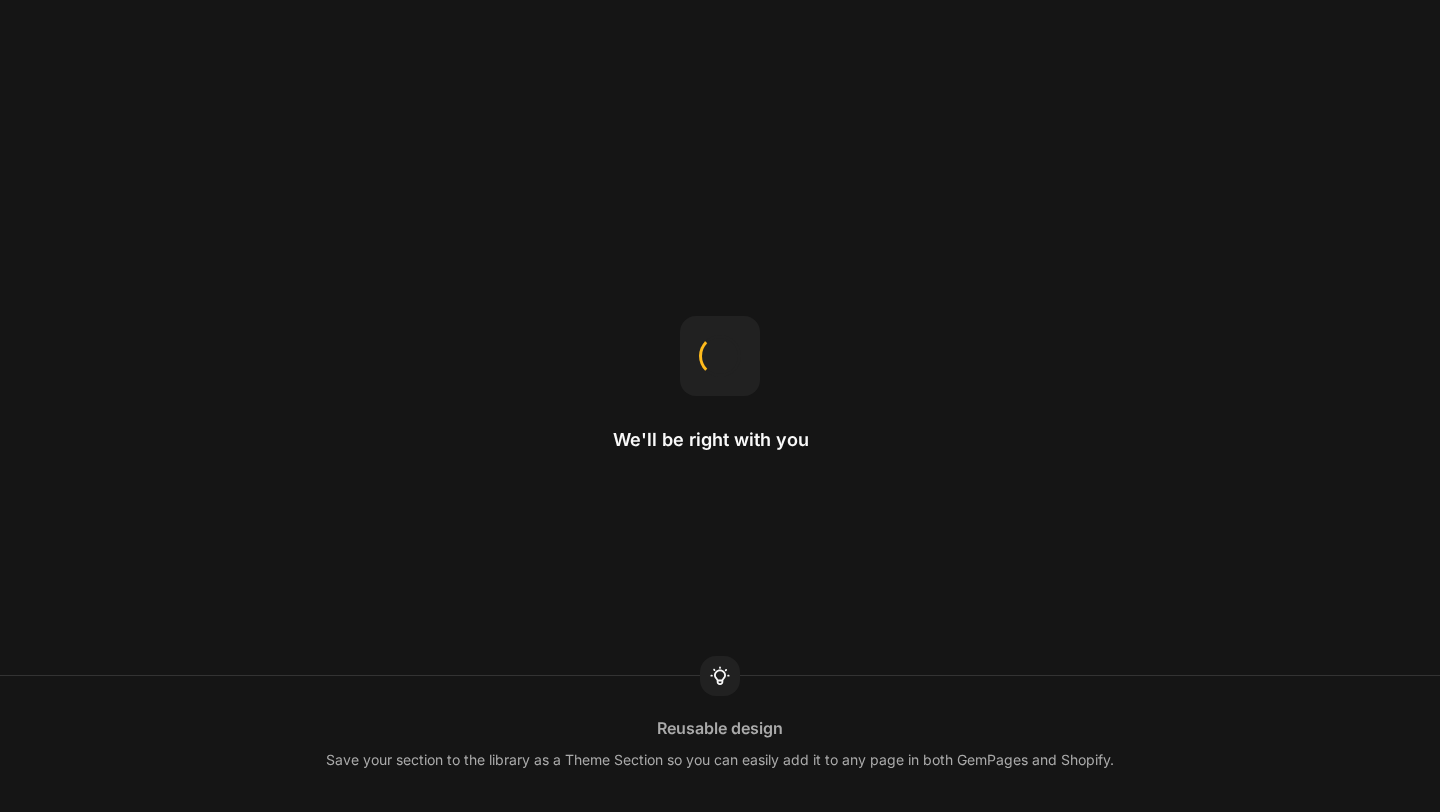 scroll, scrollTop: 0, scrollLeft: 0, axis: both 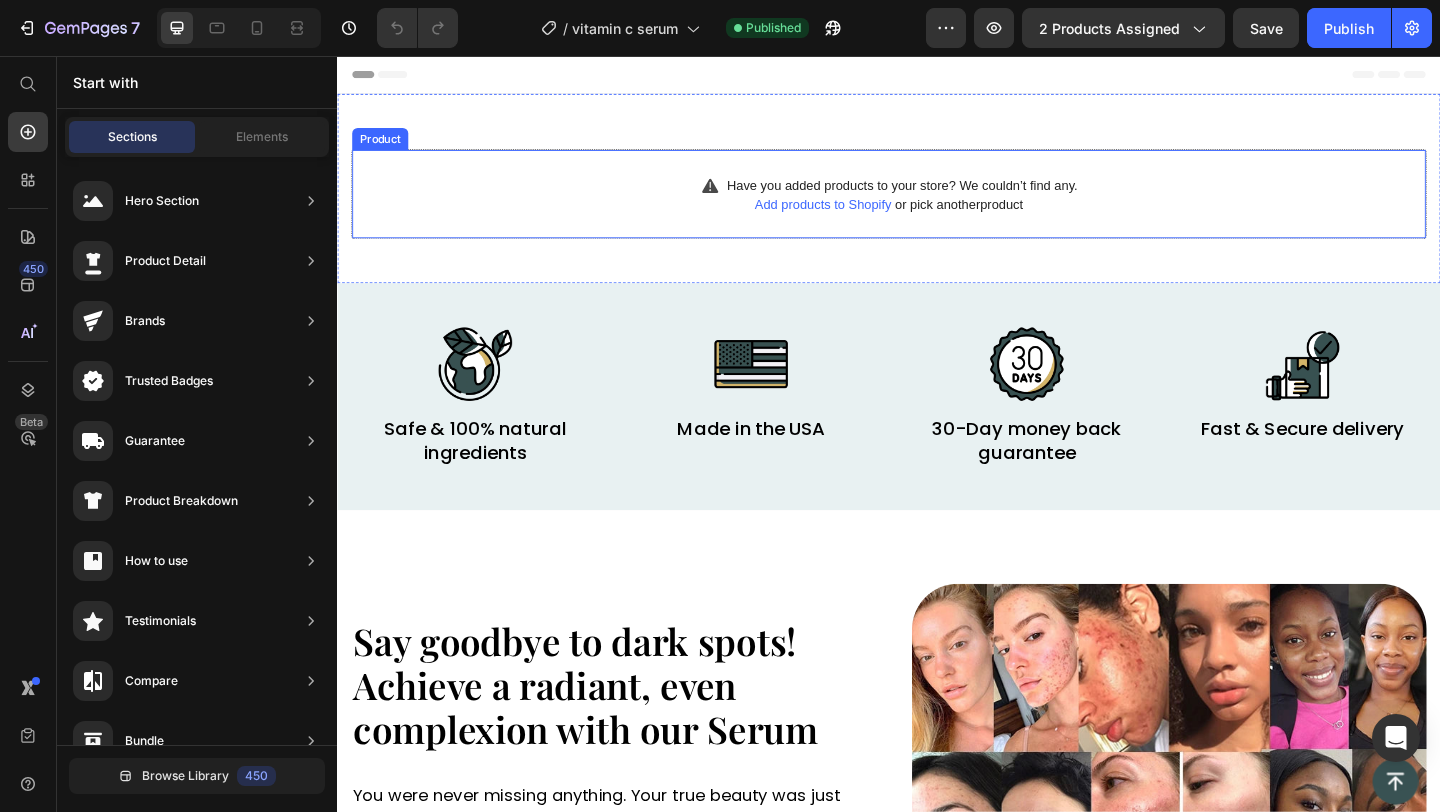click on "Have you added products to your store? We couldn’t find any. Add products to Shopify   or pick another  product Product" at bounding box center [937, 206] 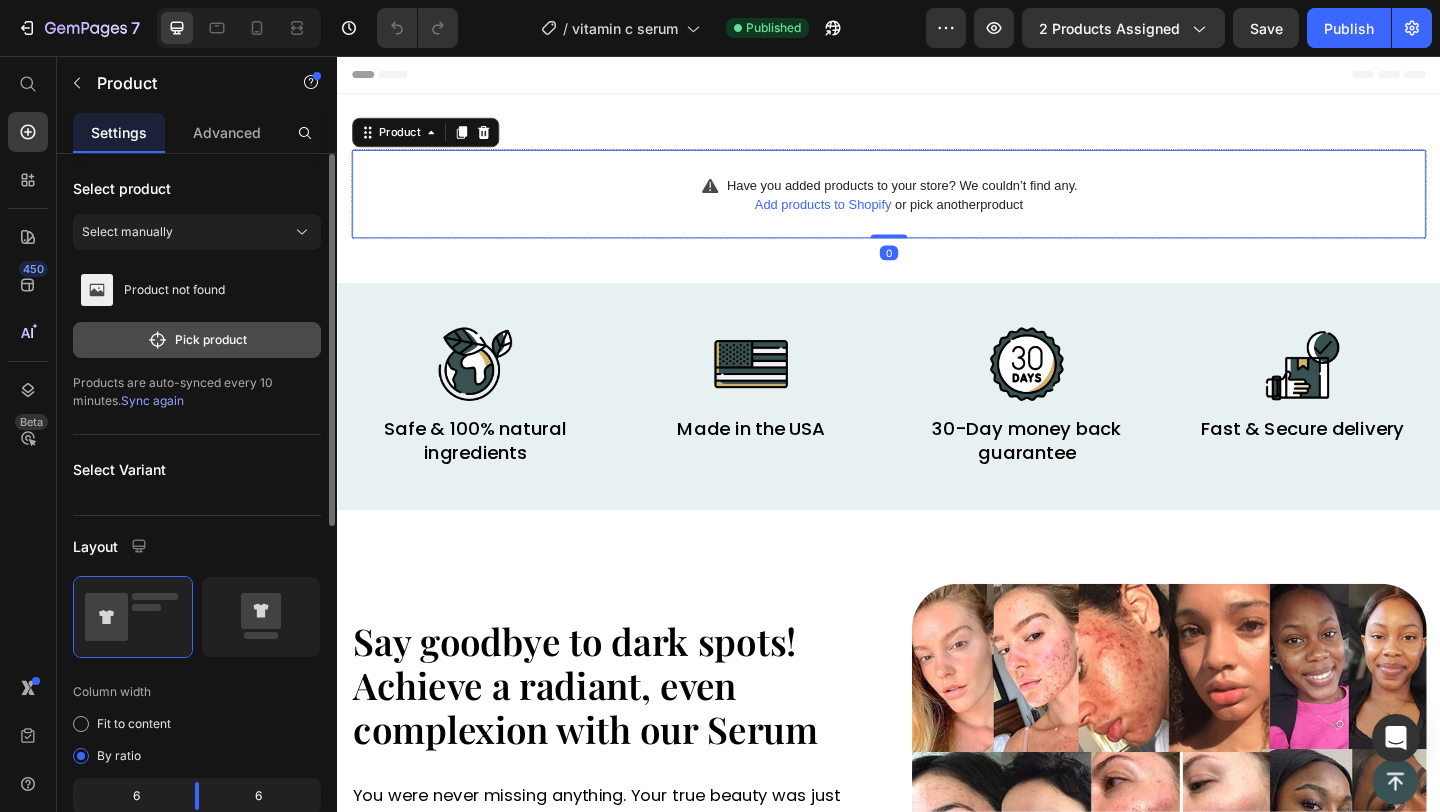 click on "Pick product" 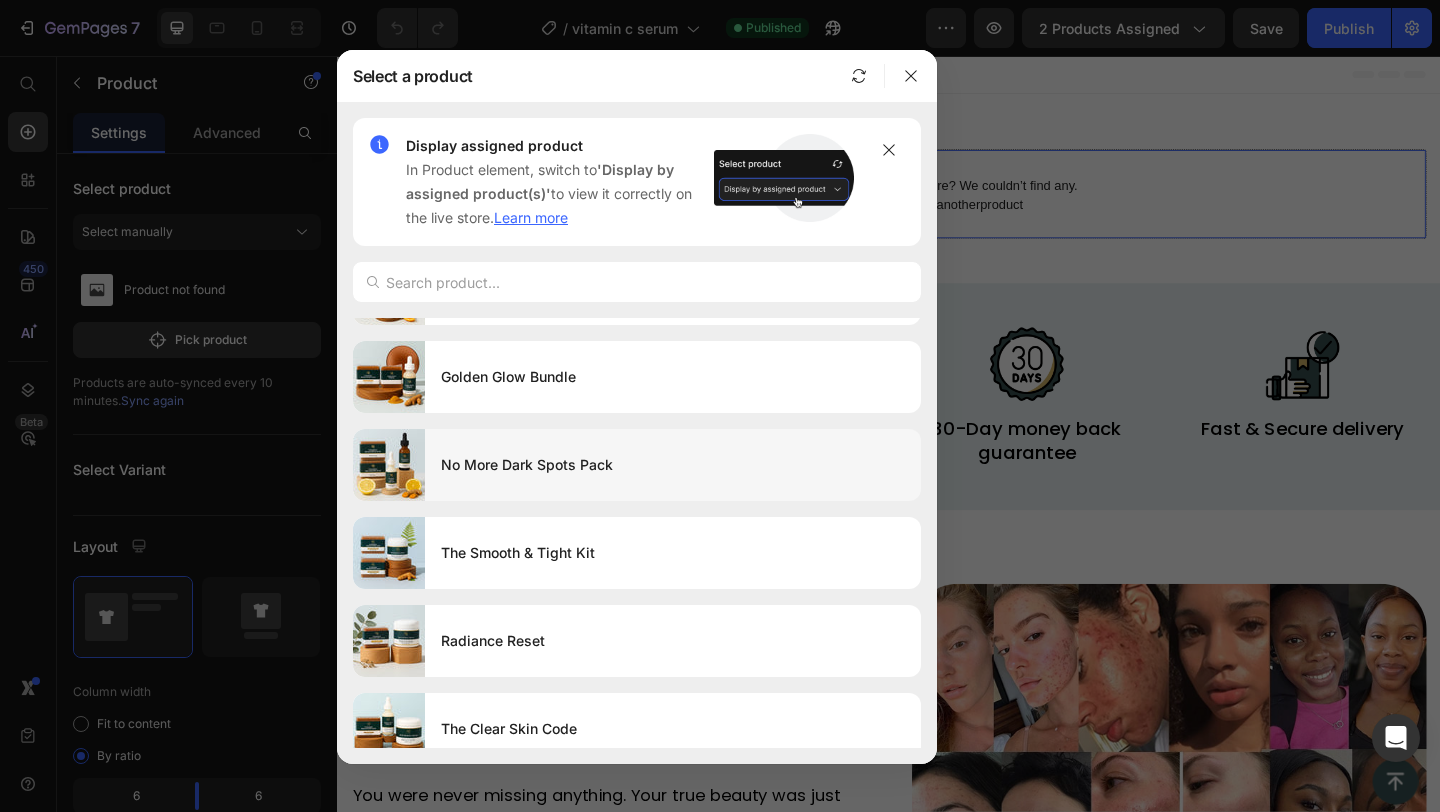 scroll, scrollTop: 0, scrollLeft: 0, axis: both 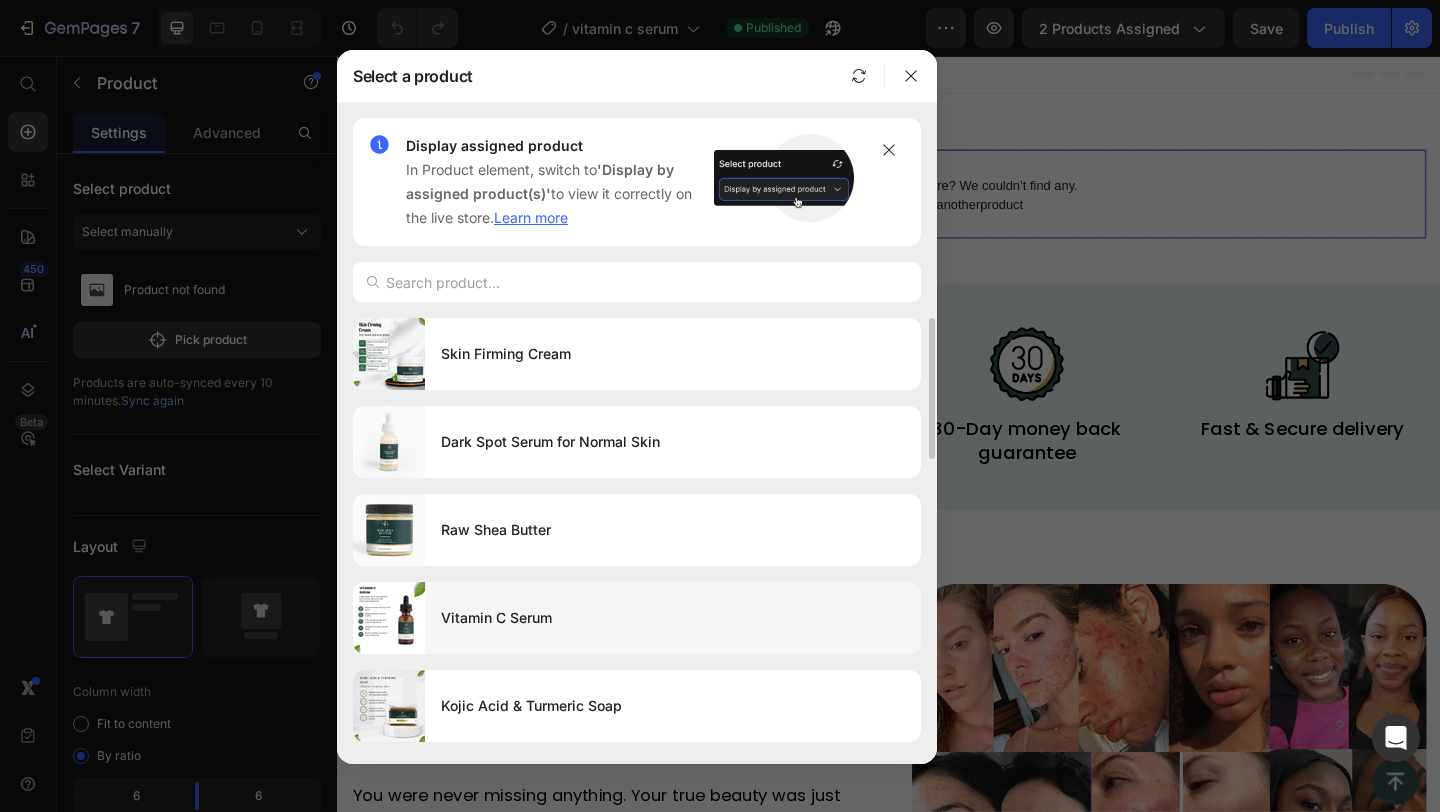 click on "Vitamin C Serum" at bounding box center [673, 618] 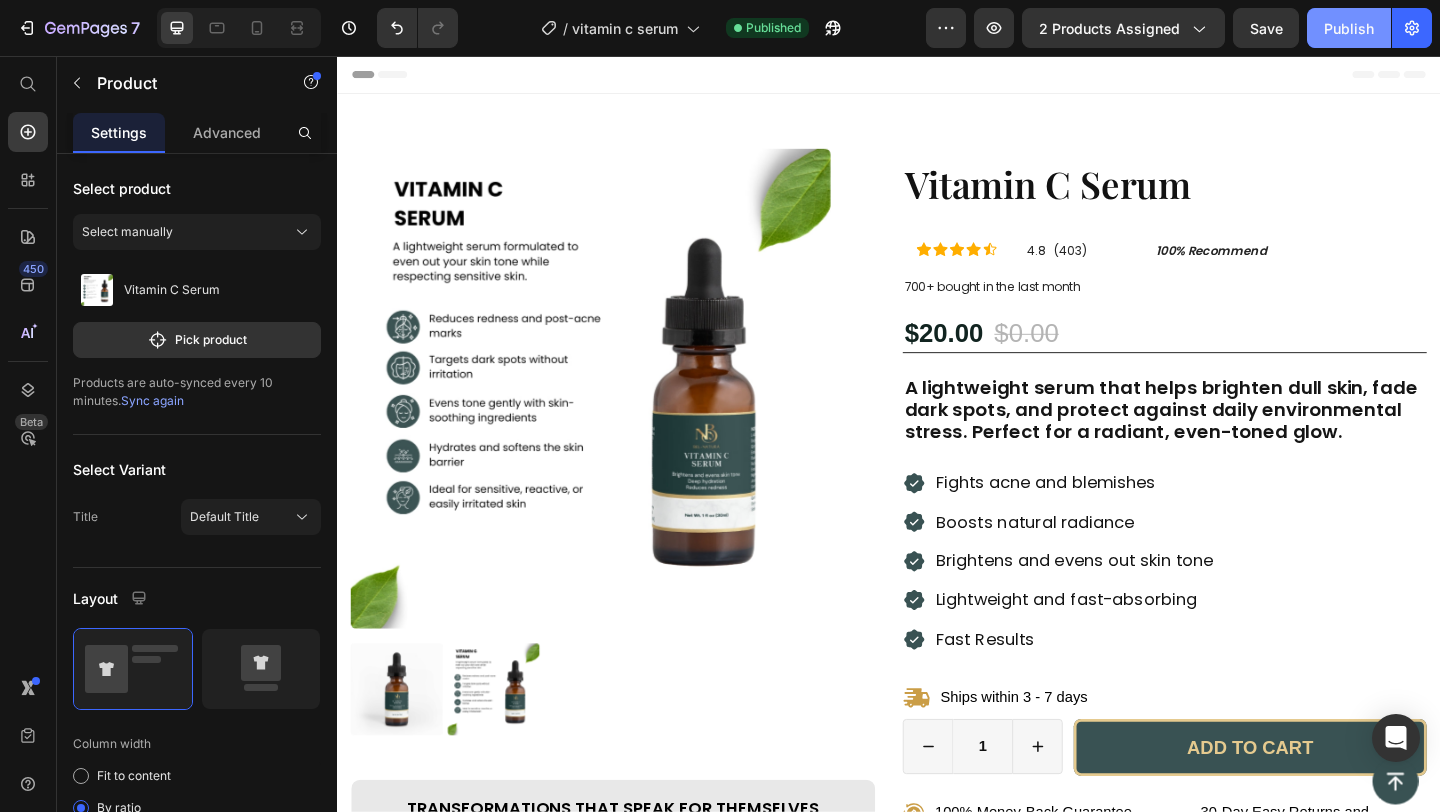 click on "Publish" at bounding box center [1349, 28] 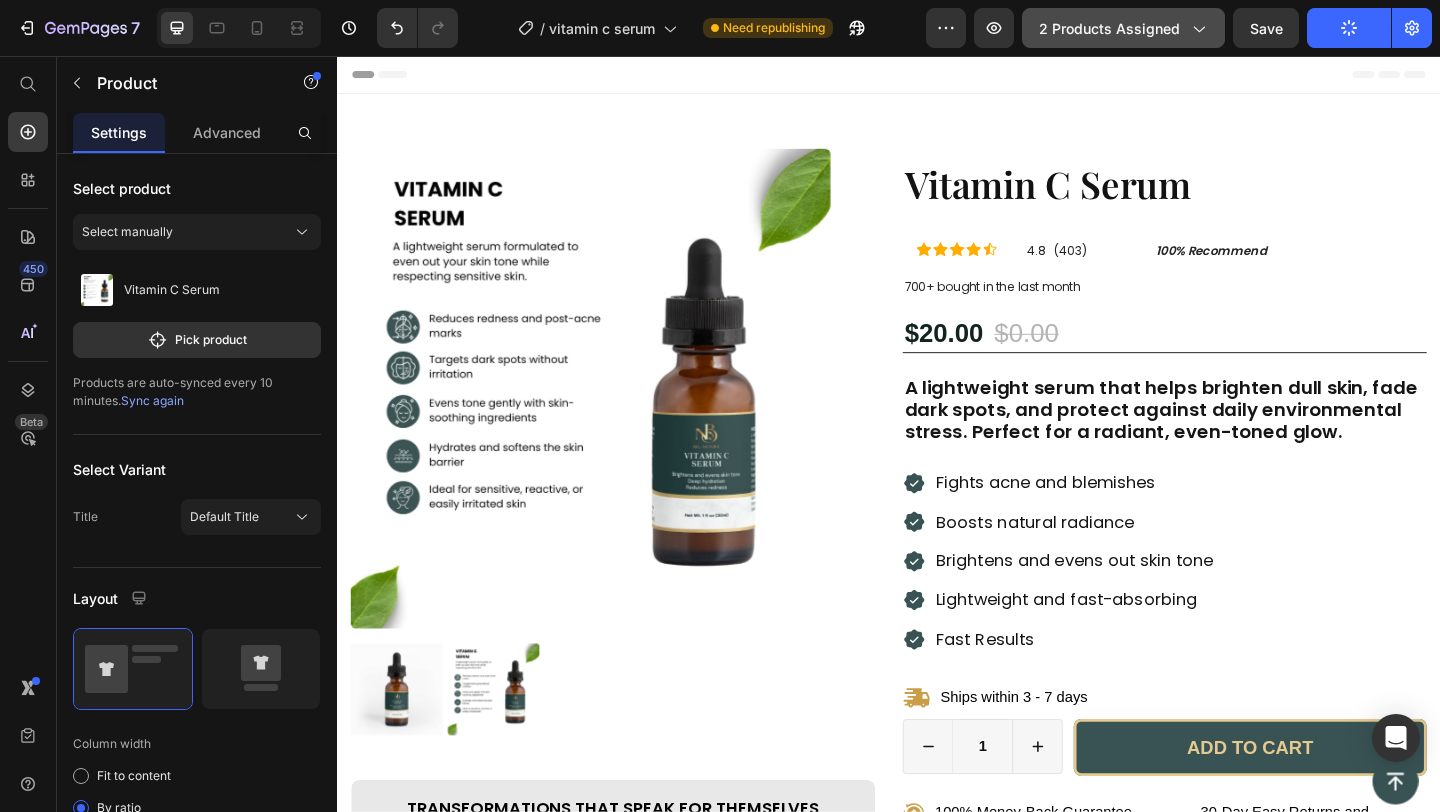 click on "2 products assigned" 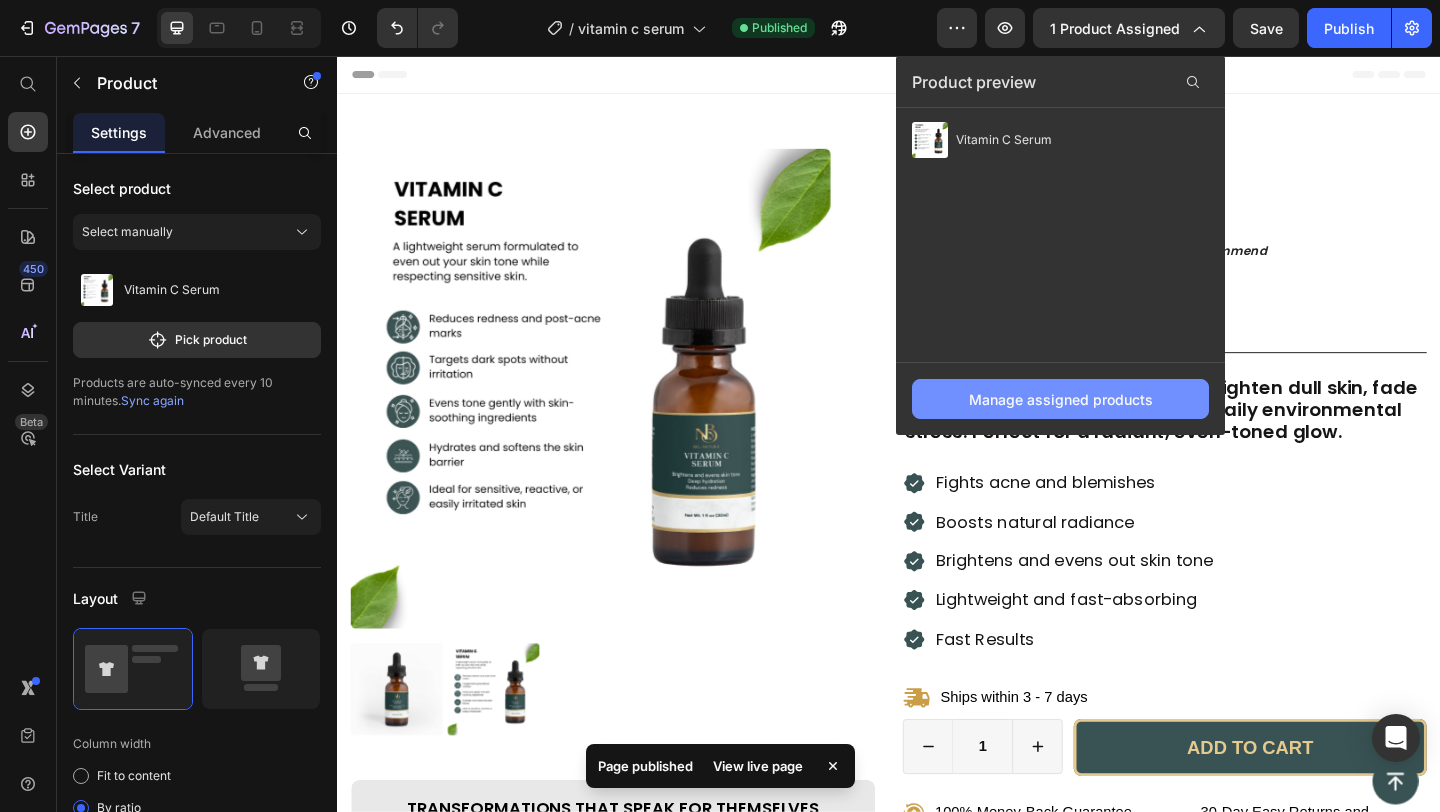 click on "Manage assigned products" at bounding box center (1060, 399) 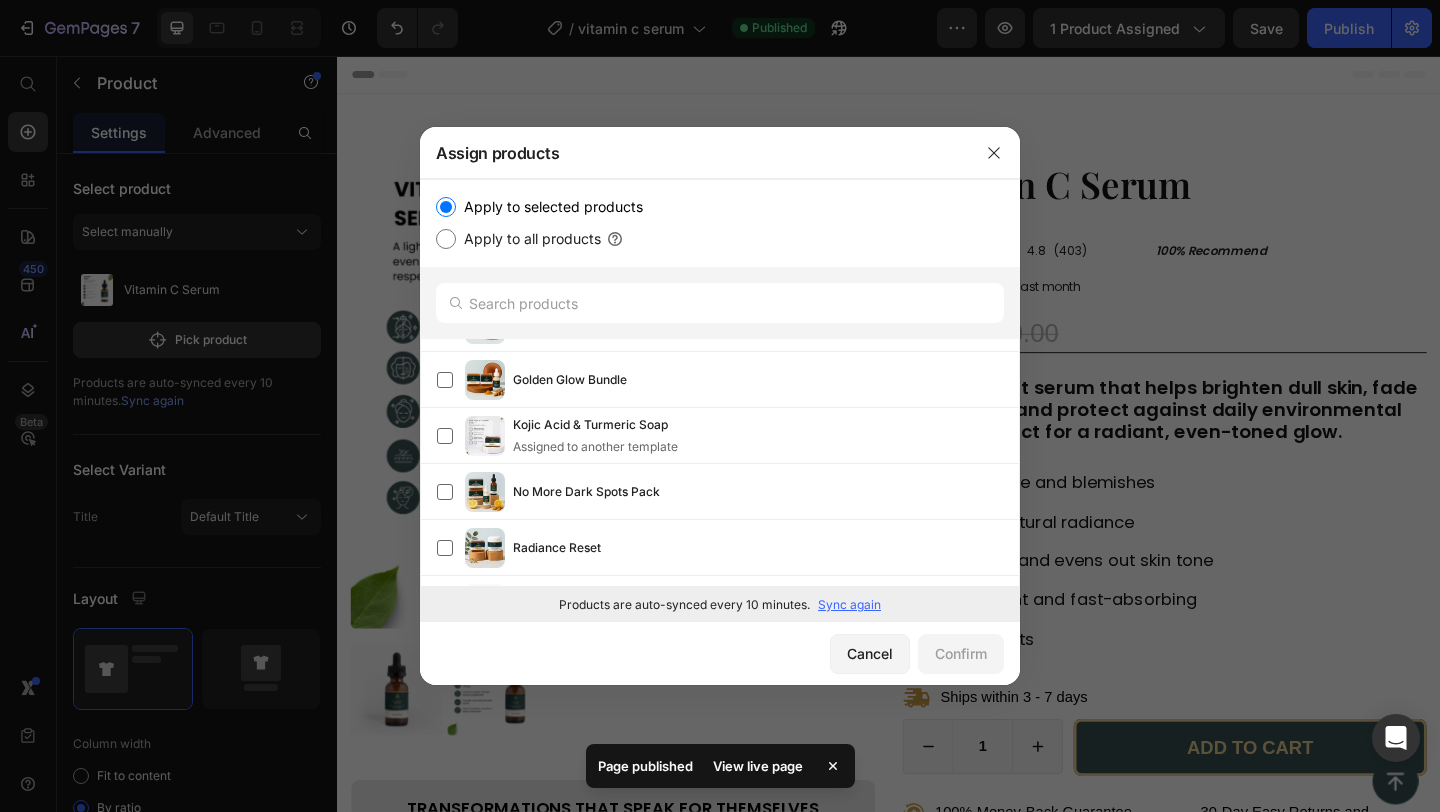 scroll, scrollTop: 397, scrollLeft: 0, axis: vertical 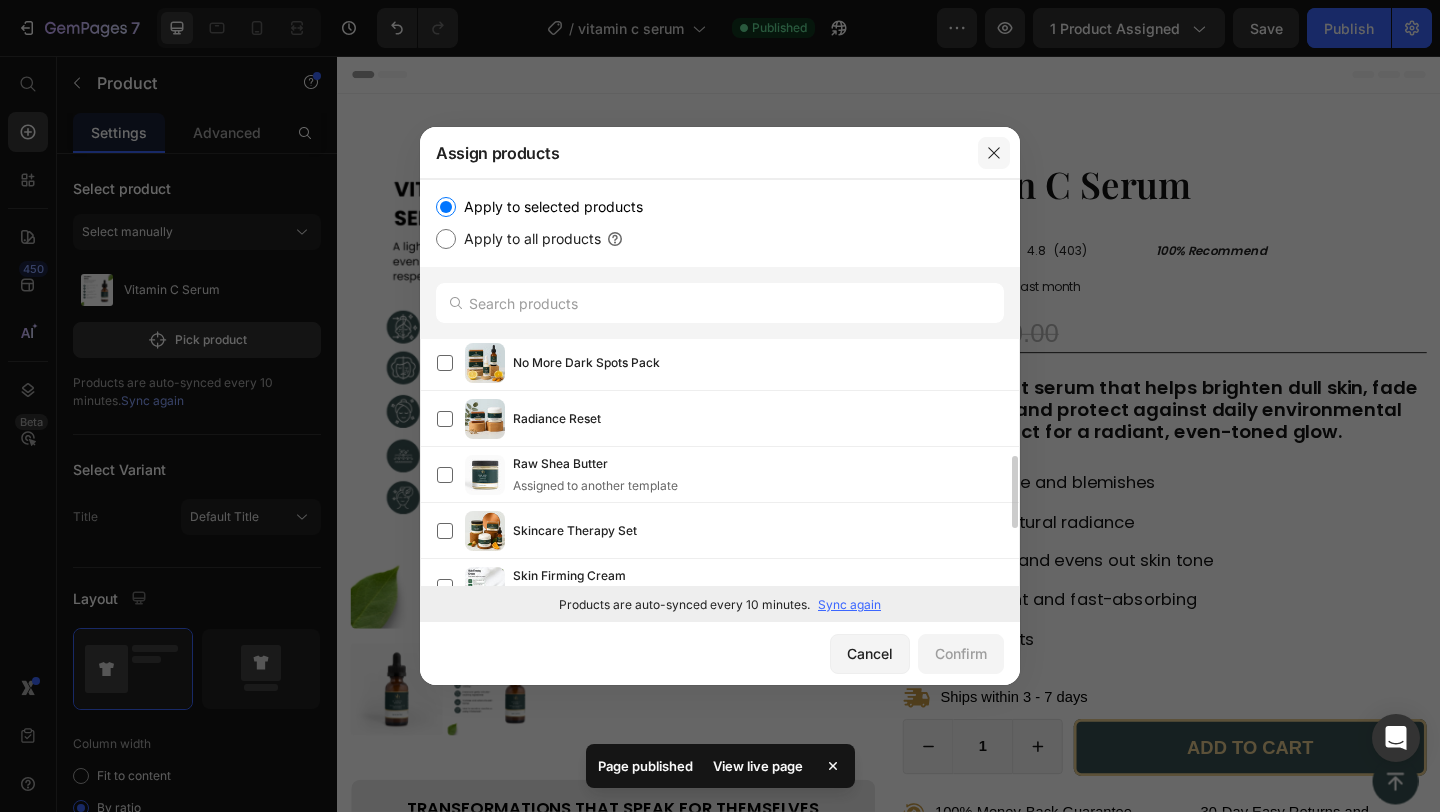 click 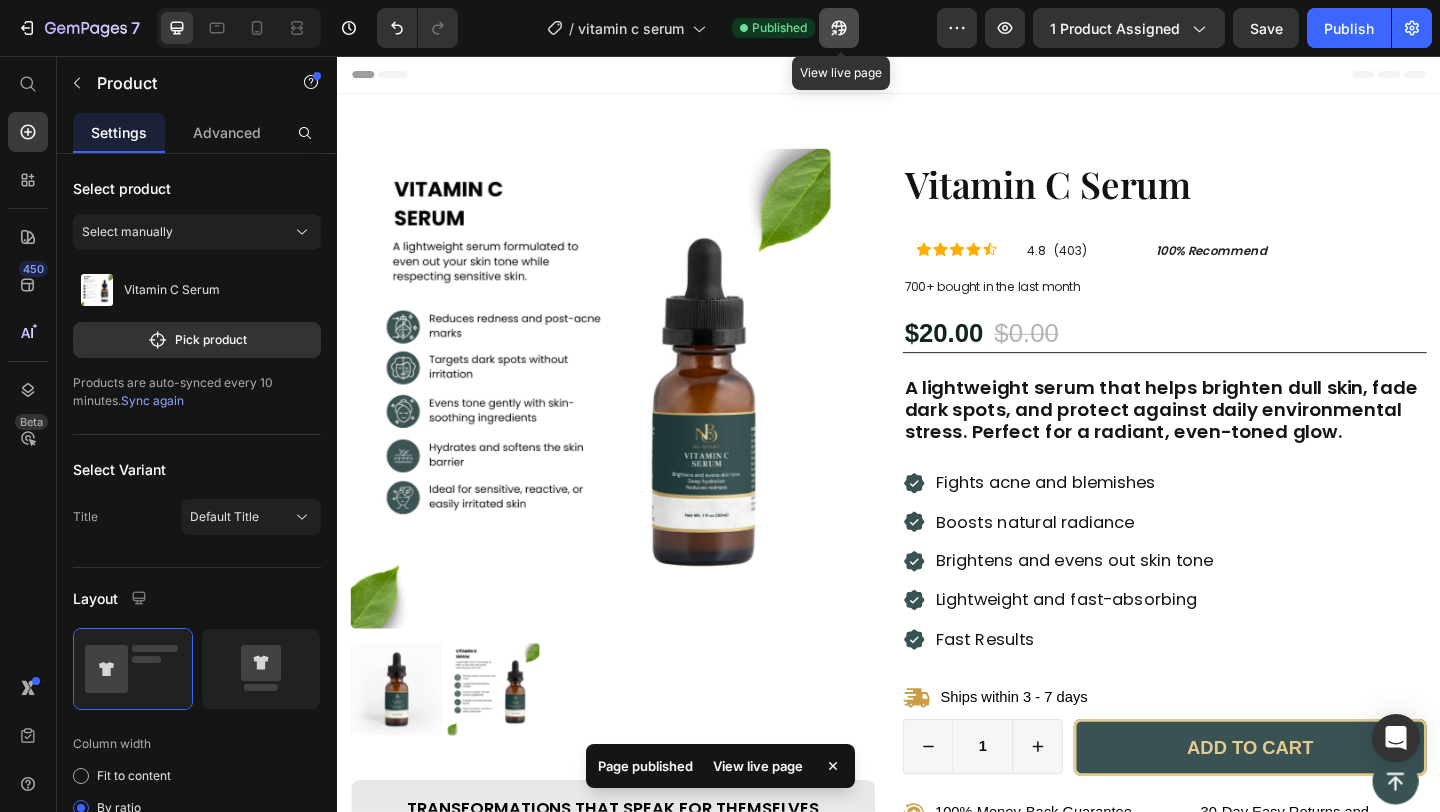 click 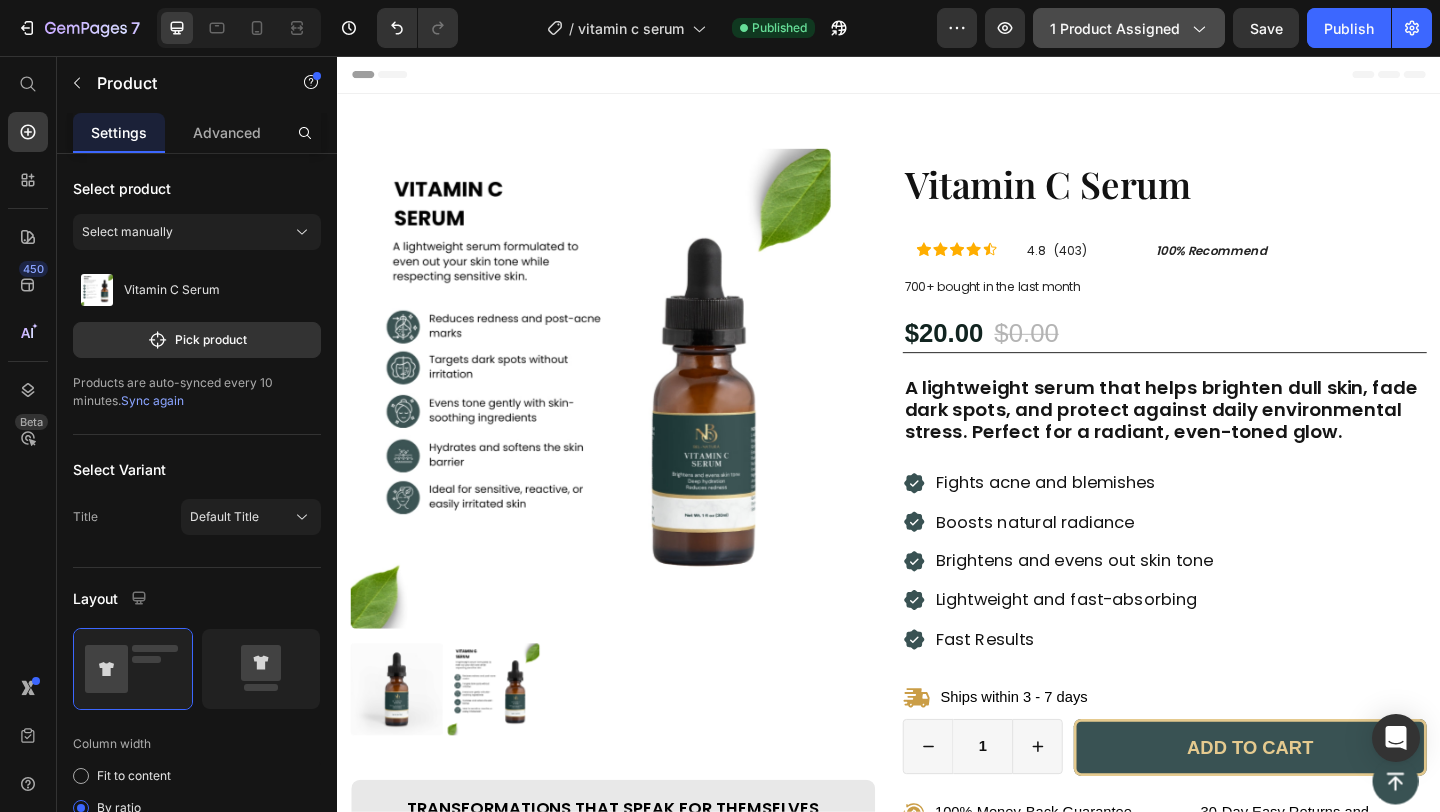 click on "1 product assigned" 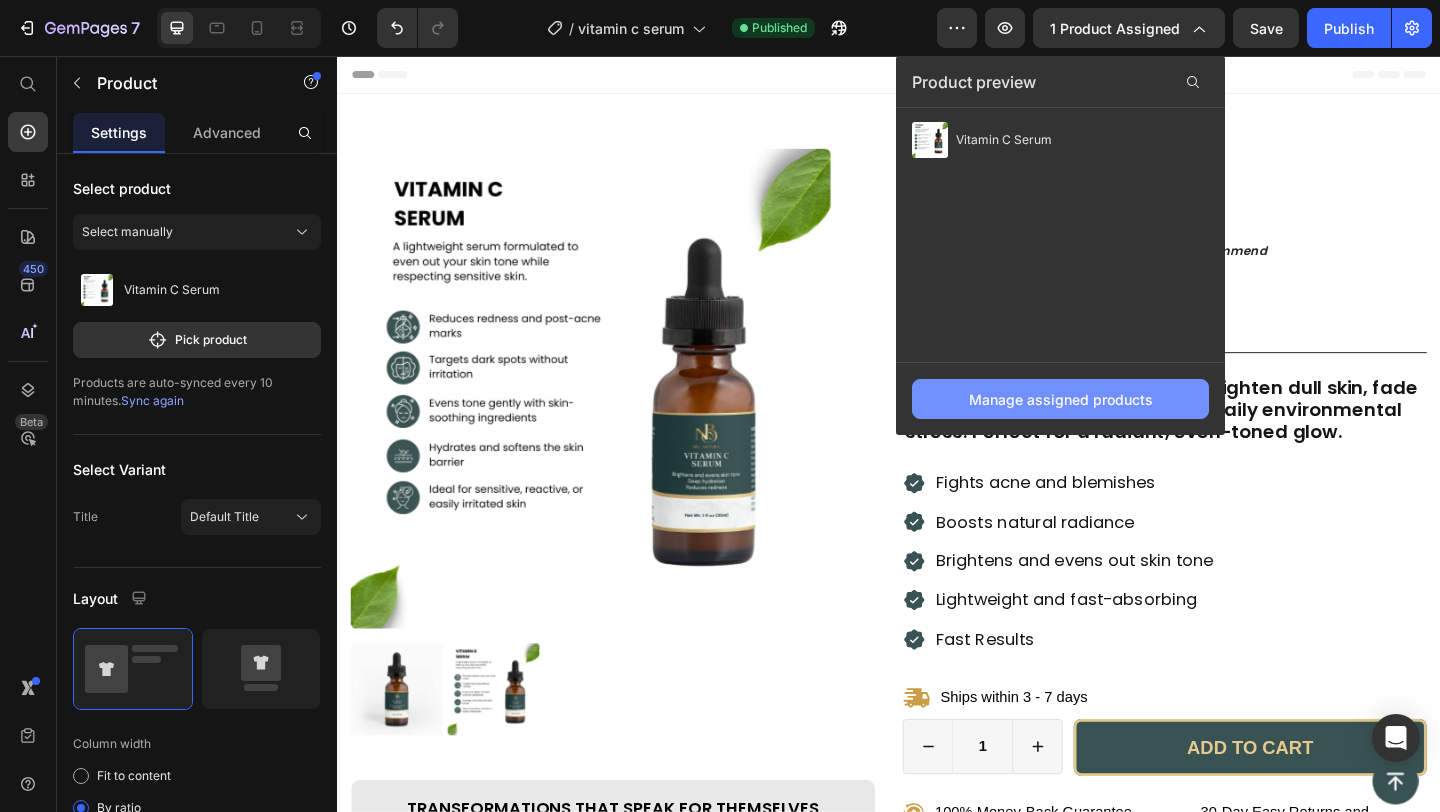 click on "Manage assigned products" at bounding box center (1061, 399) 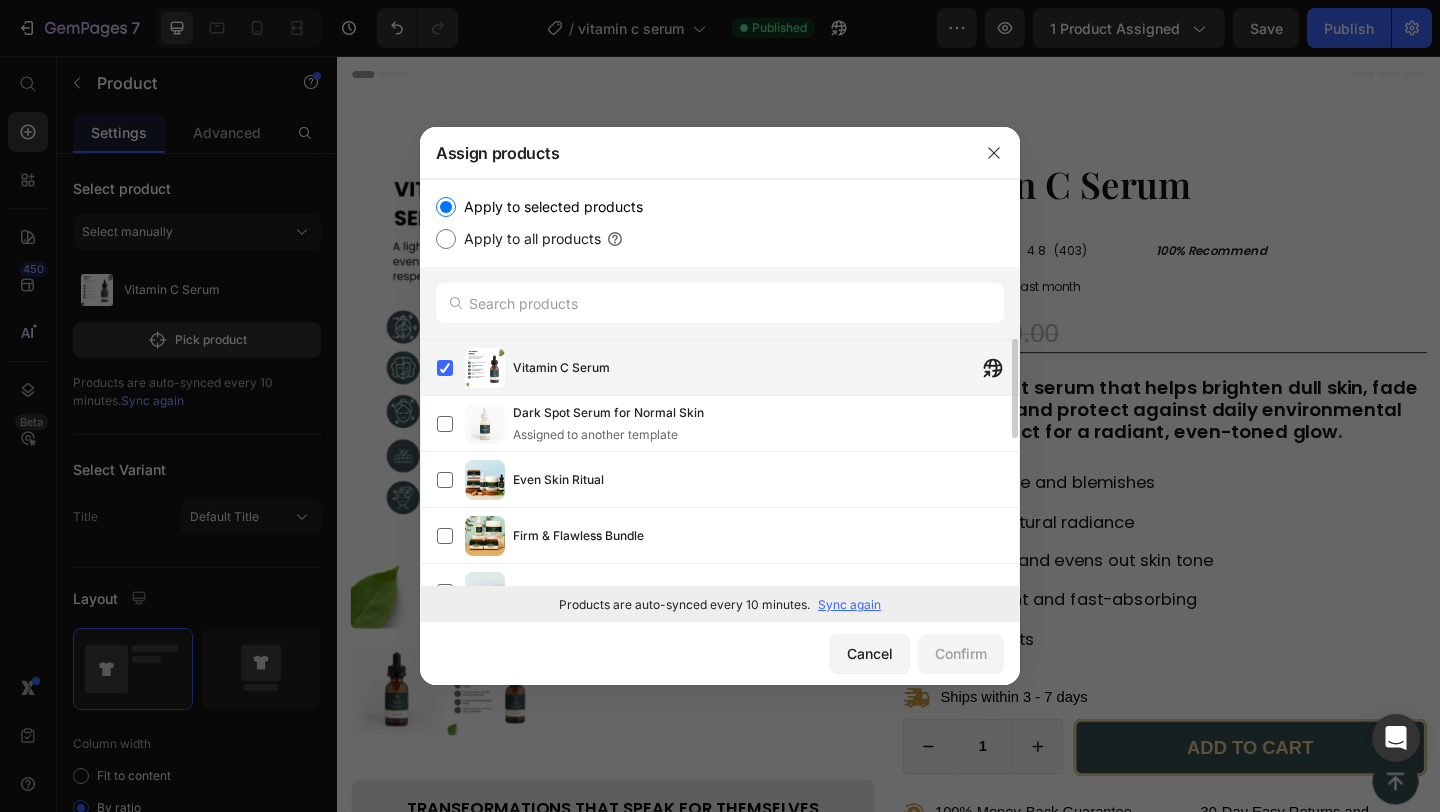 click on "Vitamin C Serum" at bounding box center [766, 368] 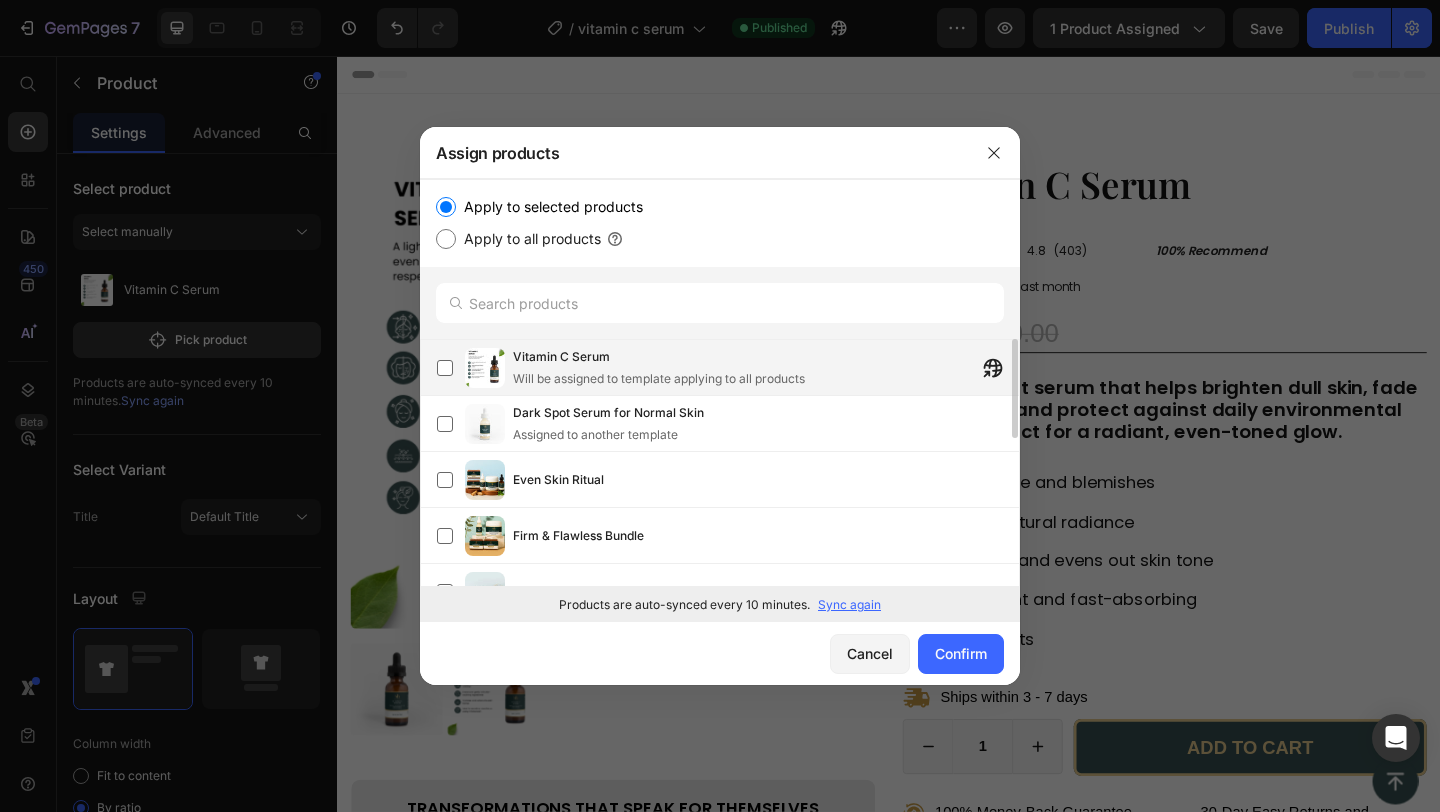 click on "Vitamin C Serum" at bounding box center [659, 357] 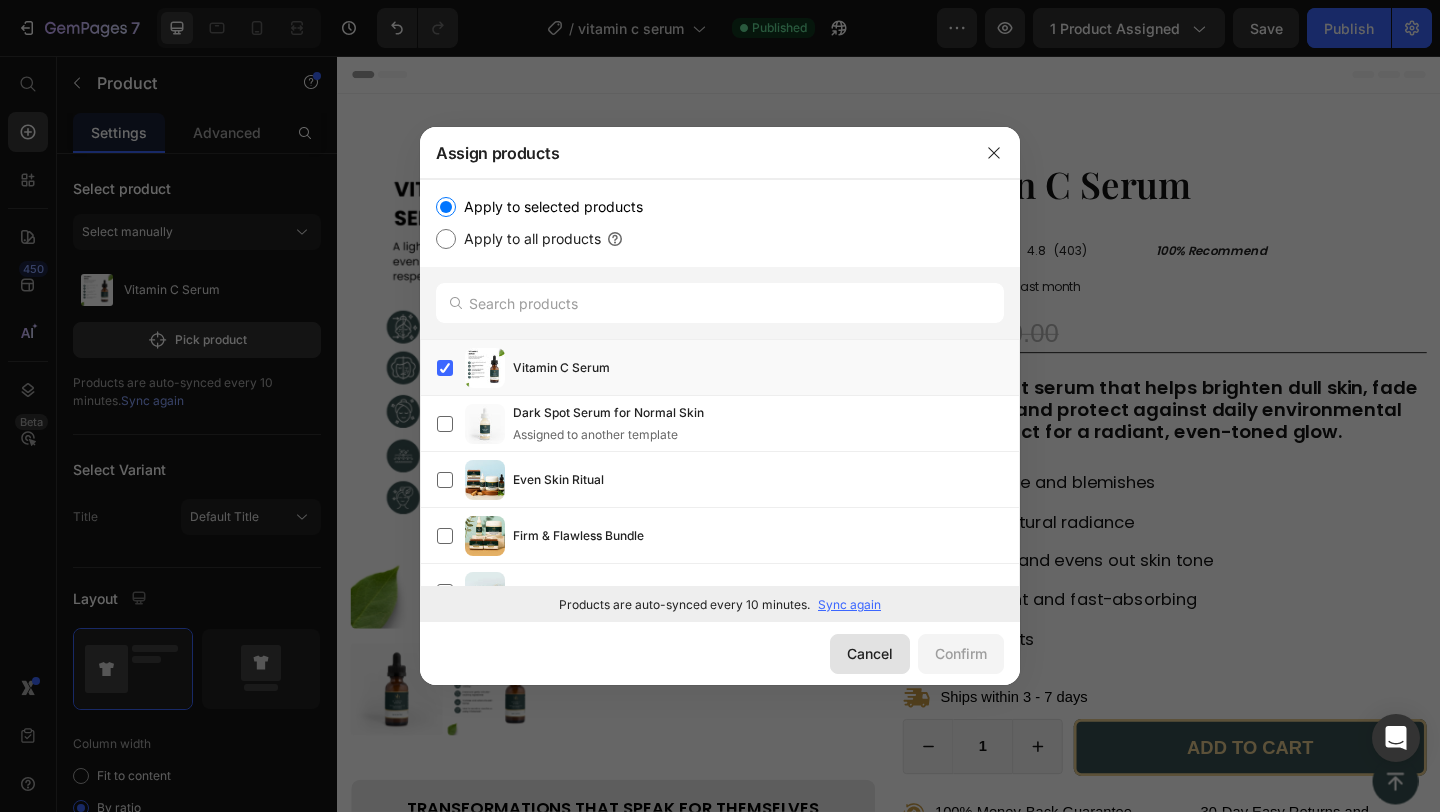 click on "Cancel" at bounding box center (870, 653) 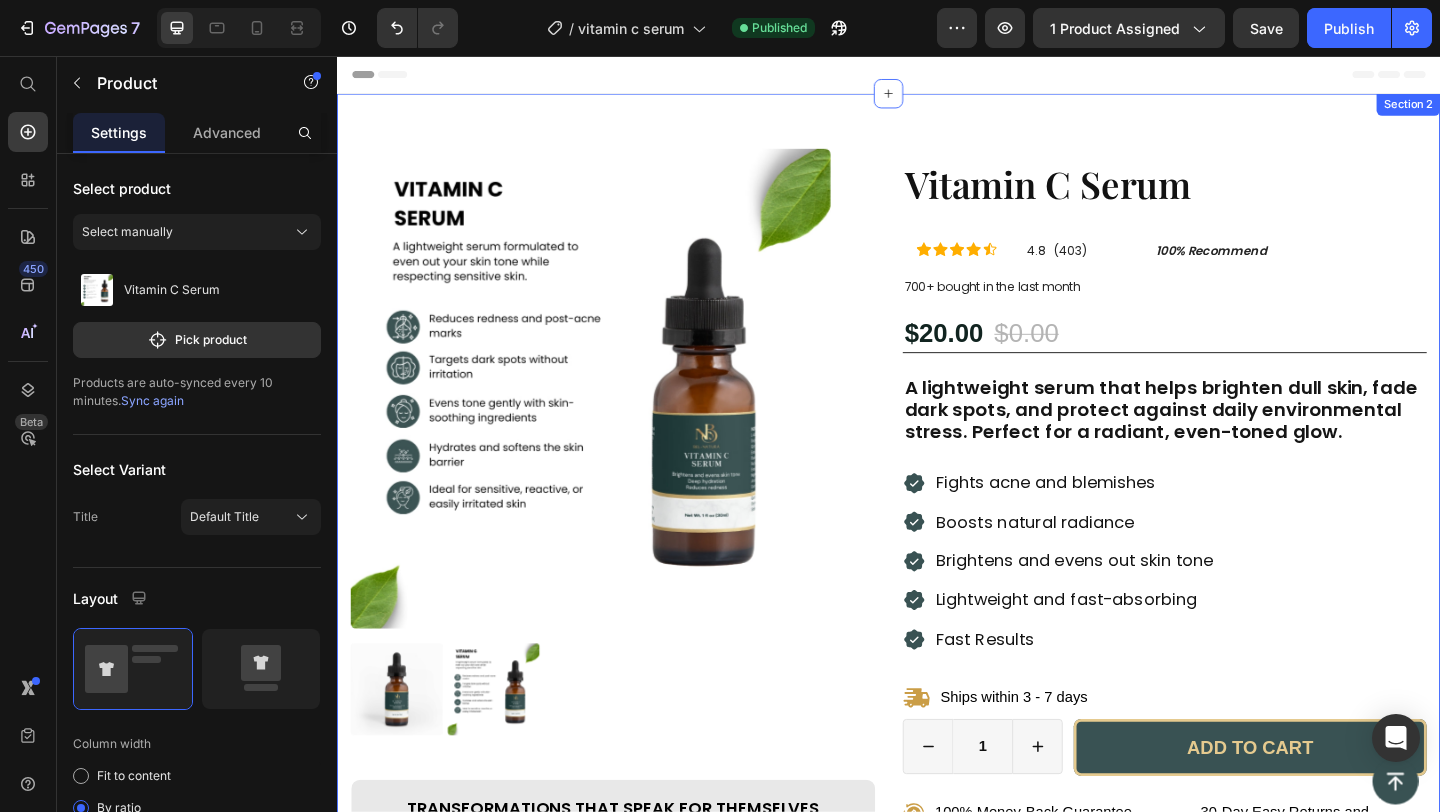 click on "Product Images Transformations That Speak for Themselves Heading Image Image Image Image Image Carousel Row Vitamin C Serum Product Title Icon Icon Icon Icon
Icon Icon List 4.8   (403)  Text Block 100% Recommend Text Block Row Row 700+ bought in the last month Text Block $20.00 Product Price $0.00 Product Price 0% OFF Discount Tag Row A lightweight serum that helps brighten dull skin, fade dark spots, and protect against daily environmental stress. Perfect for a radiant, even-toned glow. Text Block
Fights acne and blemishes
Boosts natural radiance
Brightens and evens out skin tone
Lightweight and fast-absorbing
Fast Results Item List
Ships within 3 - 7 days Item List 1 Product Quantity Row Add to cart Add to Cart Row Row
100% Money-Back Guarantee Item List
30-Day Easy Returns and Exchanges Item List Row Real Results from Real Customers Heading Image Image Image Image" at bounding box center [937, 660] 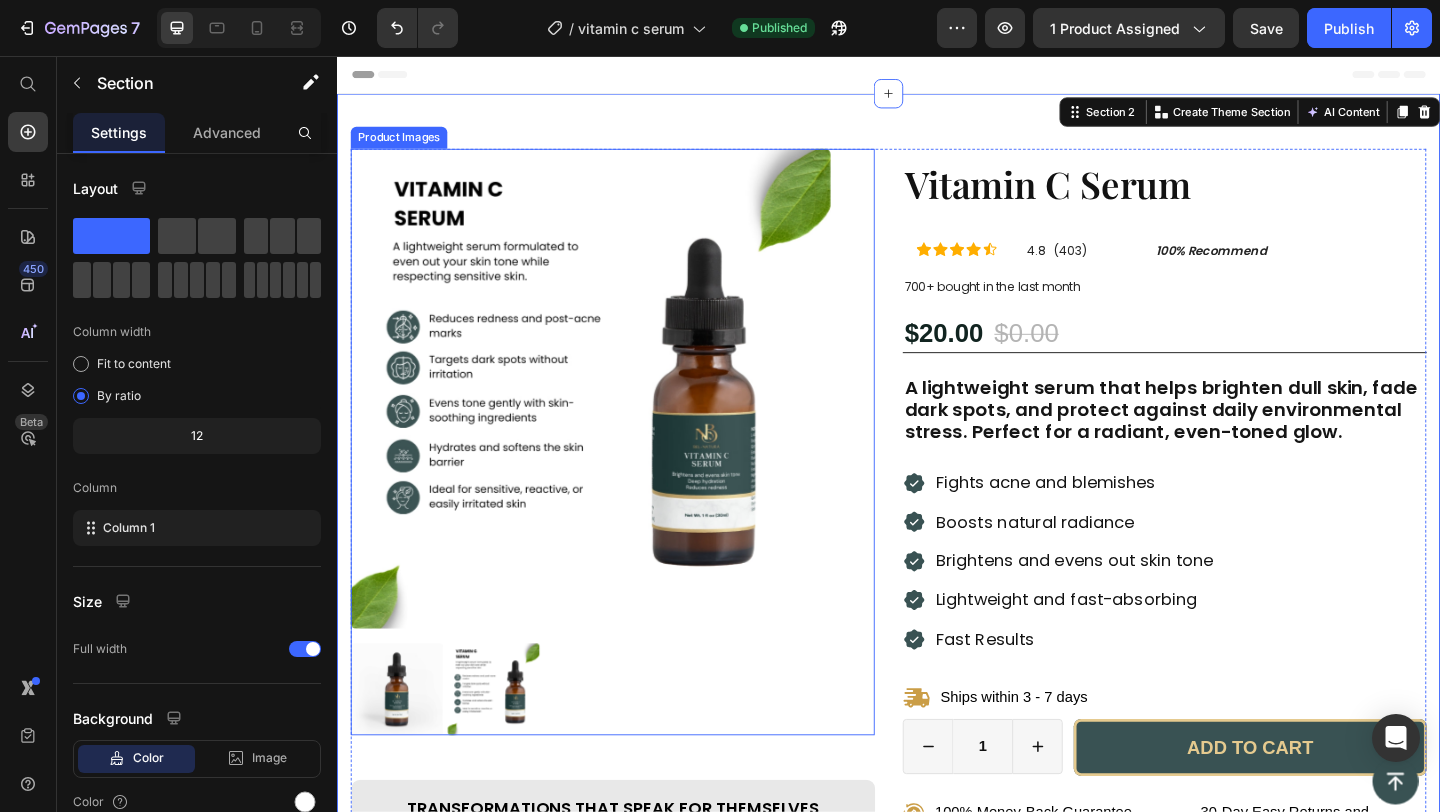 click on "Product Images" at bounding box center [637, 476] 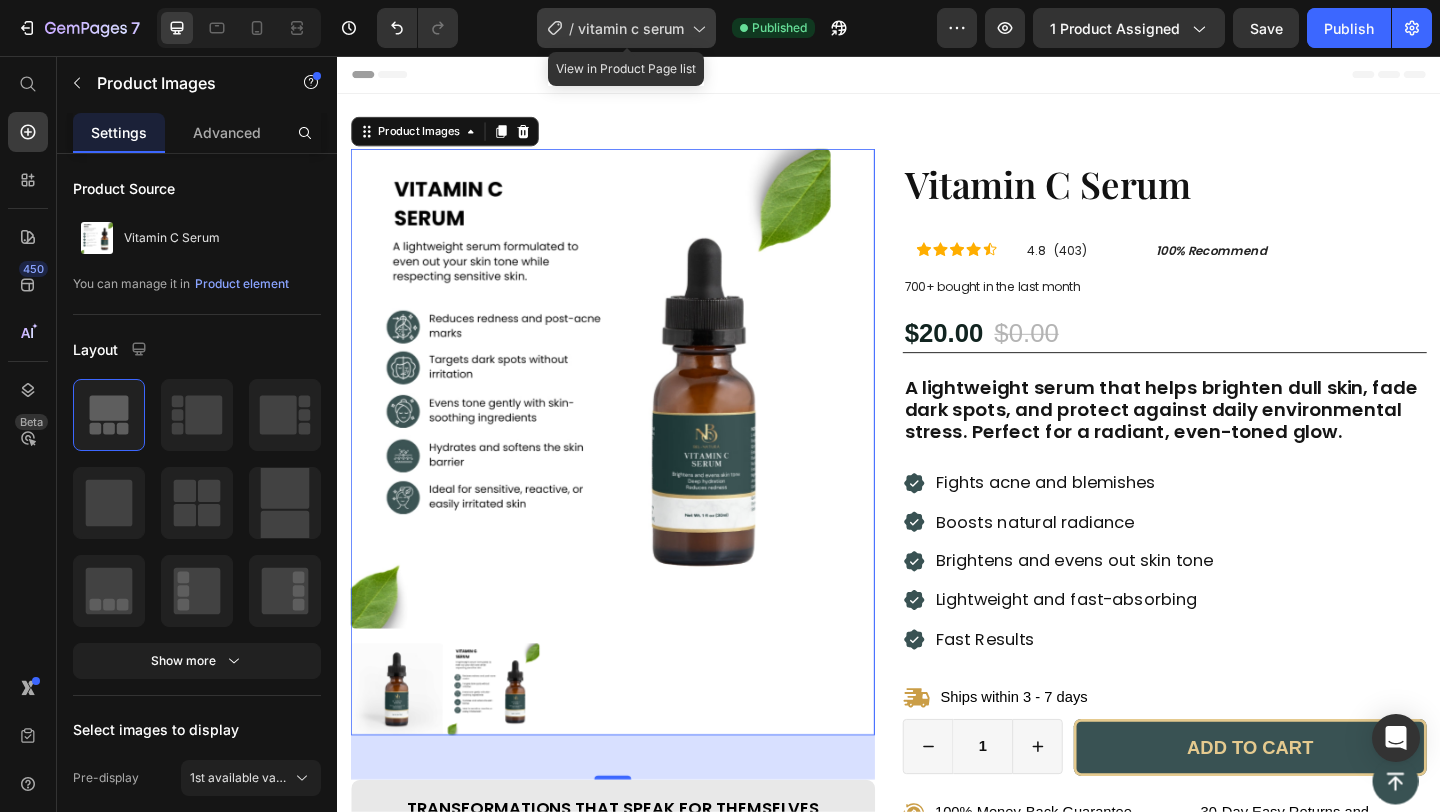 click on "vitamin c serum" at bounding box center (631, 28) 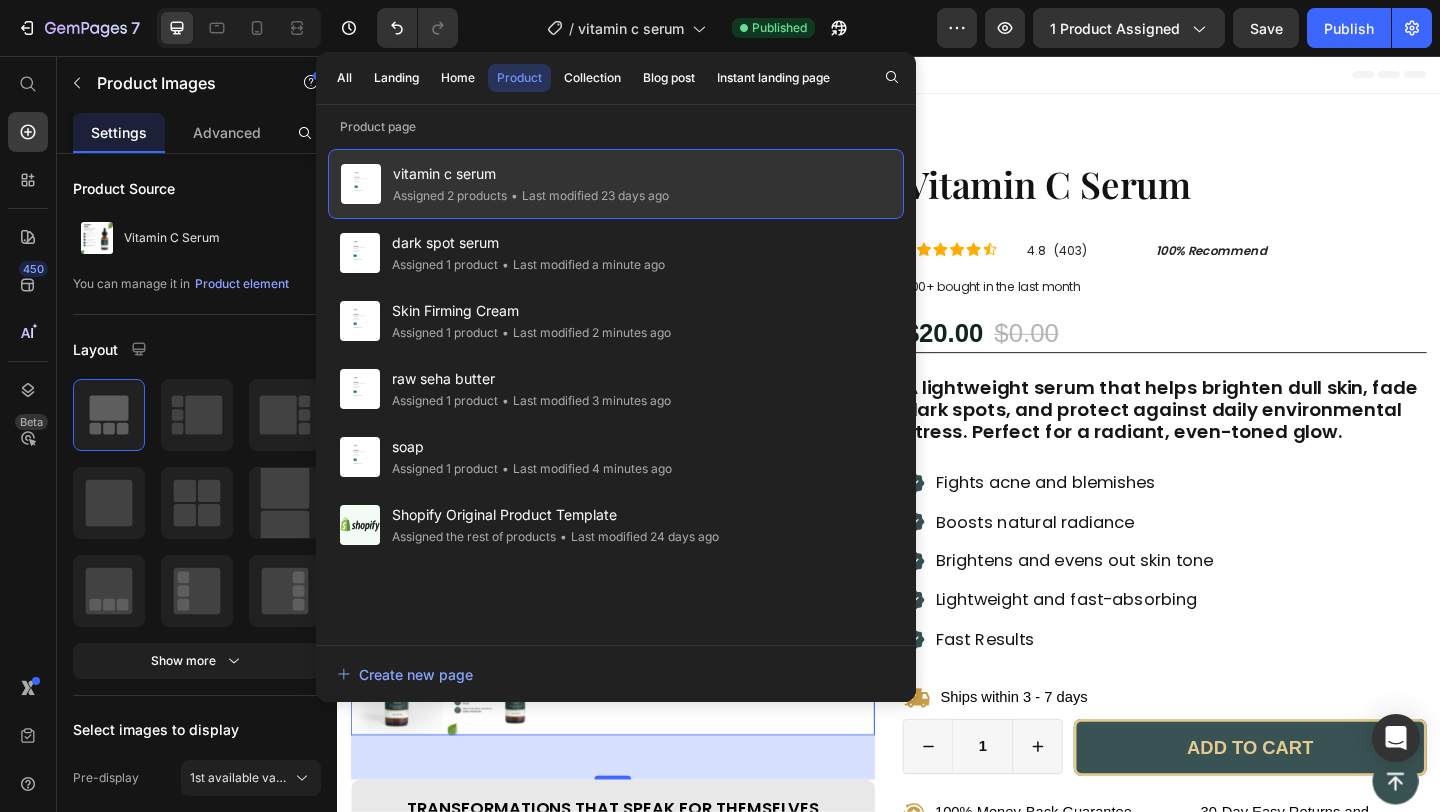 click on "vitamin c serum" at bounding box center [531, 174] 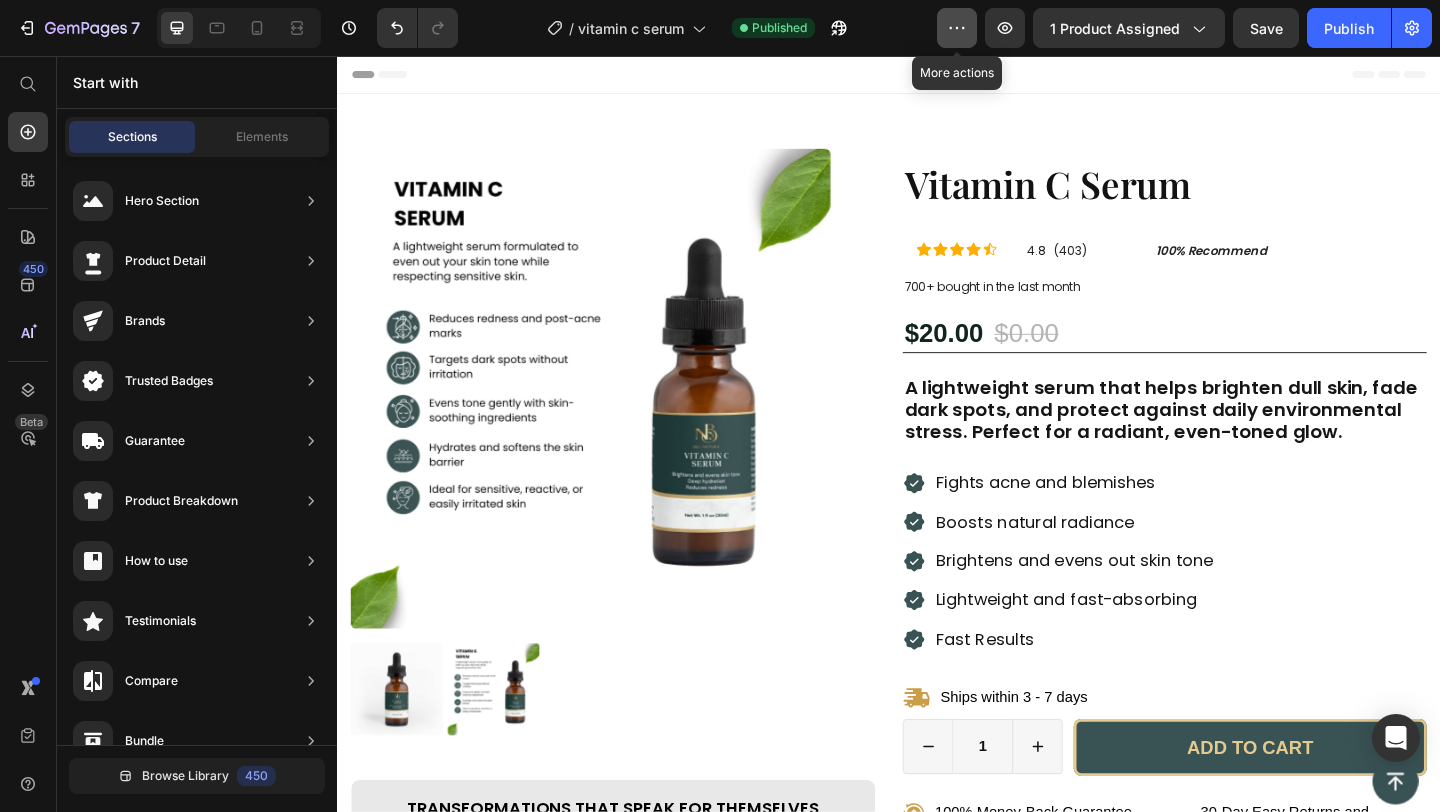 click 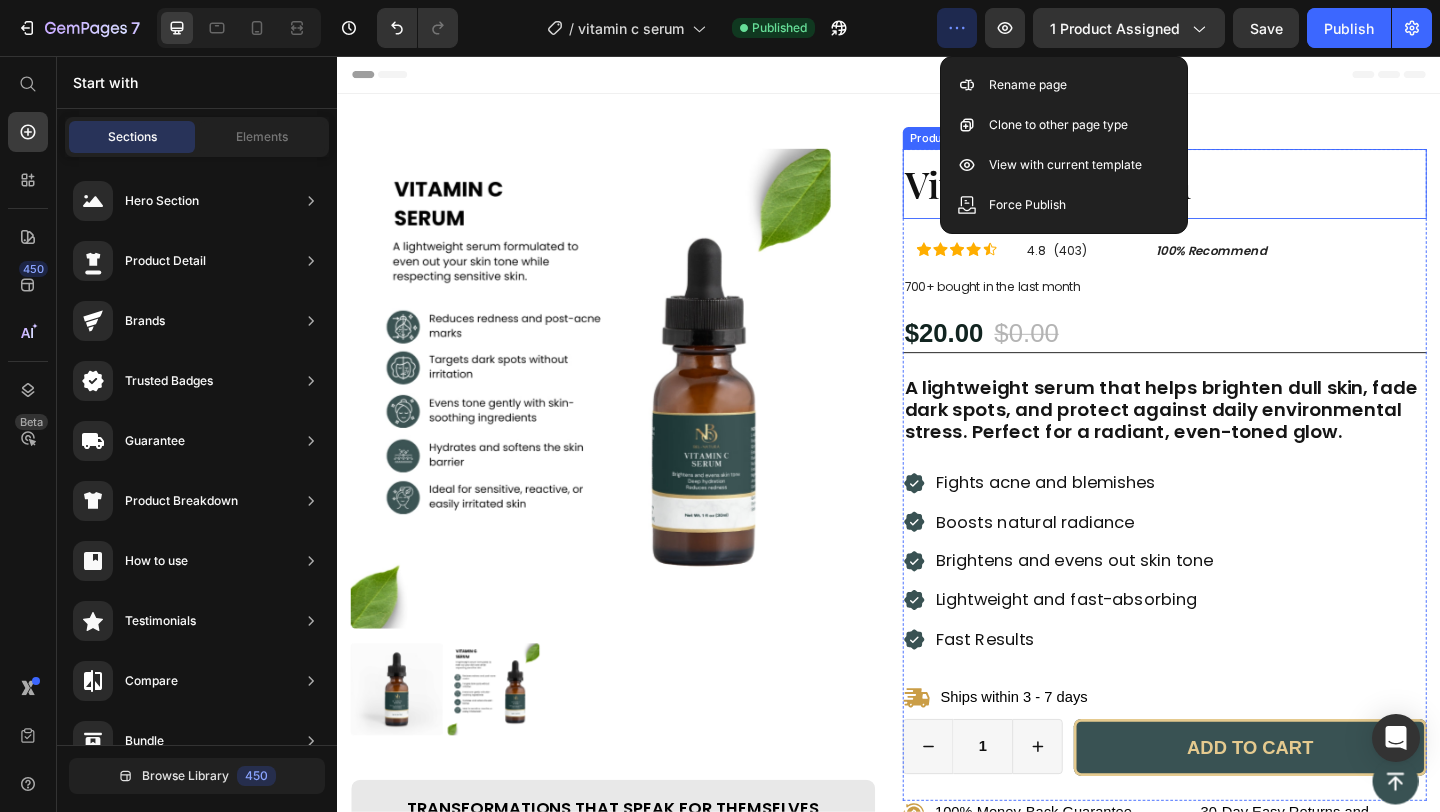 click on "Vitamin C Serum" at bounding box center (1237, 195) 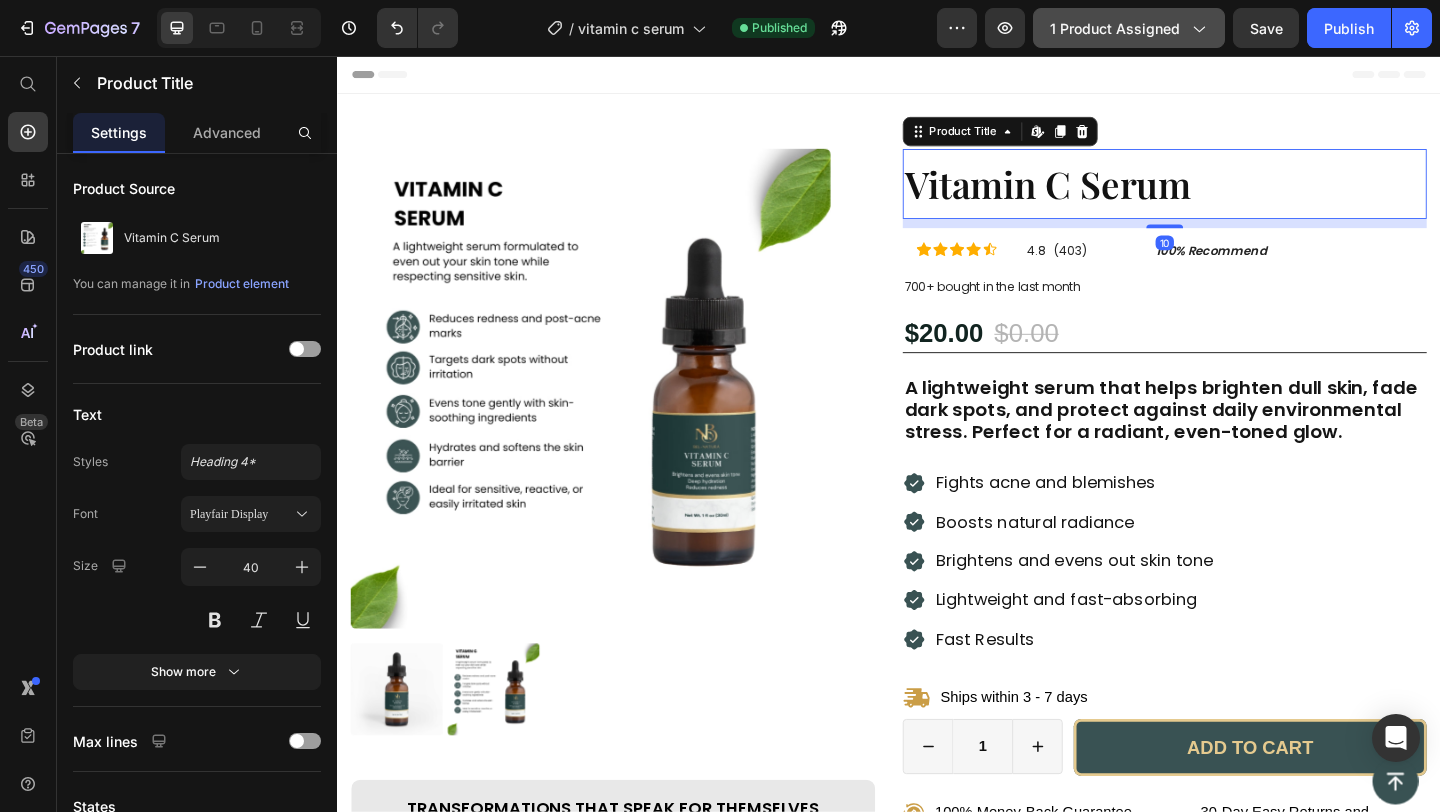 click 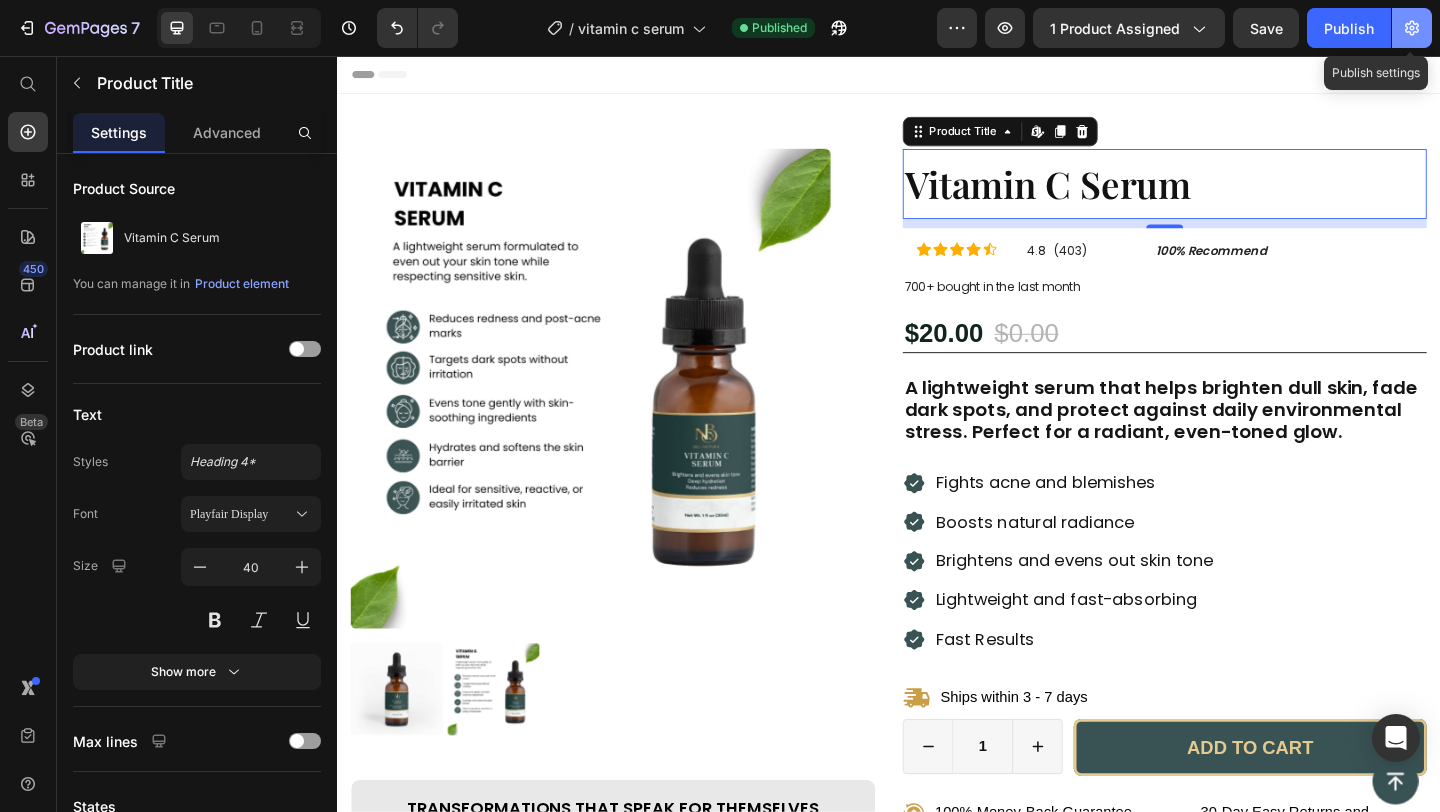 click 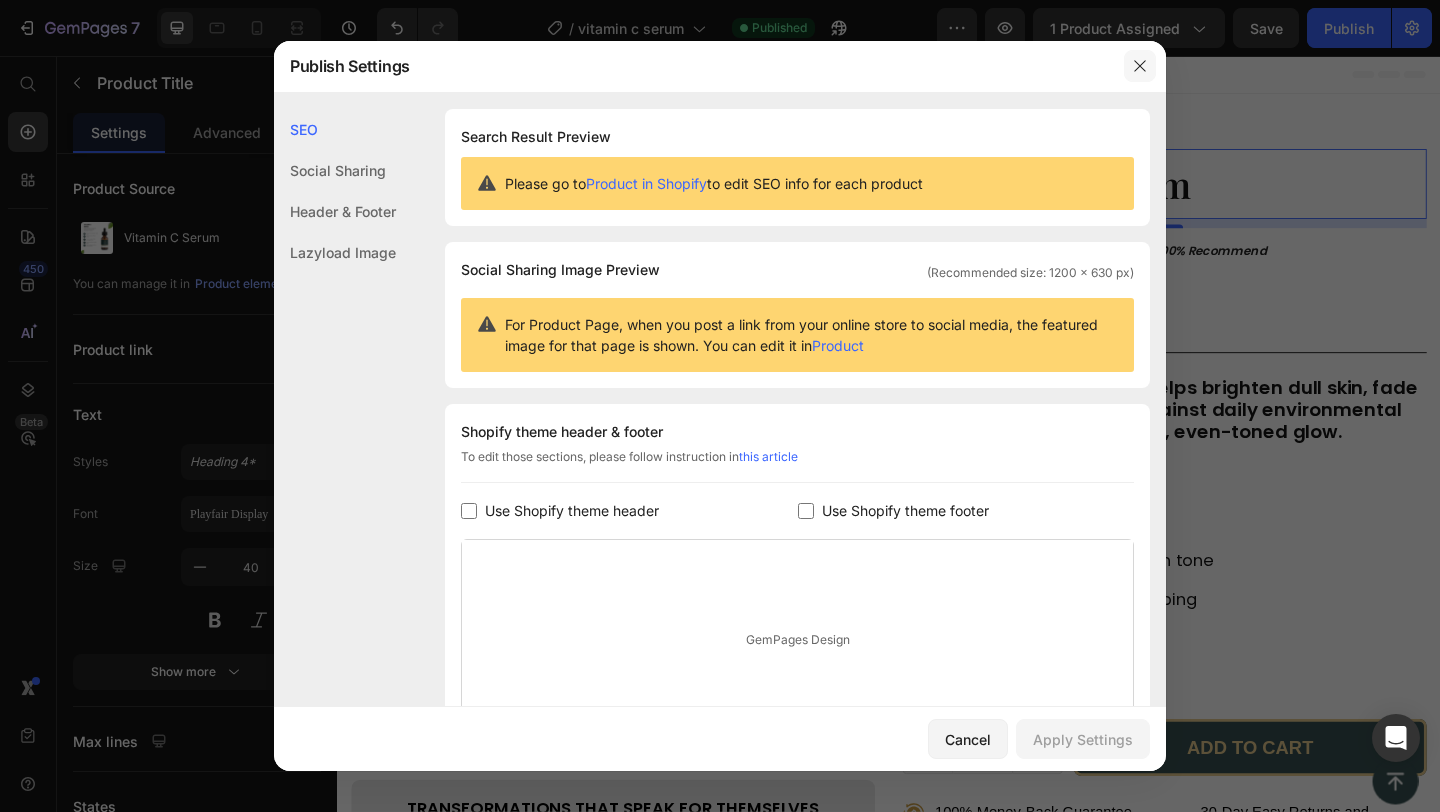 click 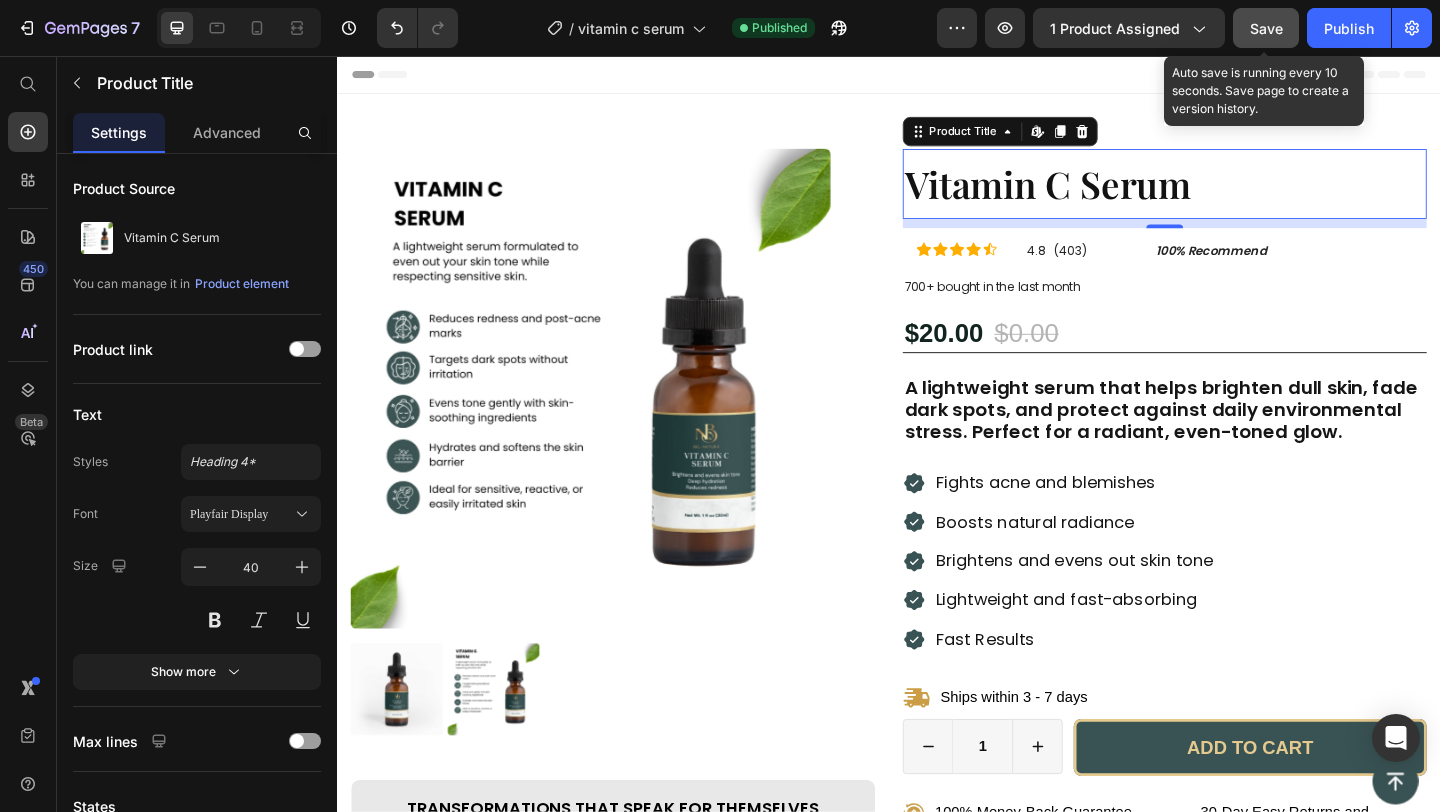 click on "Save" at bounding box center (1266, 28) 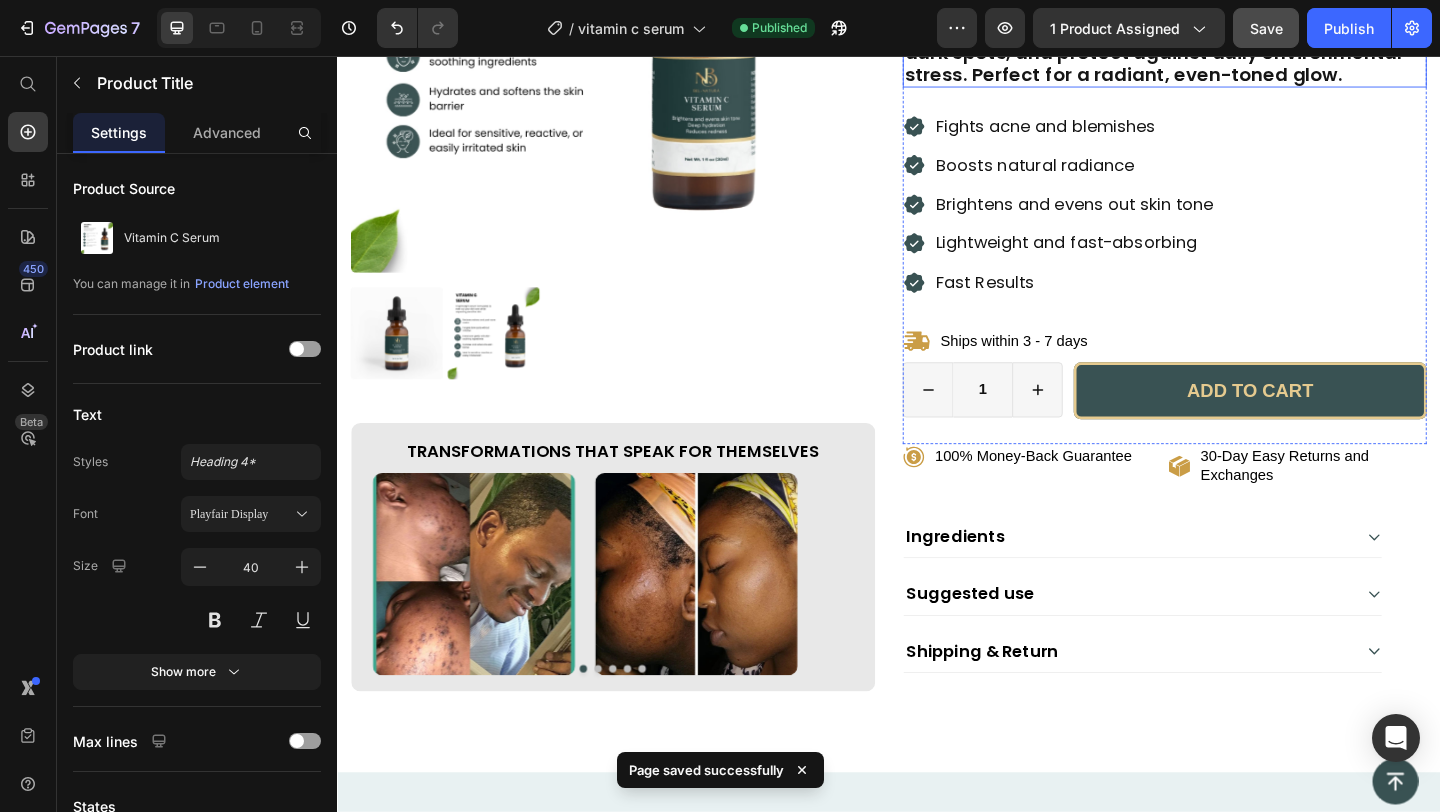 scroll, scrollTop: 0, scrollLeft: 0, axis: both 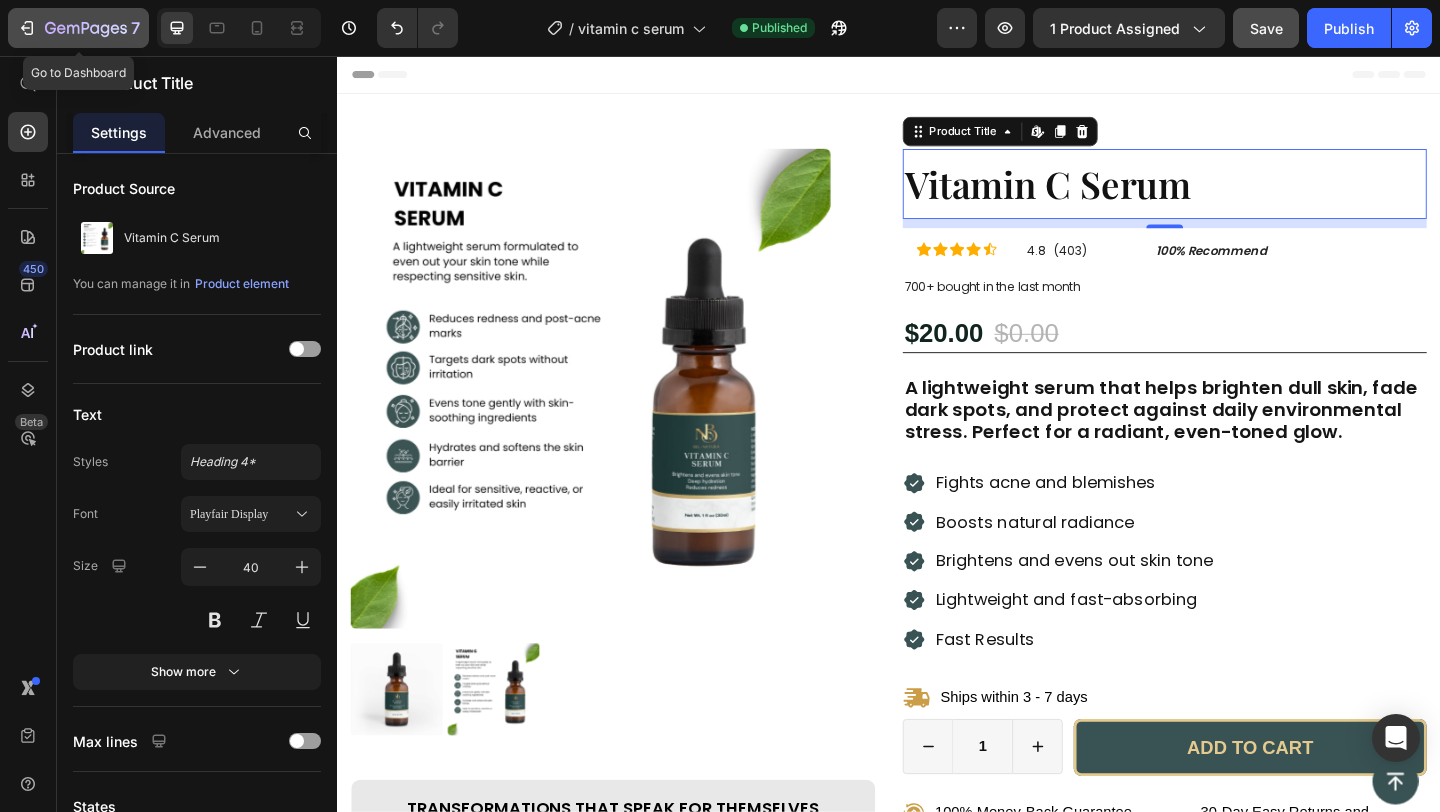 click 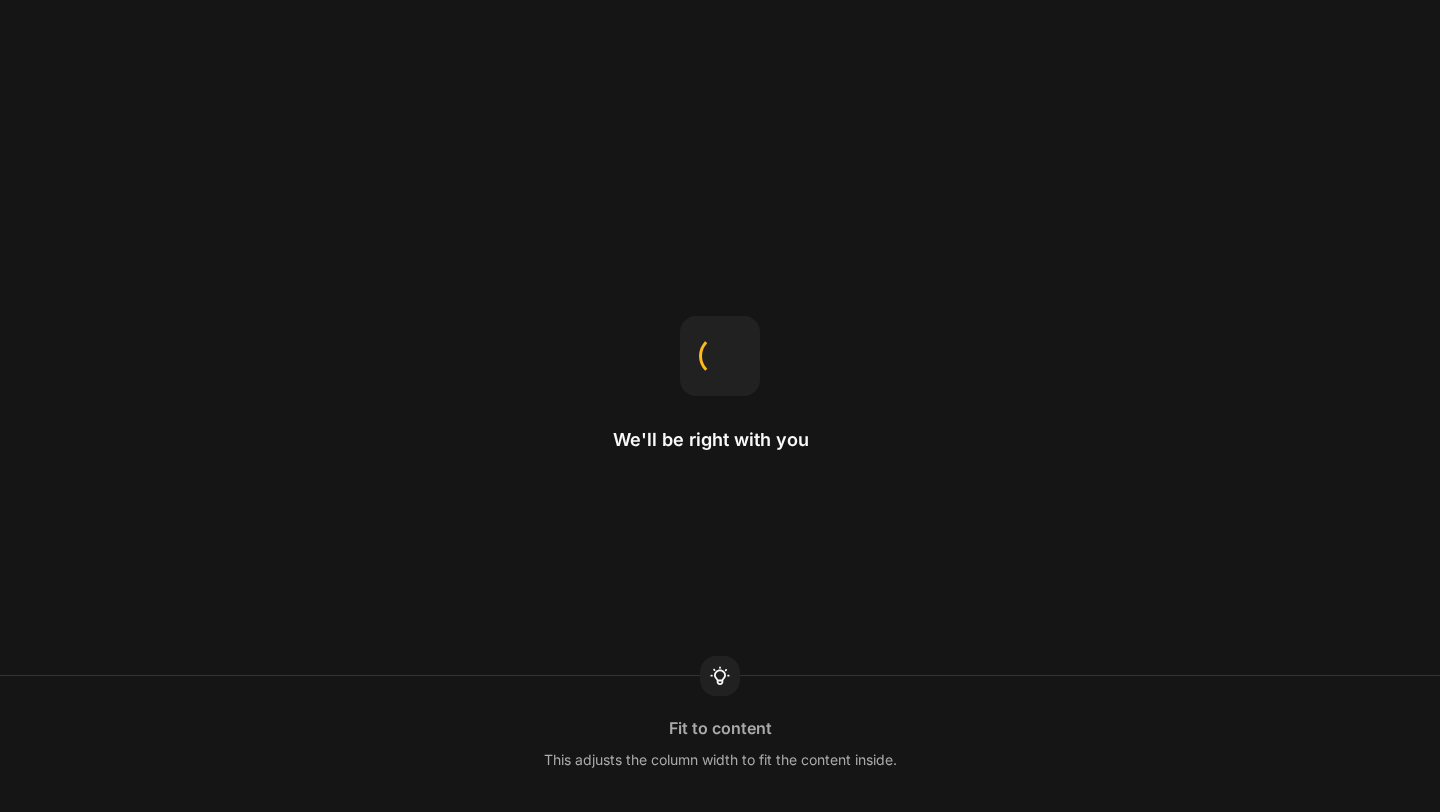 scroll, scrollTop: 0, scrollLeft: 0, axis: both 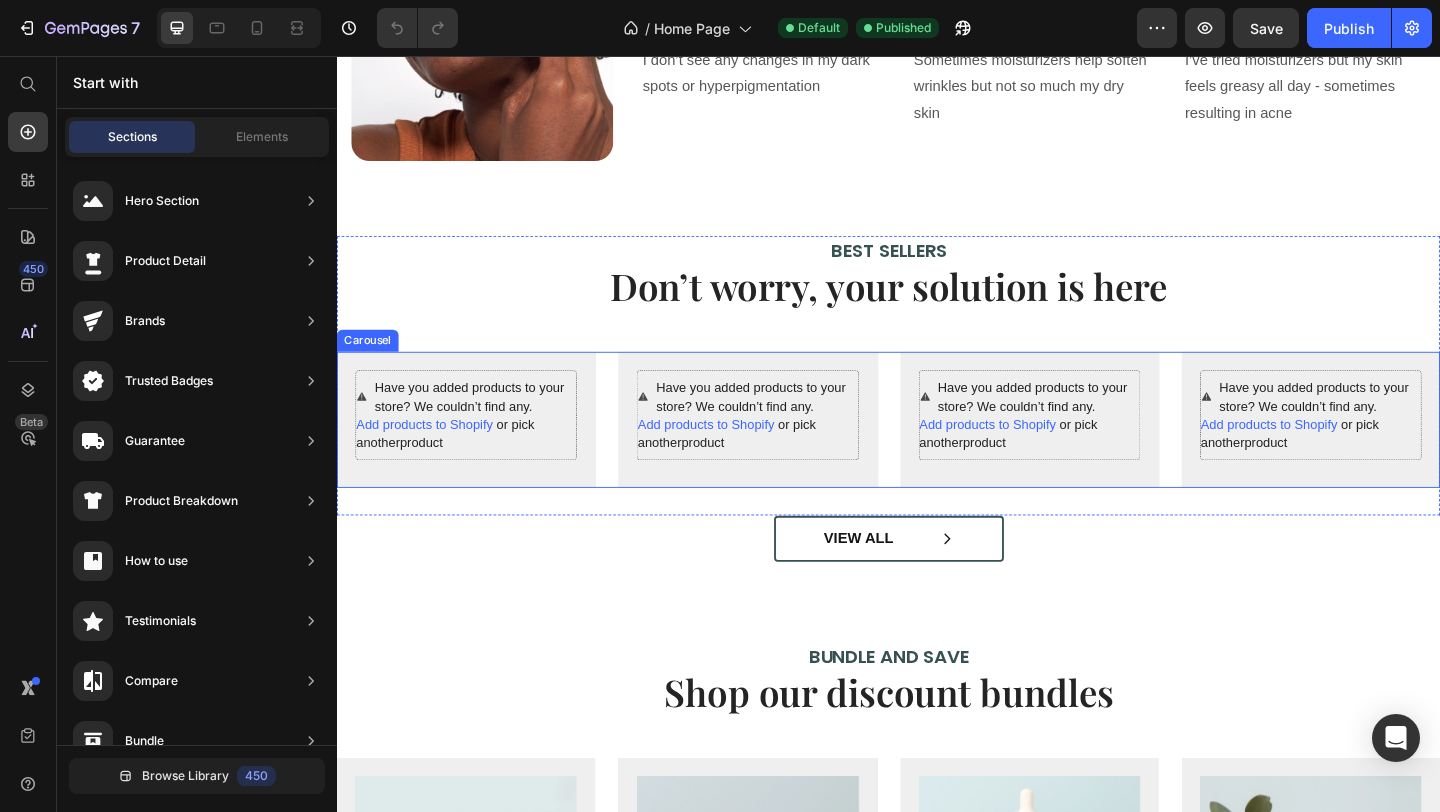 click on "Have you added products to your store? We couldn’t find any. Add products to Shopify   or pick another  product Product Row Have you added products to your store? We couldn’t find any. Add products to Shopify   or pick another  product Product Row Have you added products to your store? We couldn’t find any. Add products to Shopify   or pick another  product Product Row Have you added products to your store? We couldn’t find any. Add products to Shopify   or pick another  product Product Row" at bounding box center [937, 452] 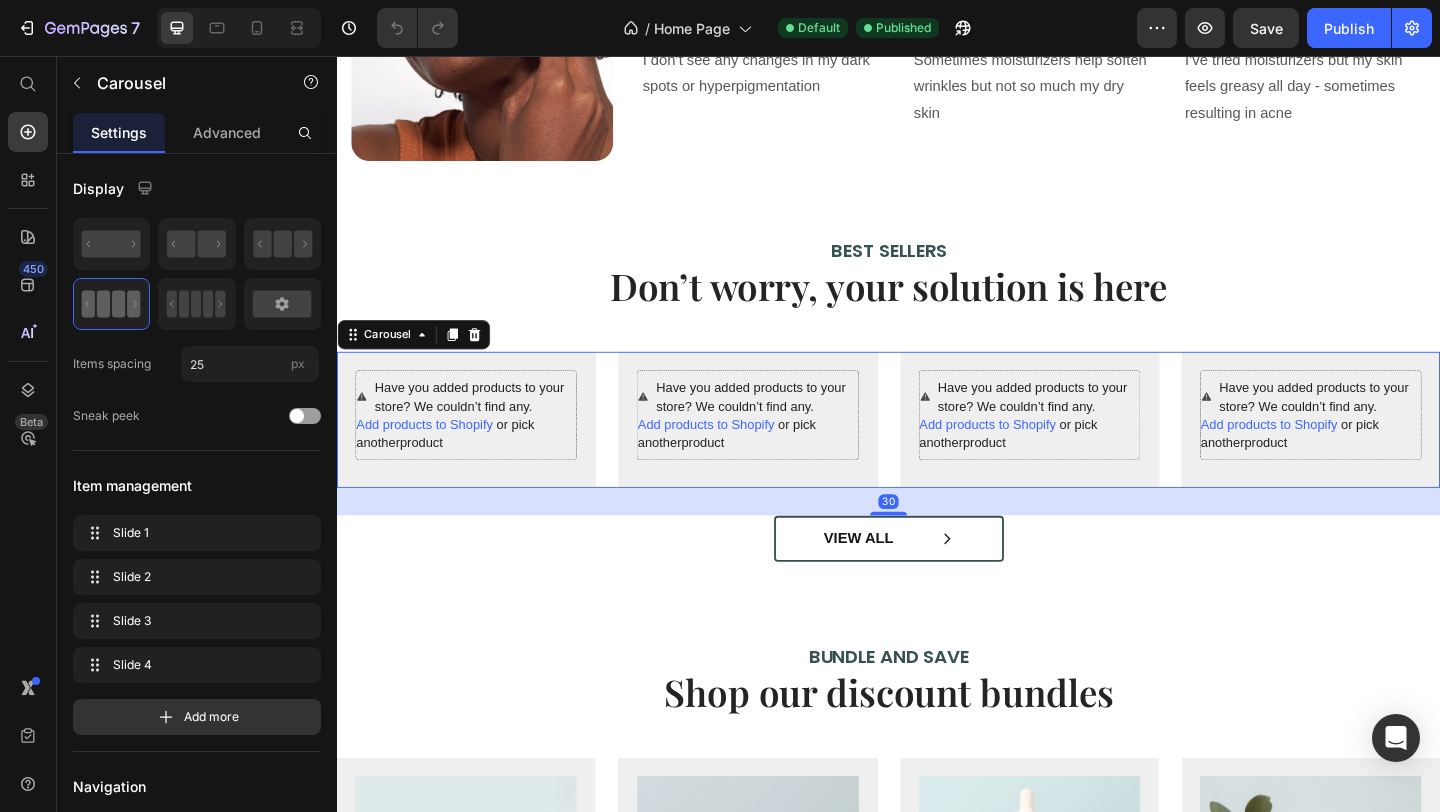 click on "Have you added products to your store? We couldn’t find any. Add products to Shopify   or pick another  product Product Row Have you added products to your store? We couldn’t find any. Add products to Shopify   or pick another  product Product Row Have you added products to your store? We couldn’t find any. Add products to Shopify   or pick another  product Product Row Have you added products to your store? We couldn’t find any. Add products to Shopify   or pick another  product Product Row" at bounding box center [937, 452] 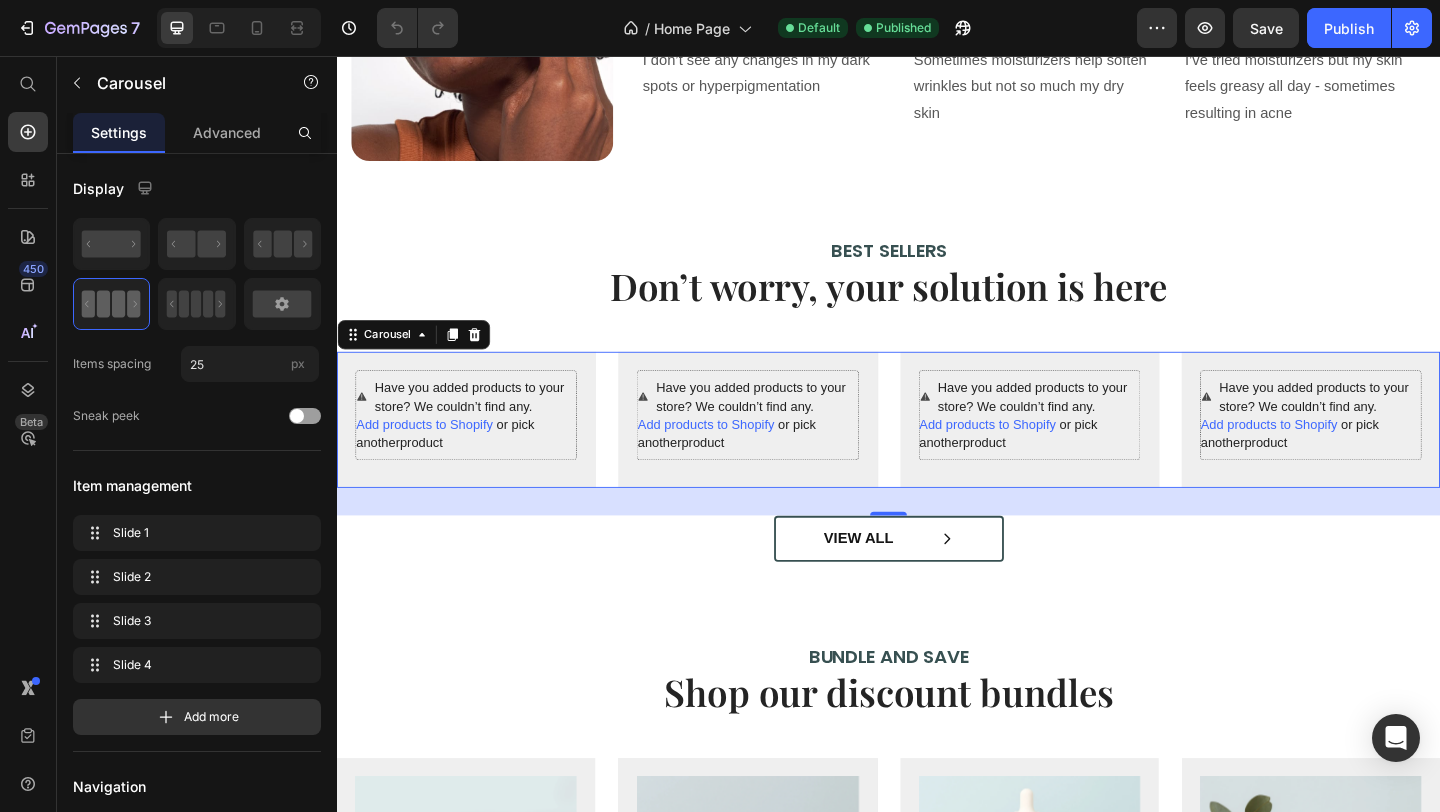 click on "Have you added products to your store? We couldn’t find any. Add products to Shopify   or pick another  product Product Row Have you added products to your store? We couldn’t find any. Add products to Shopify   or pick another  product Product Row Have you added products to your store? We couldn’t find any. Add products to Shopify   or pick another  product Product Row Have you added products to your store? We couldn’t find any. Add products to Shopify   or pick another  product Product Row" at bounding box center [937, 452] 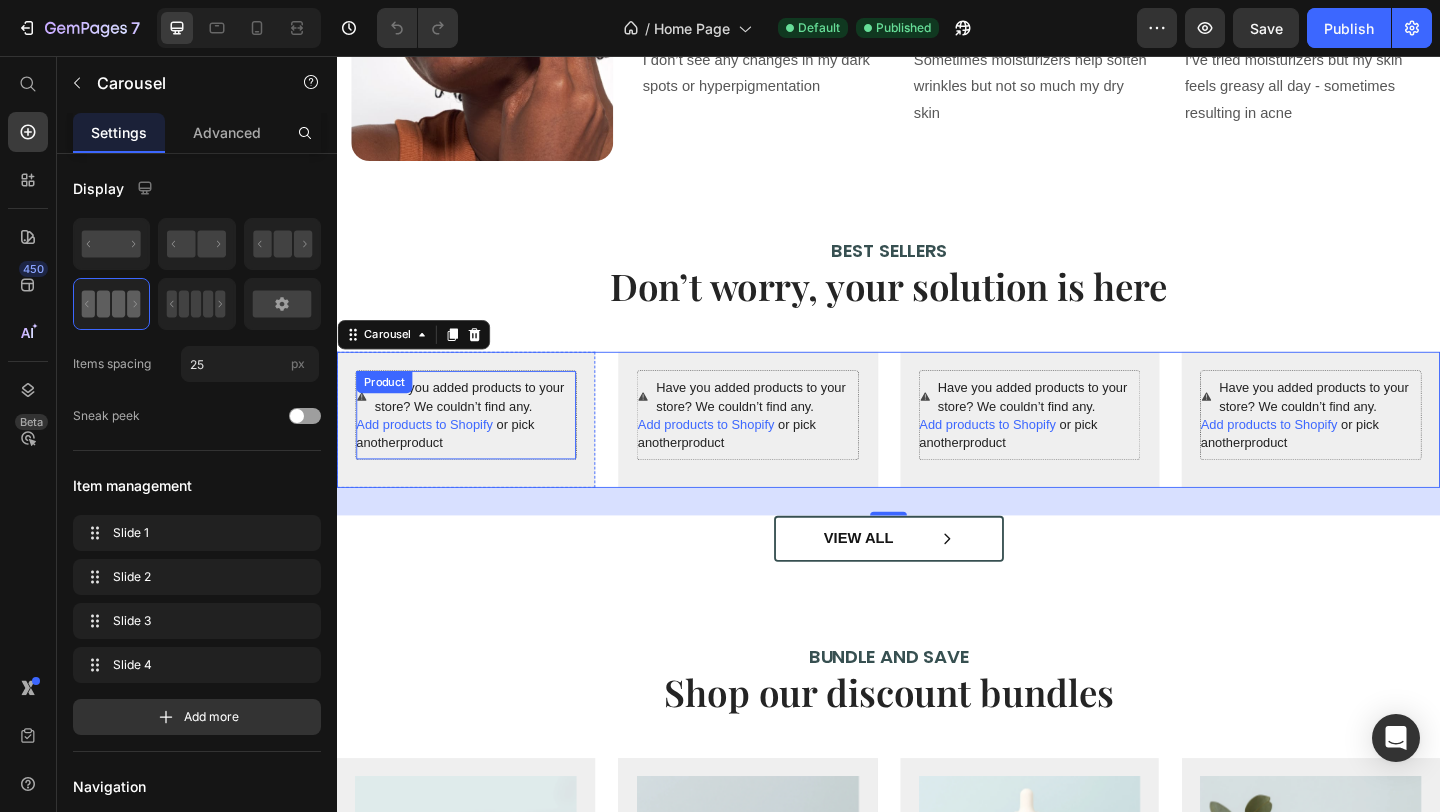 click on "Have you added products to your store? We couldn’t find any." at bounding box center (487, 427) 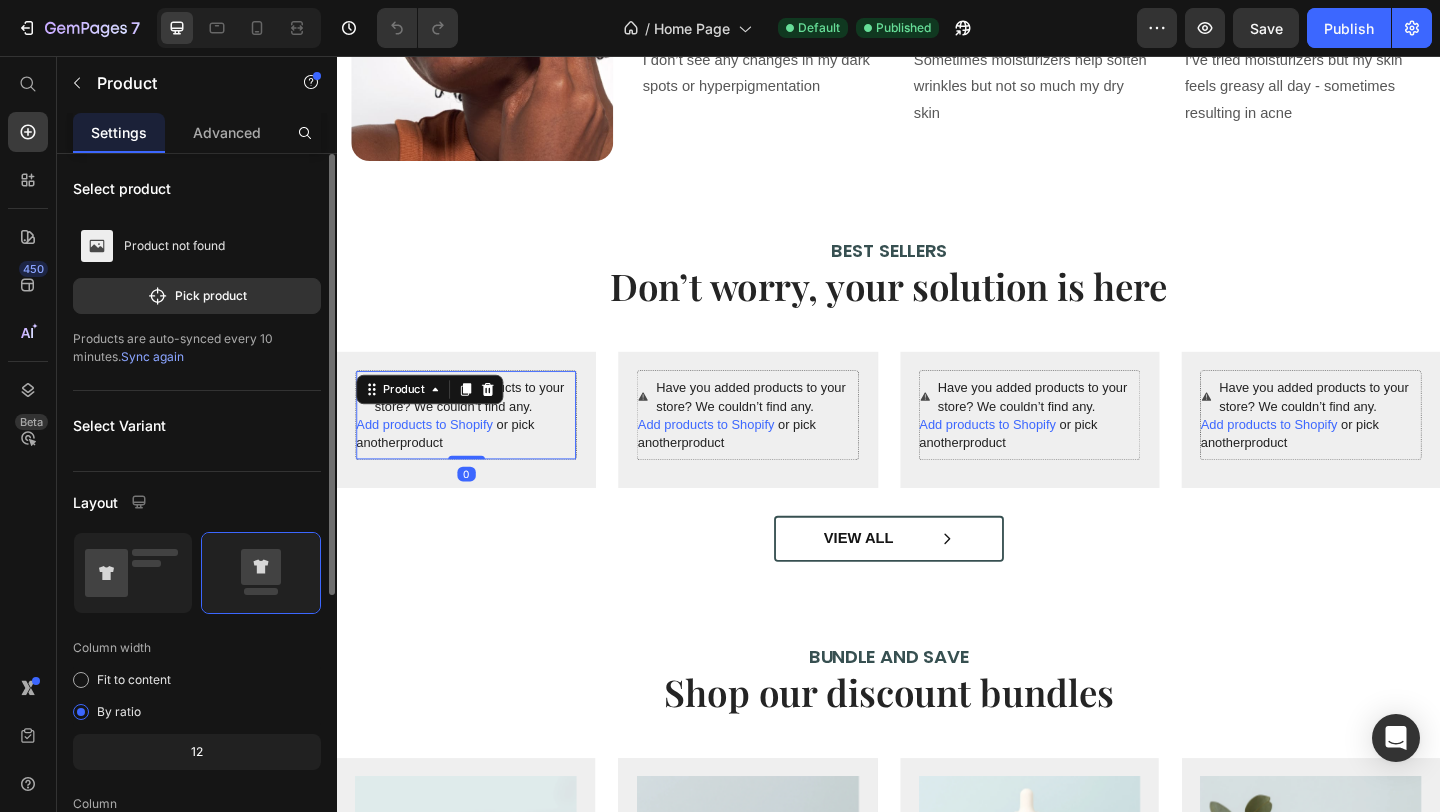 click on "Sync again" at bounding box center (152, 356) 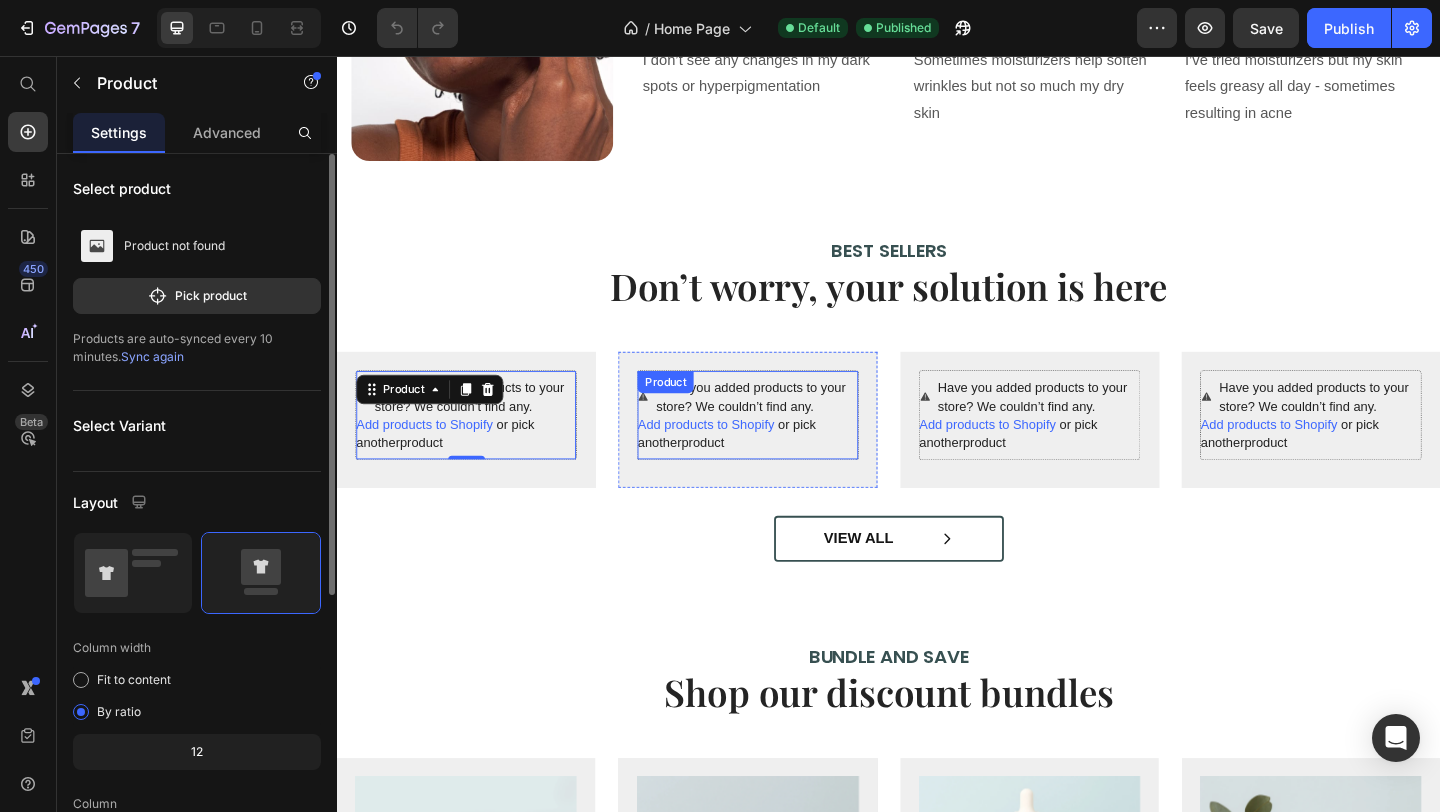 click on "Add products to Shopify   or pick another  product" at bounding box center (783, 467) 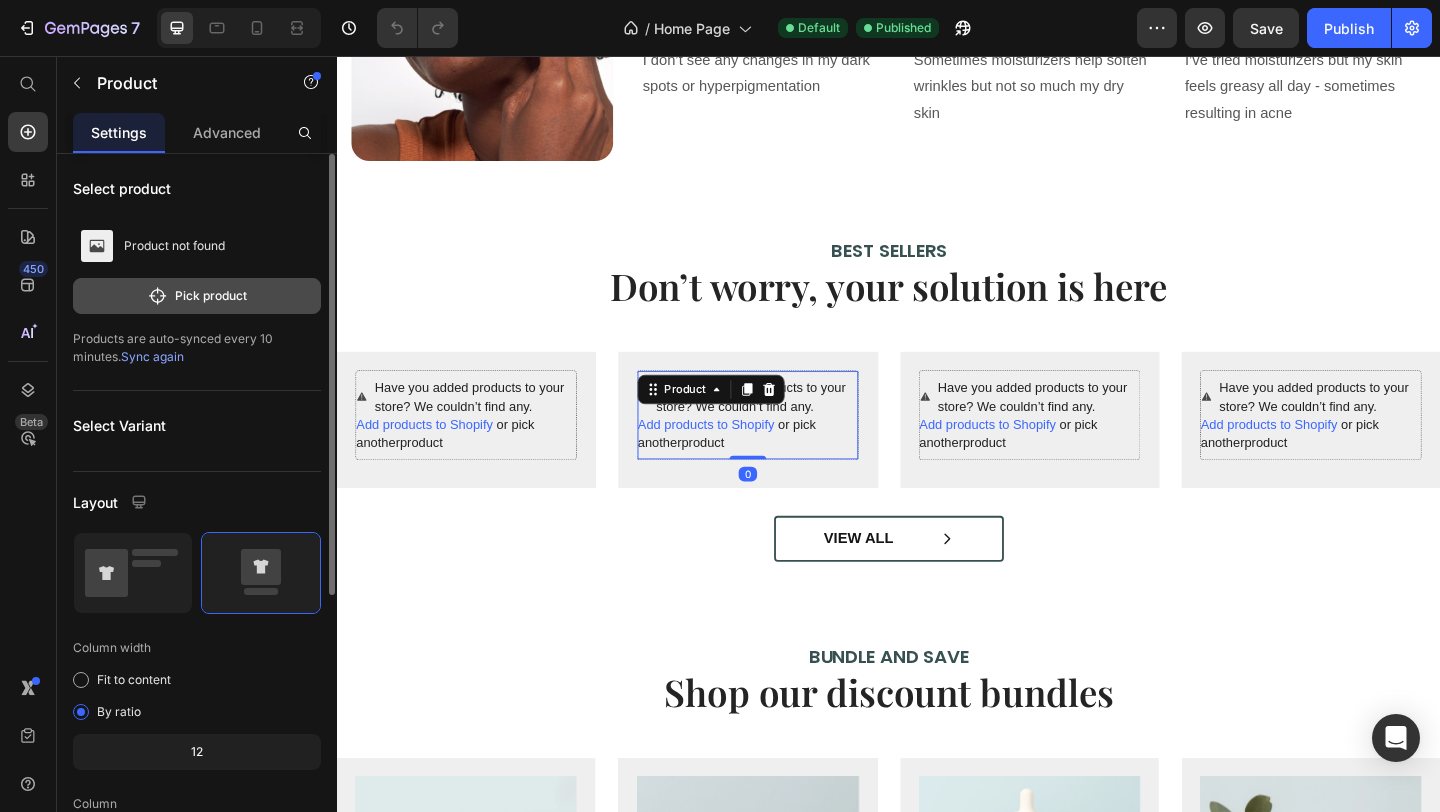 click on "Pick product" at bounding box center [197, 296] 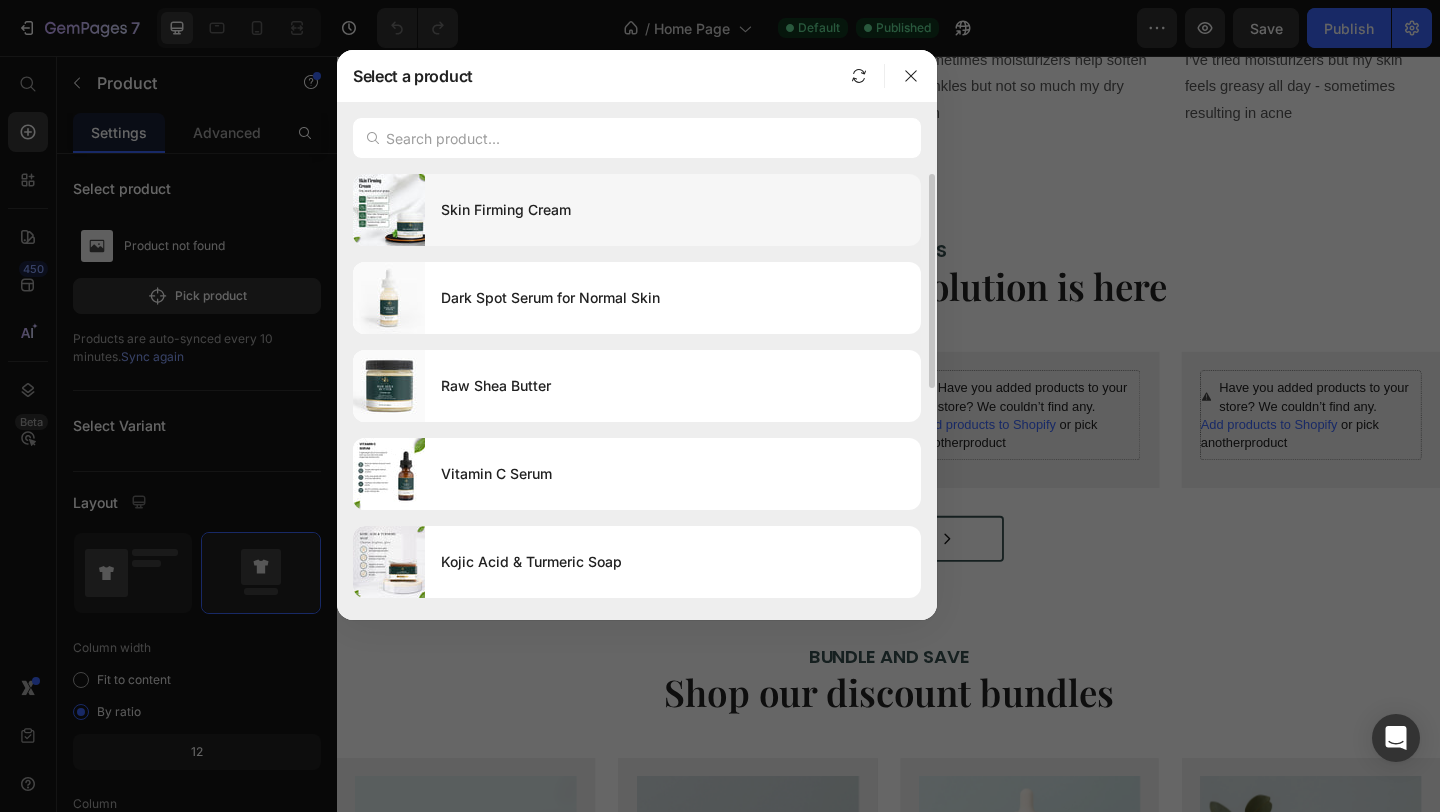 click on "Skin Firming Cream" at bounding box center [673, 210] 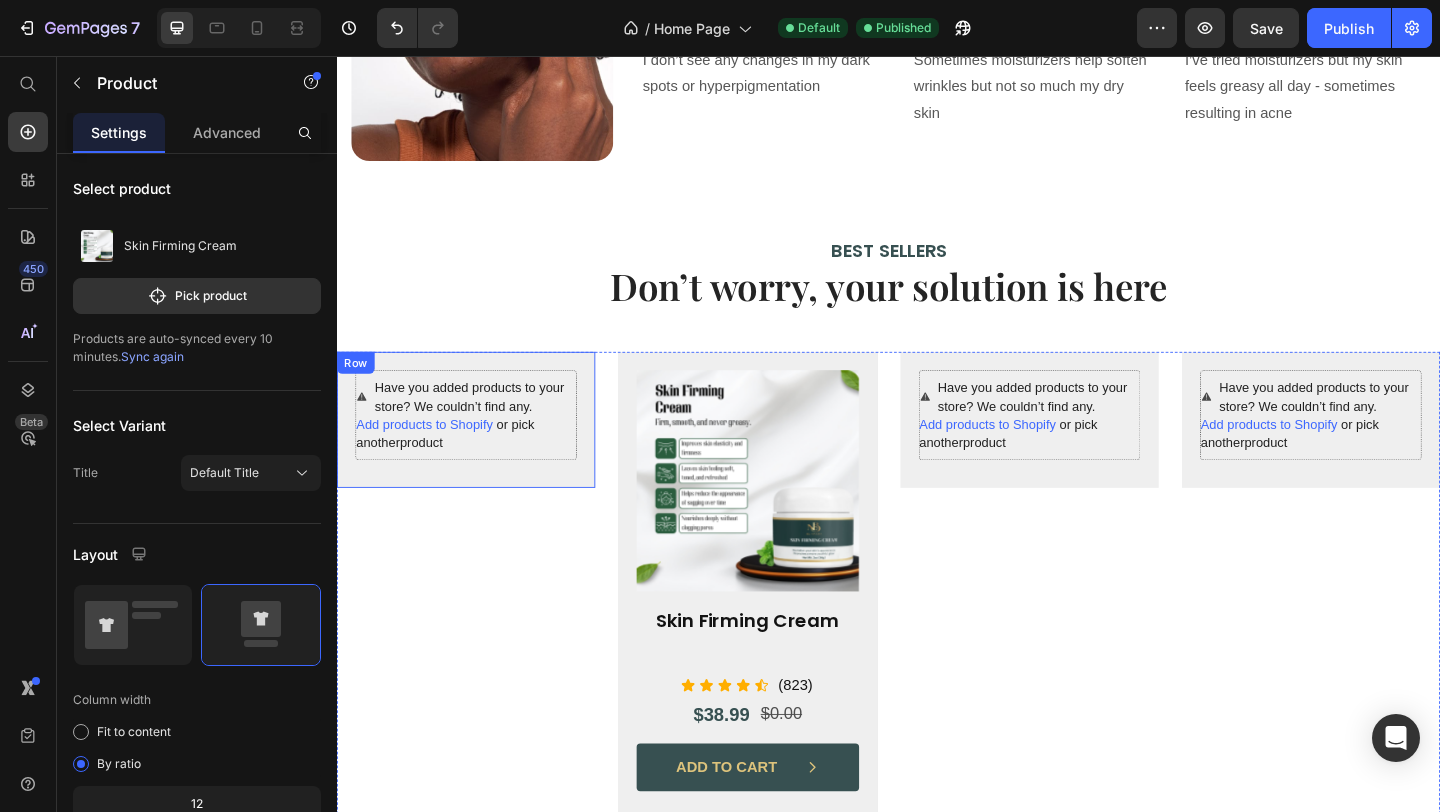 click on "Have you added products to your store? We couldn’t find any. Add products to Shopify   or pick another  product Product Row" at bounding box center (477, 452) 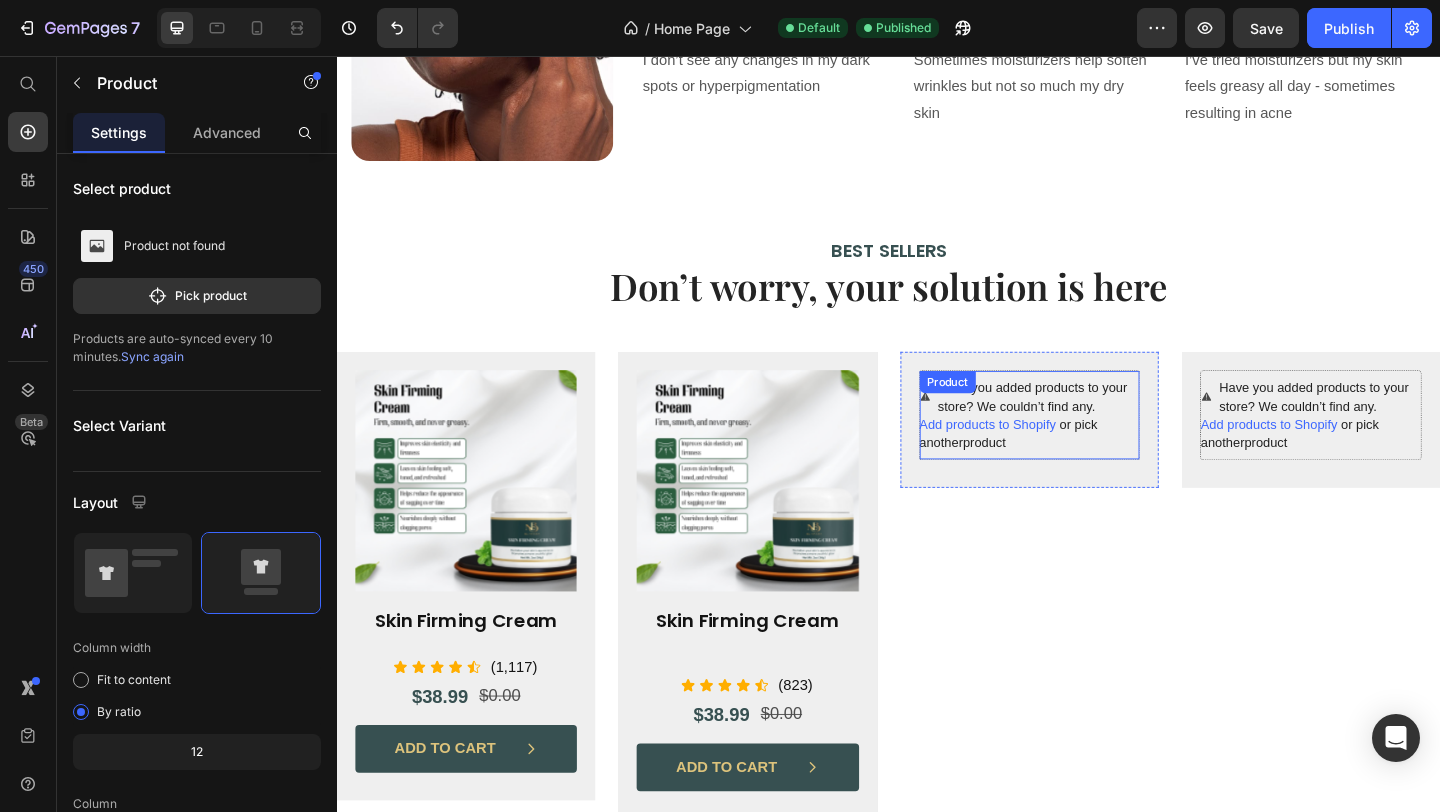 click on "Have you added products to your store? We couldn’t find any." at bounding box center [1100, 427] 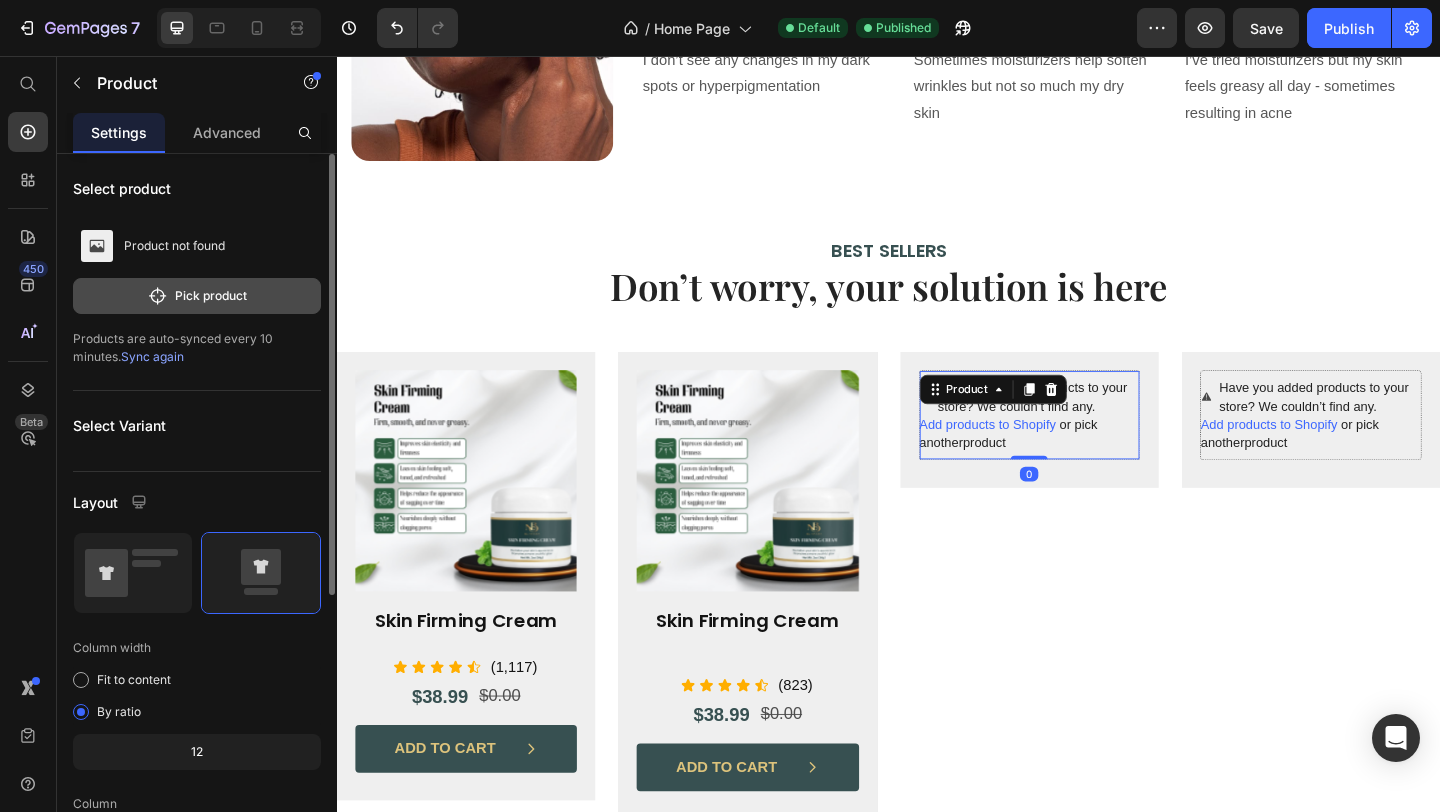 click on "Pick product" at bounding box center (197, 296) 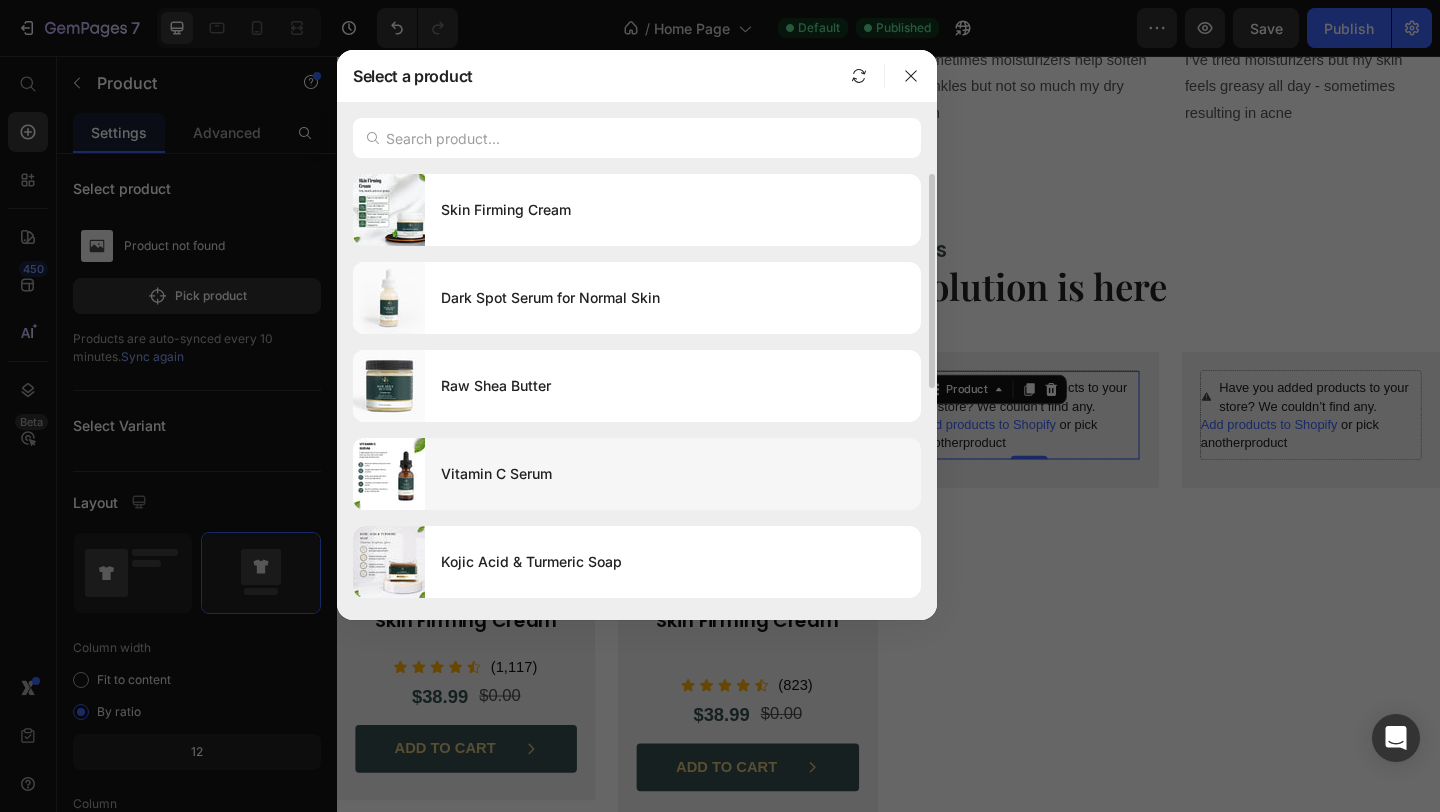 click on "Vitamin C Serum" at bounding box center (673, 474) 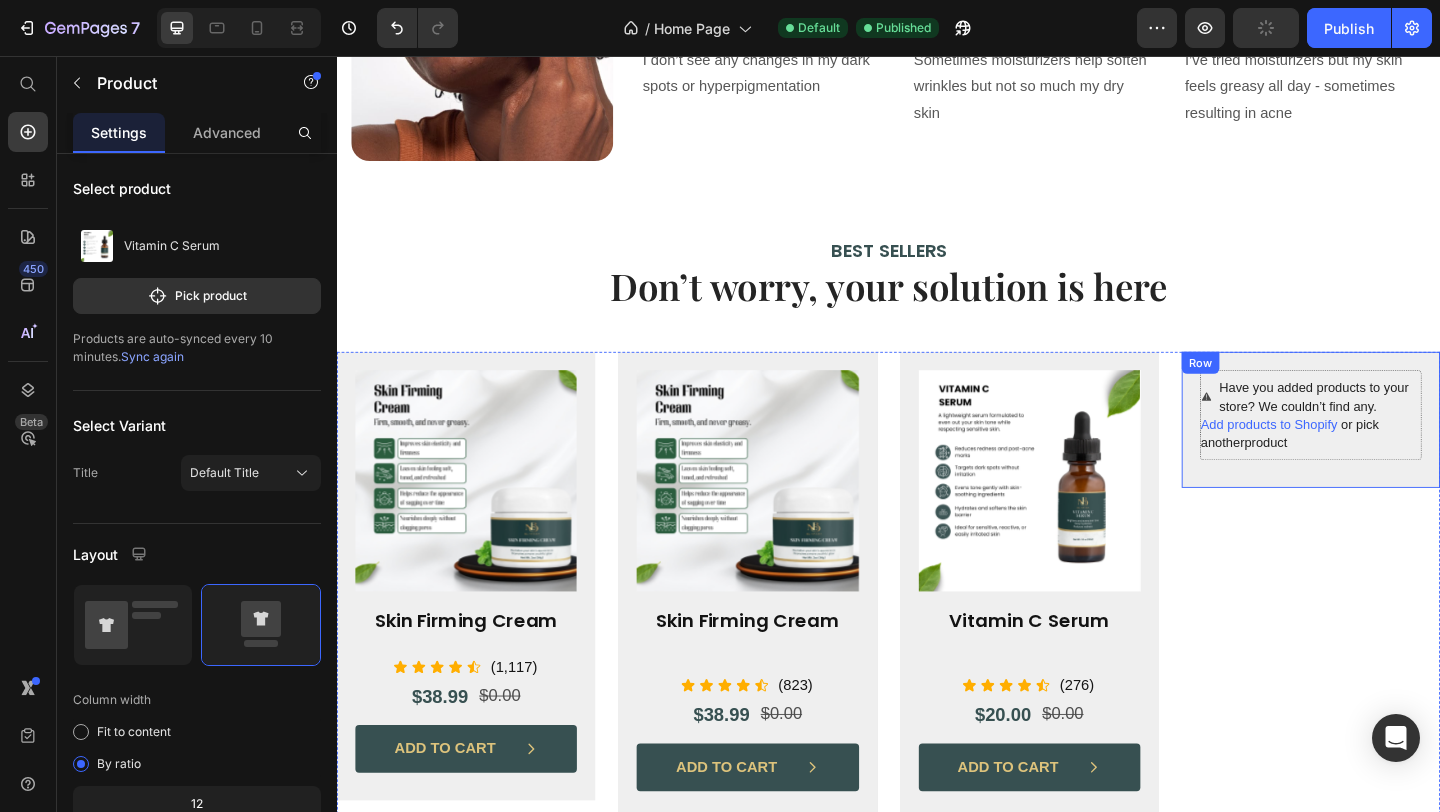 click on "Have you added products to your store? We couldn’t find any. Add products to Shopify   or pick another  product Product Row" at bounding box center [1396, 452] 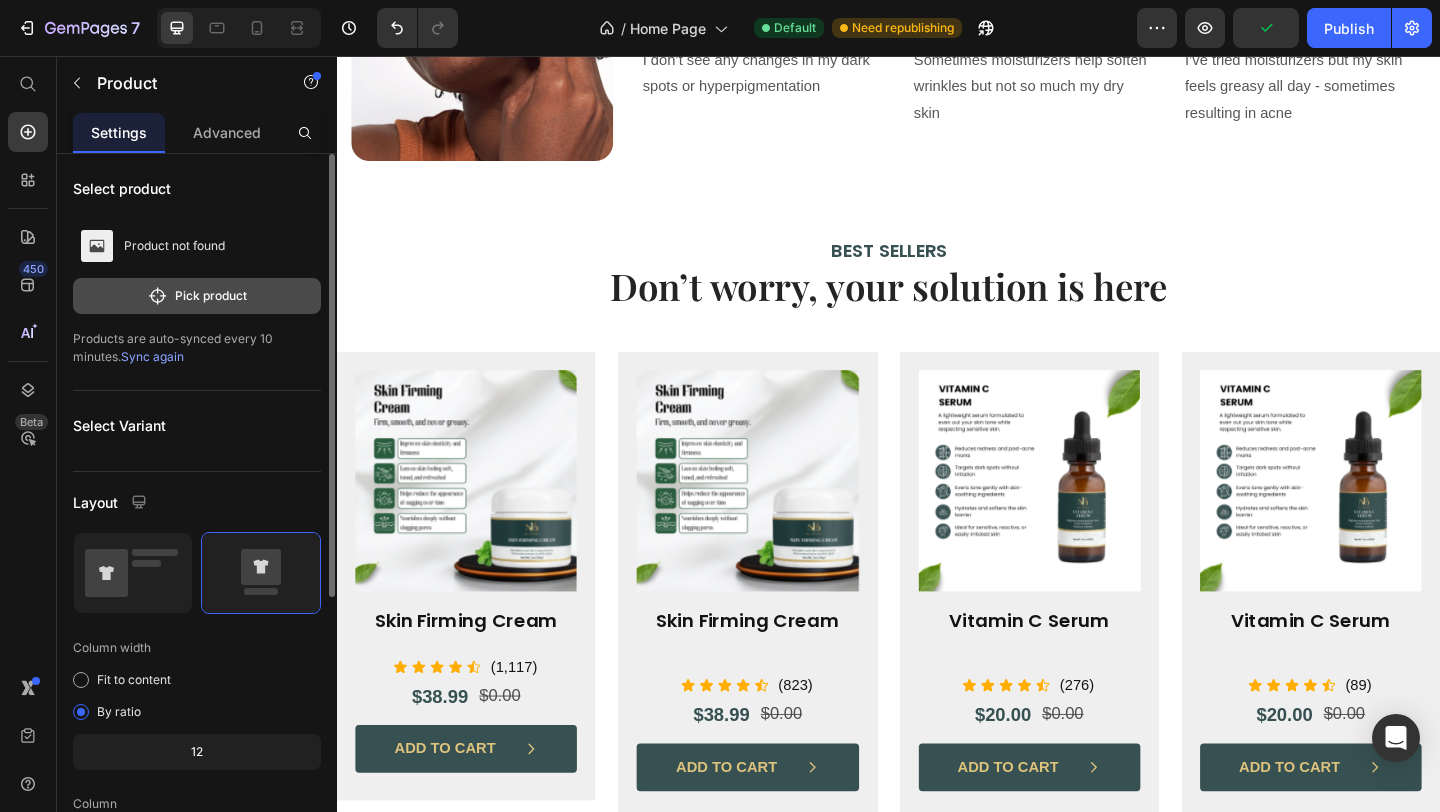 click on "Pick product" 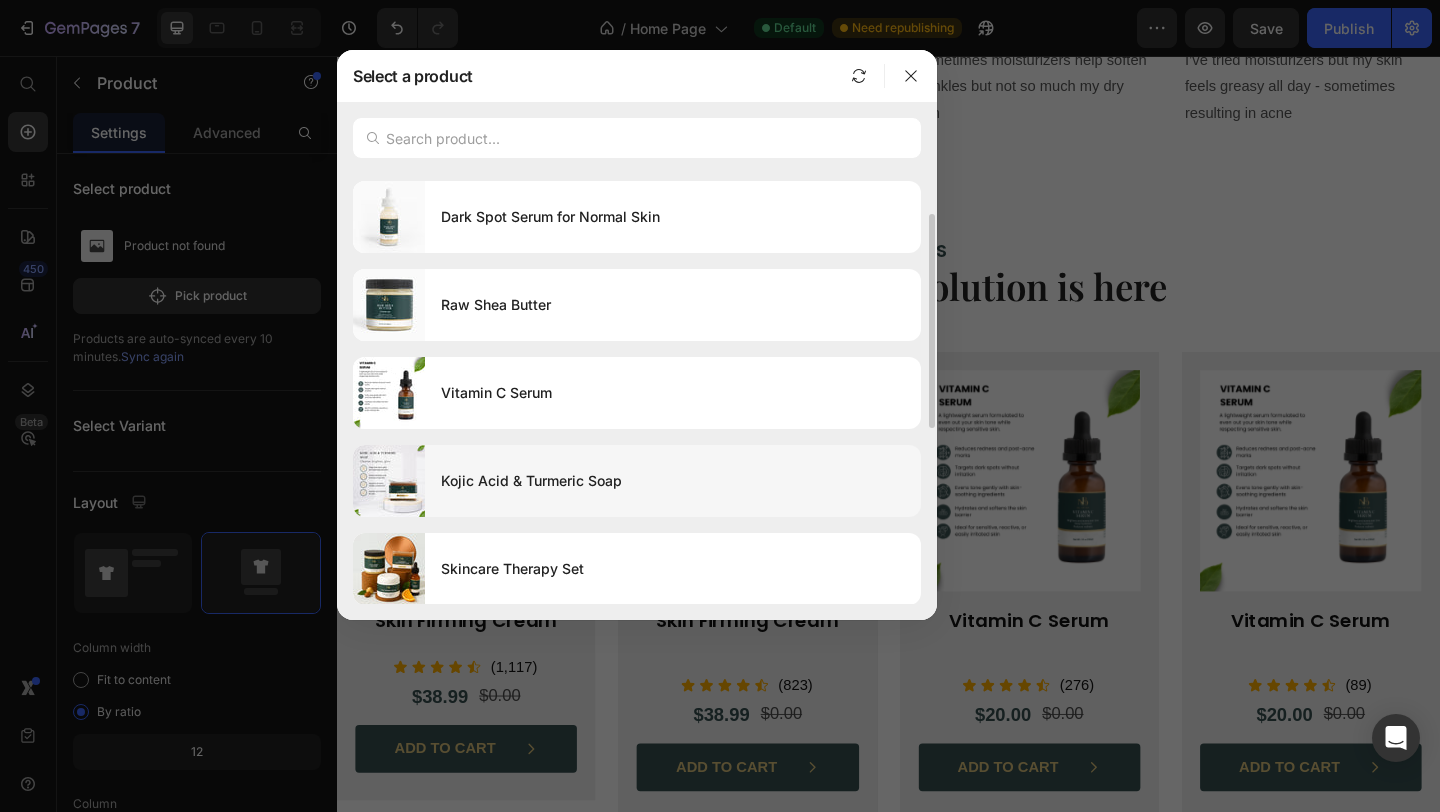 scroll, scrollTop: 0, scrollLeft: 0, axis: both 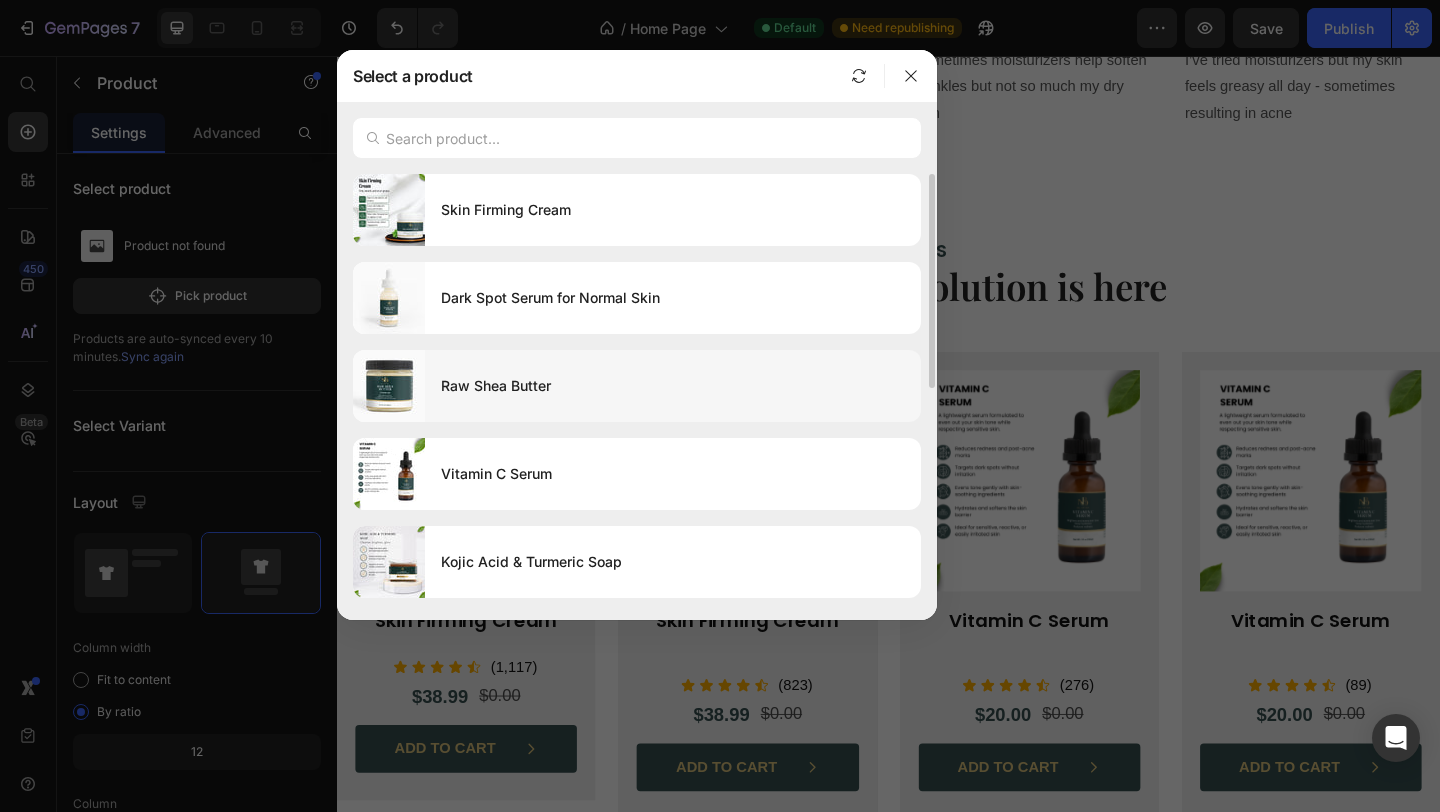 click on "Raw Shea Butter" at bounding box center [673, 386] 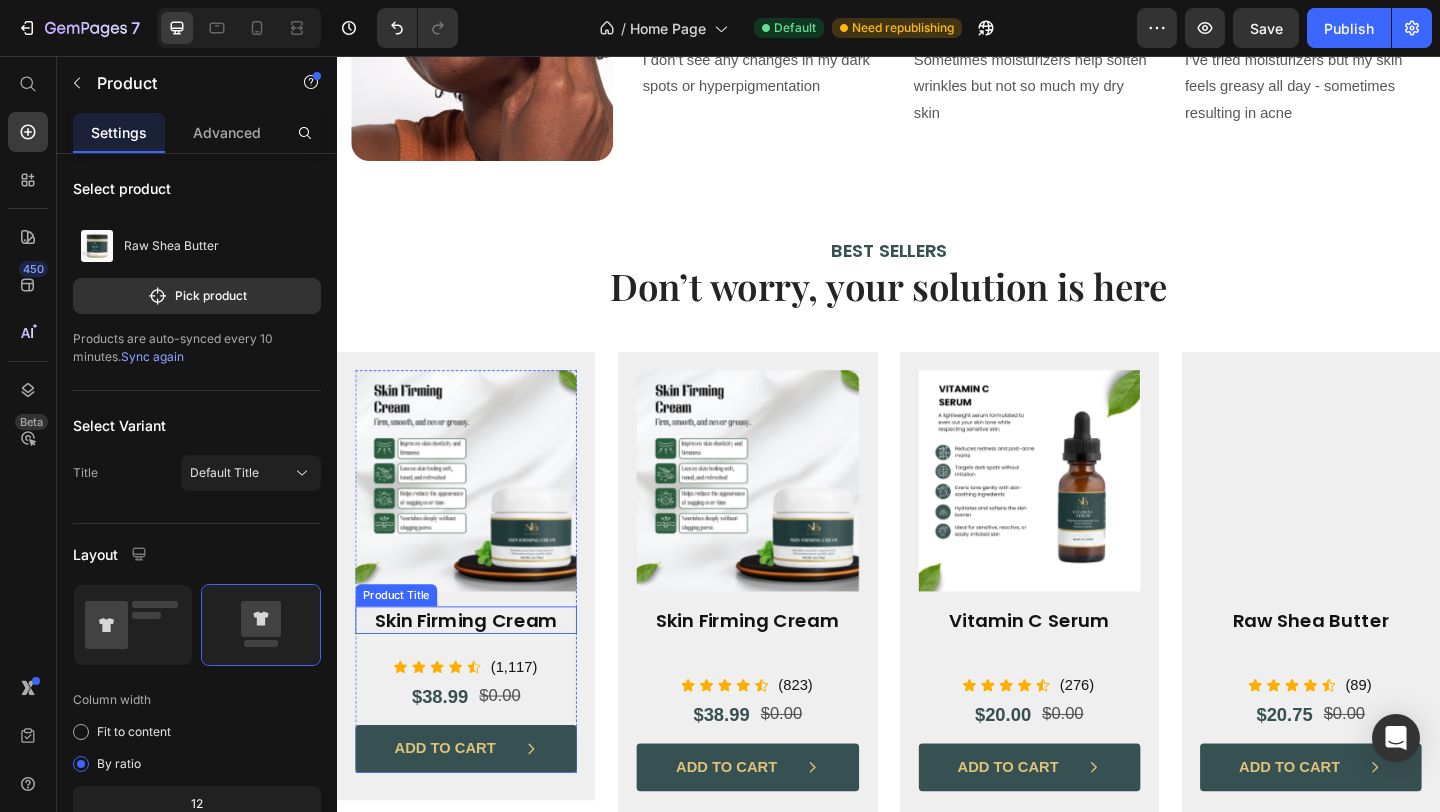 click on "Skin Firming Cream" at bounding box center (477, 670) 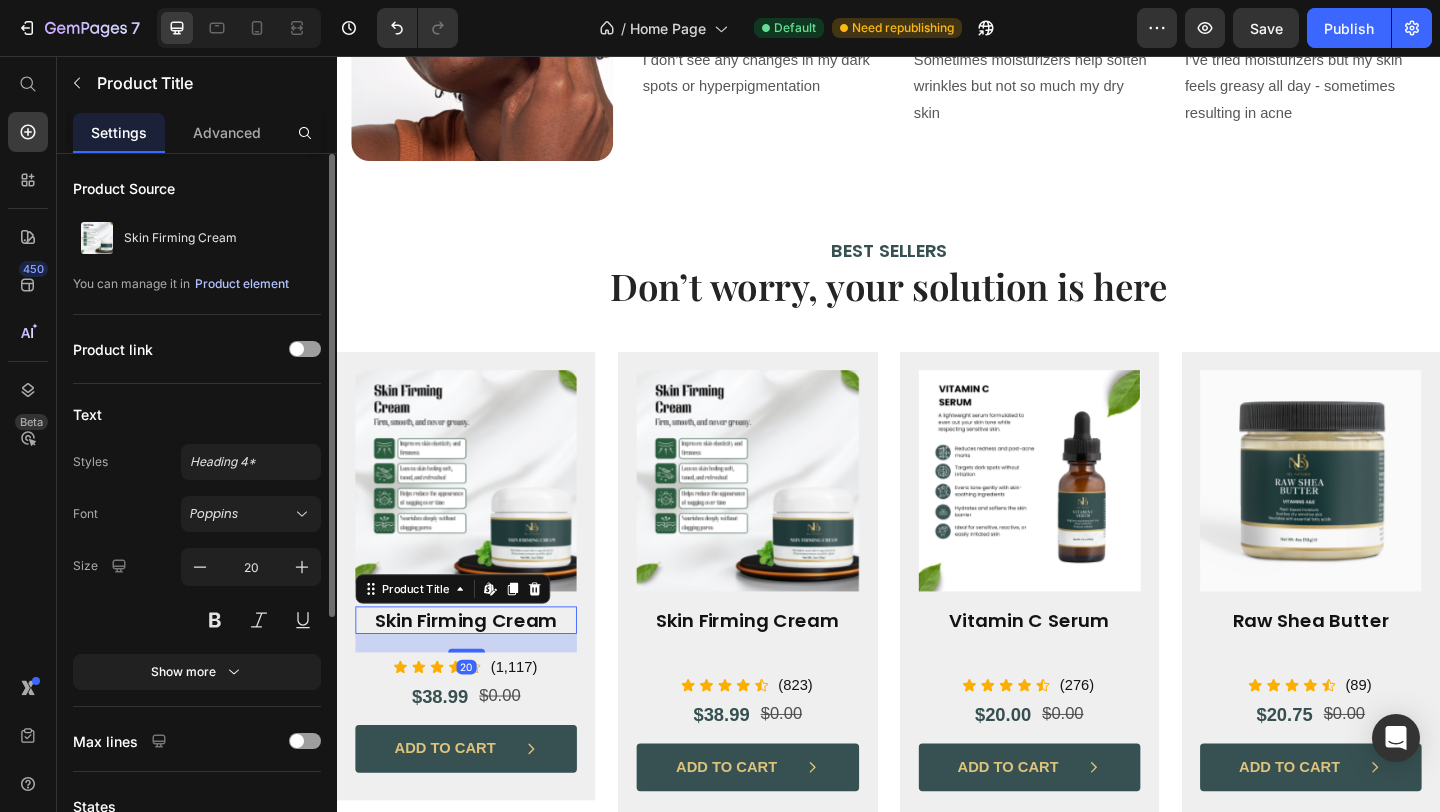 click on "Product element" at bounding box center [242, 284] 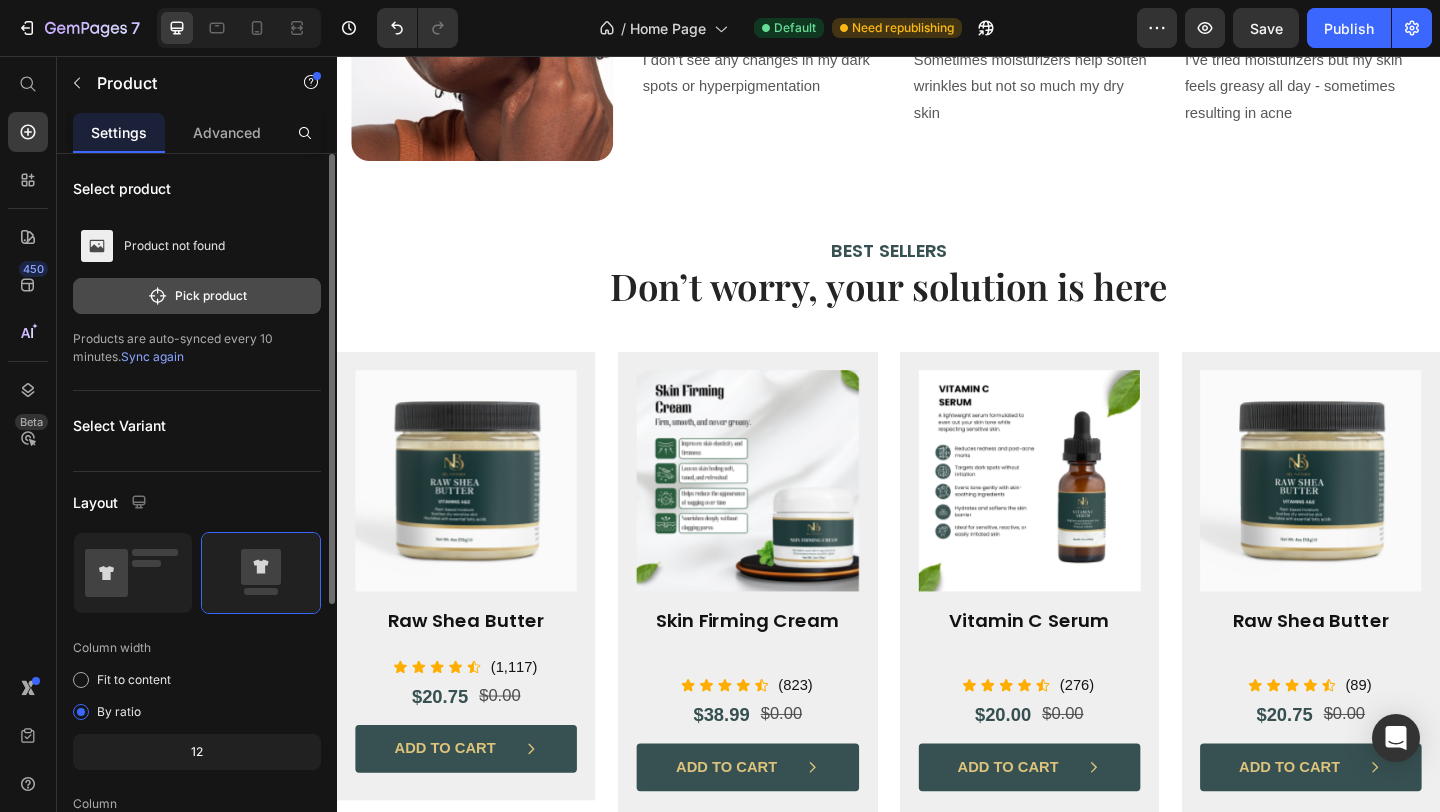 click on "Pick product" at bounding box center [197, 296] 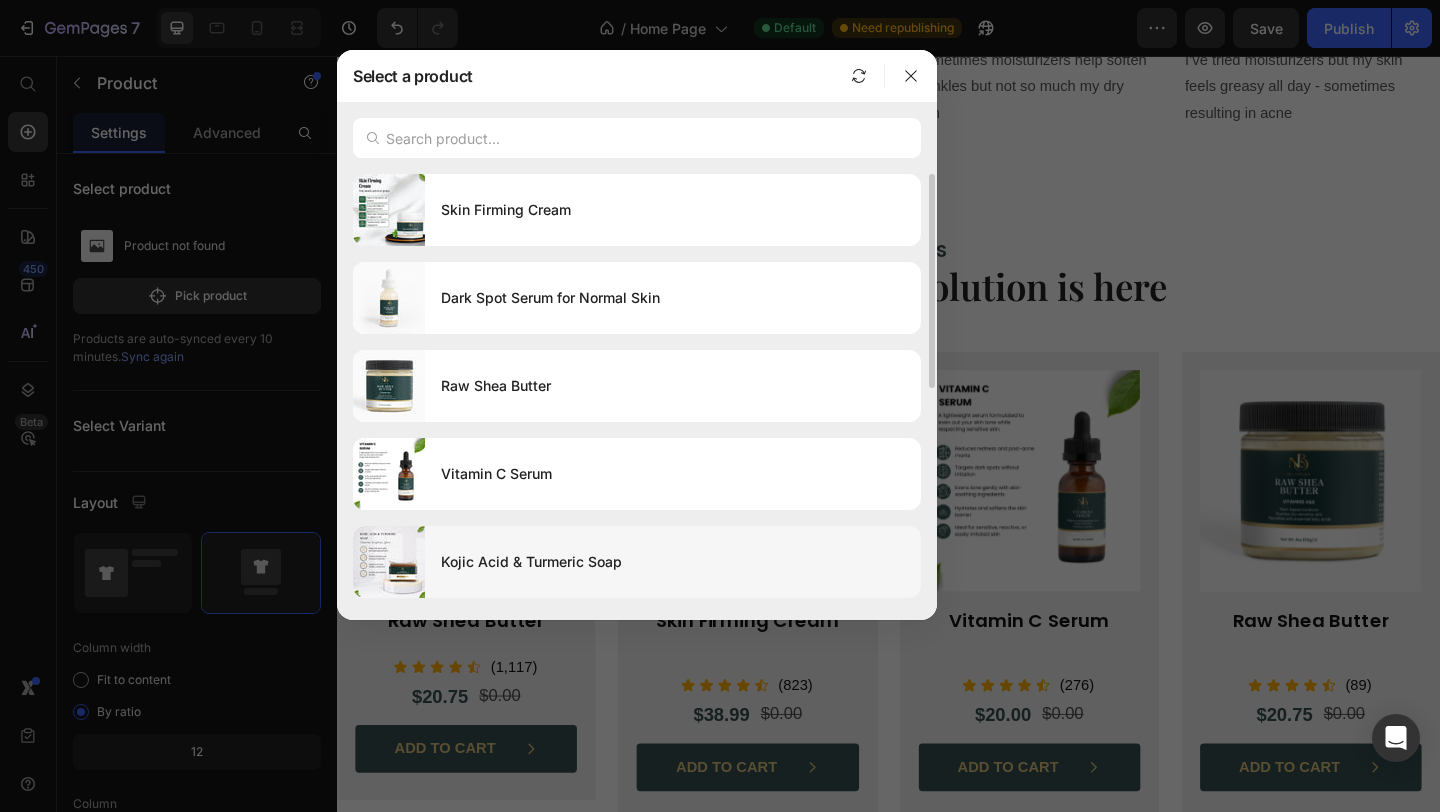 click on "Kojic Acid & Turmeric Soap" at bounding box center [673, 562] 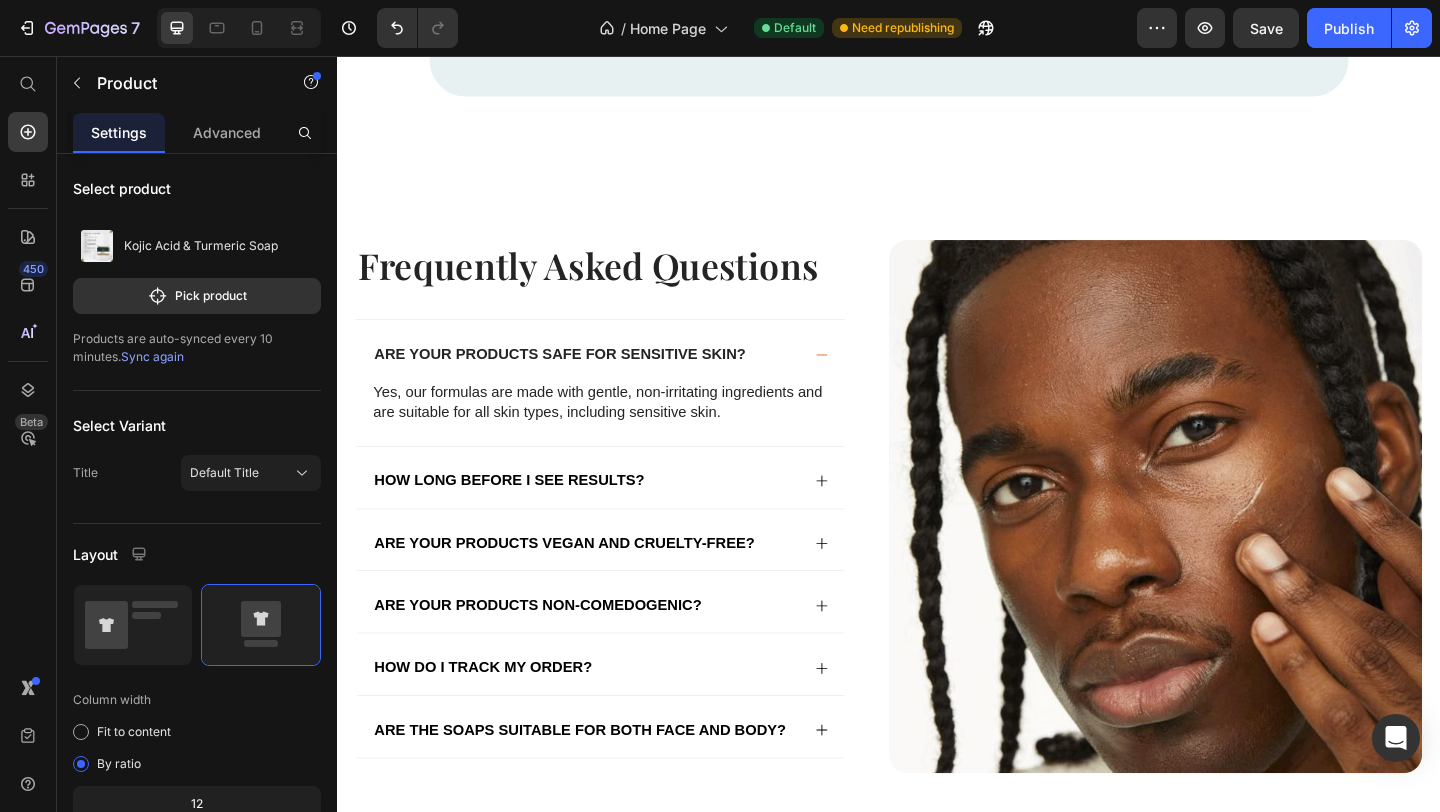scroll, scrollTop: 7309, scrollLeft: 0, axis: vertical 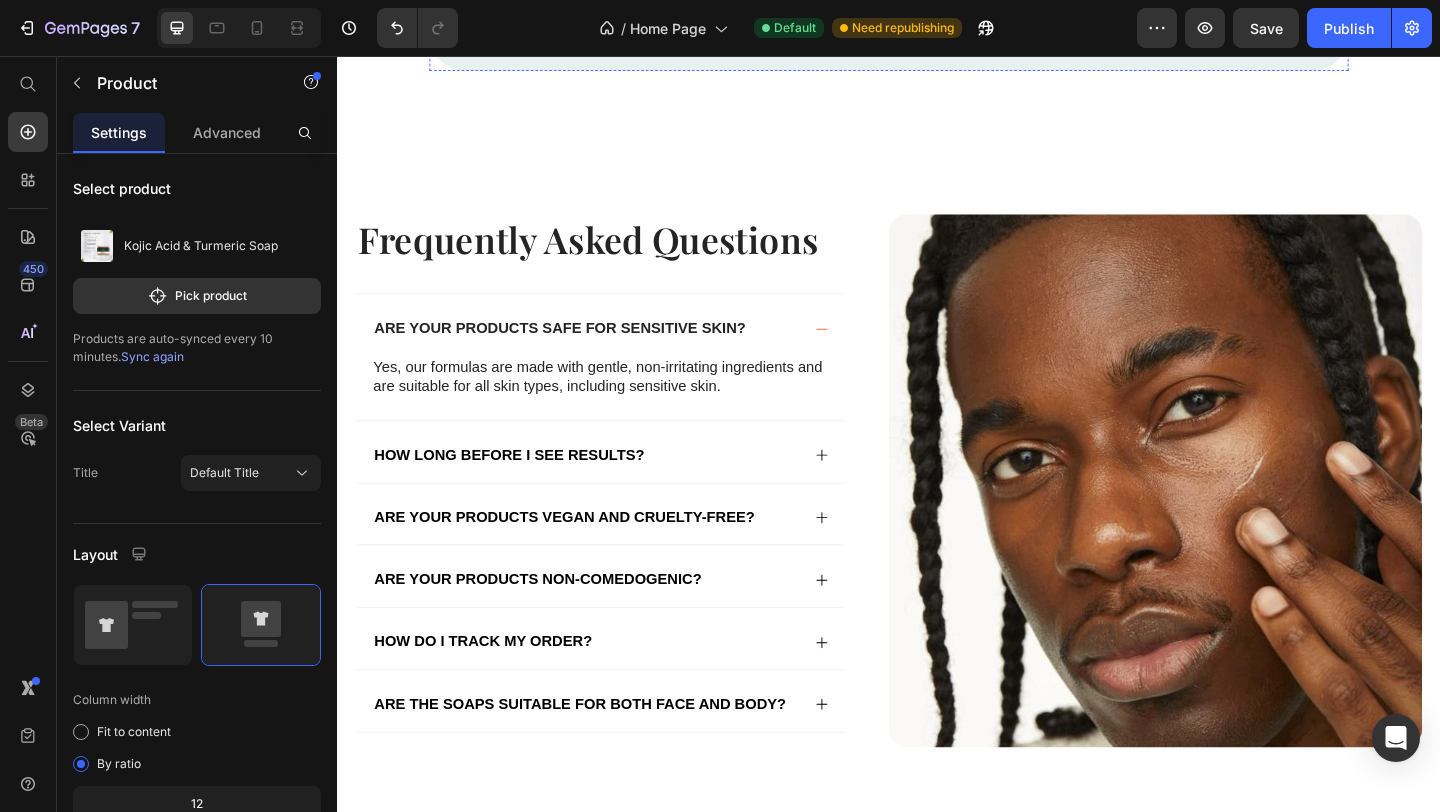 click on "shop now" at bounding box center [937, -13] 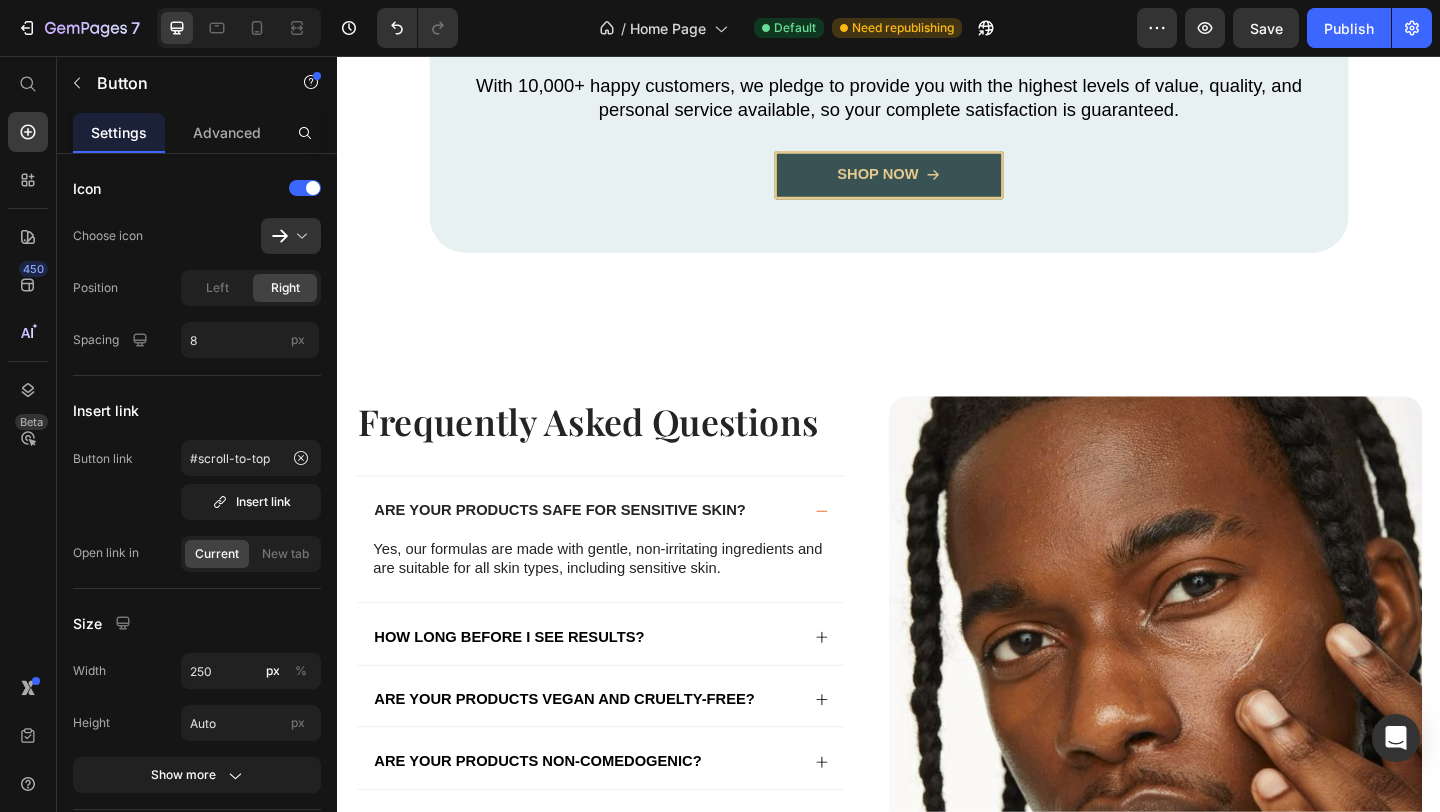 scroll, scrollTop: 7064, scrollLeft: 0, axis: vertical 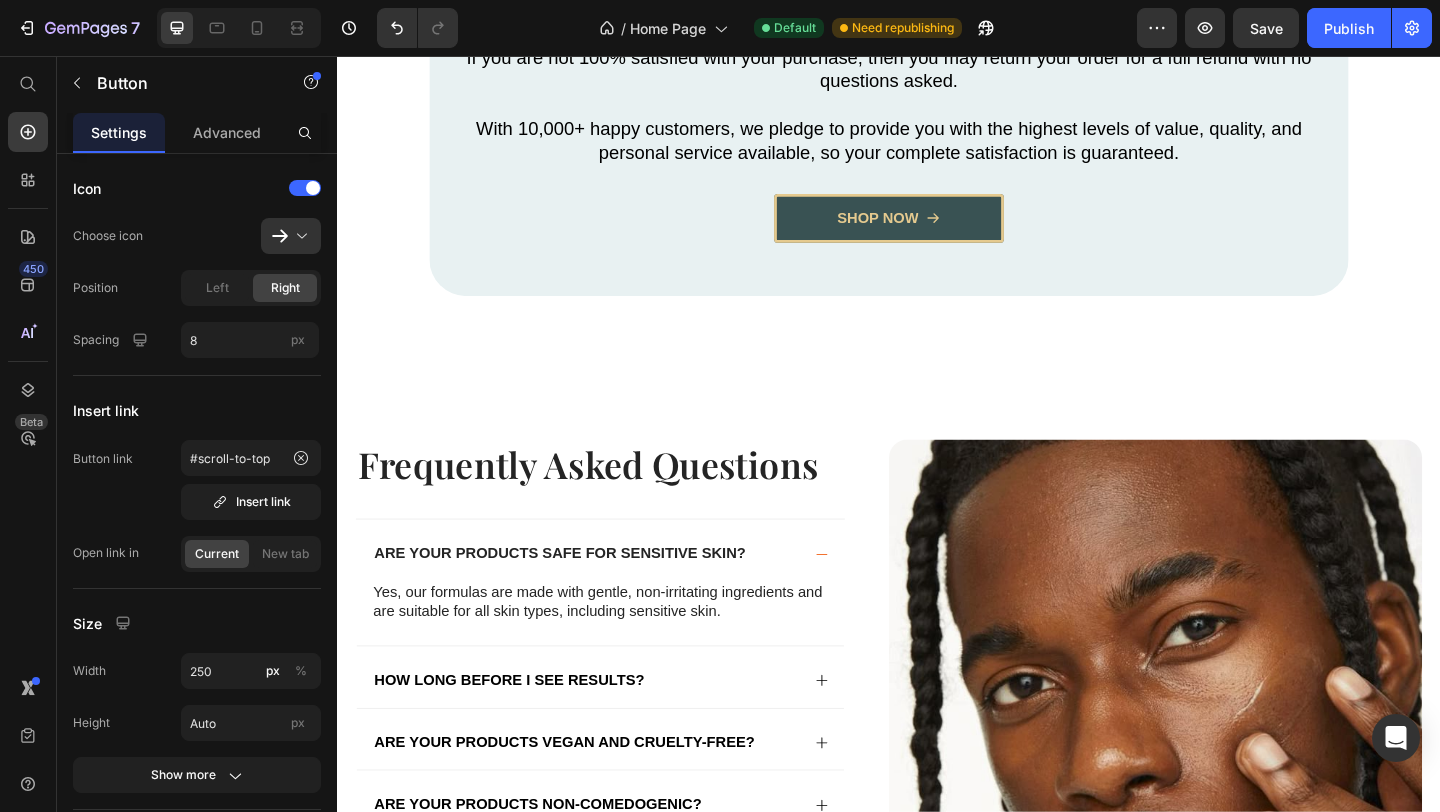 click on "shop now" at bounding box center [937, 232] 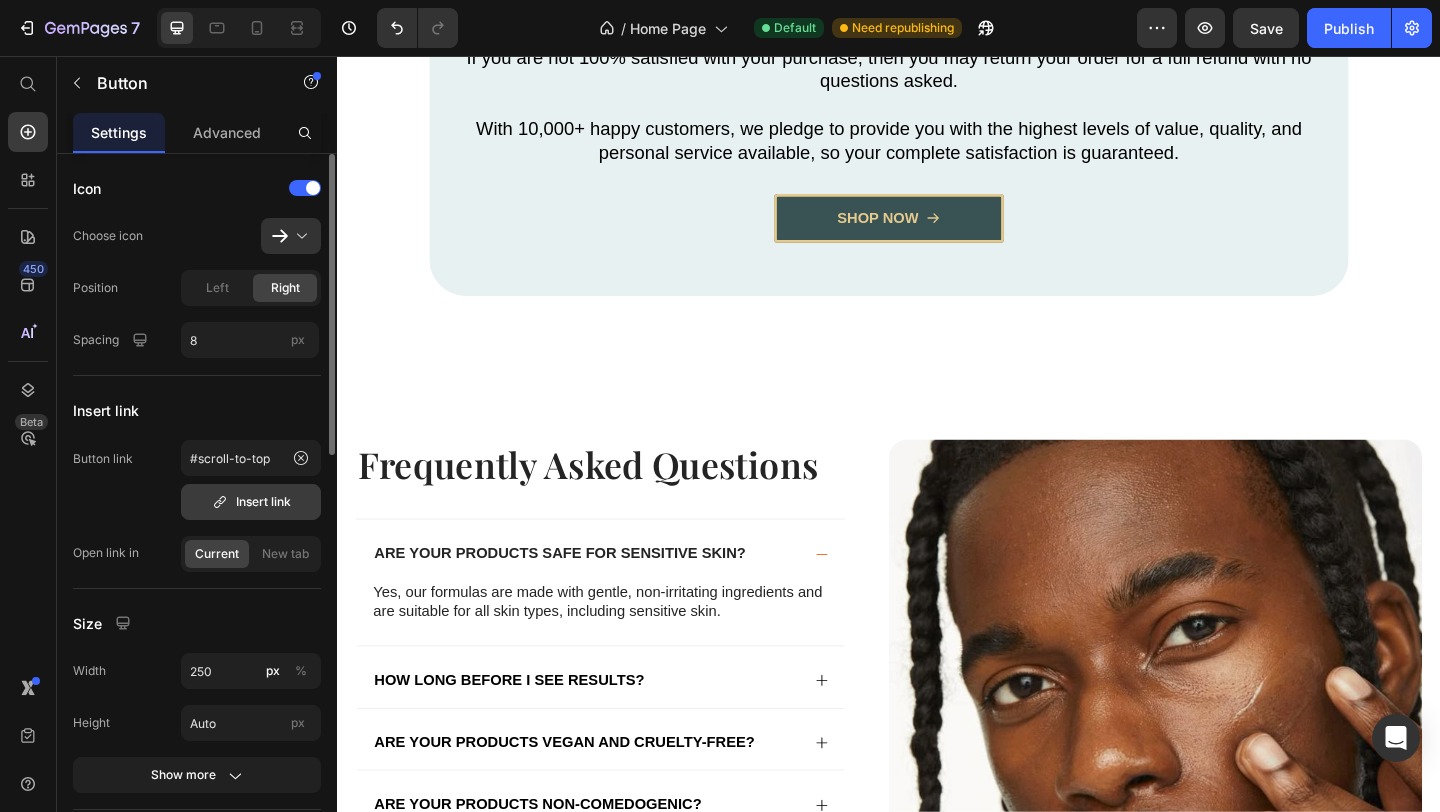 click on "Insert link" at bounding box center (251, 502) 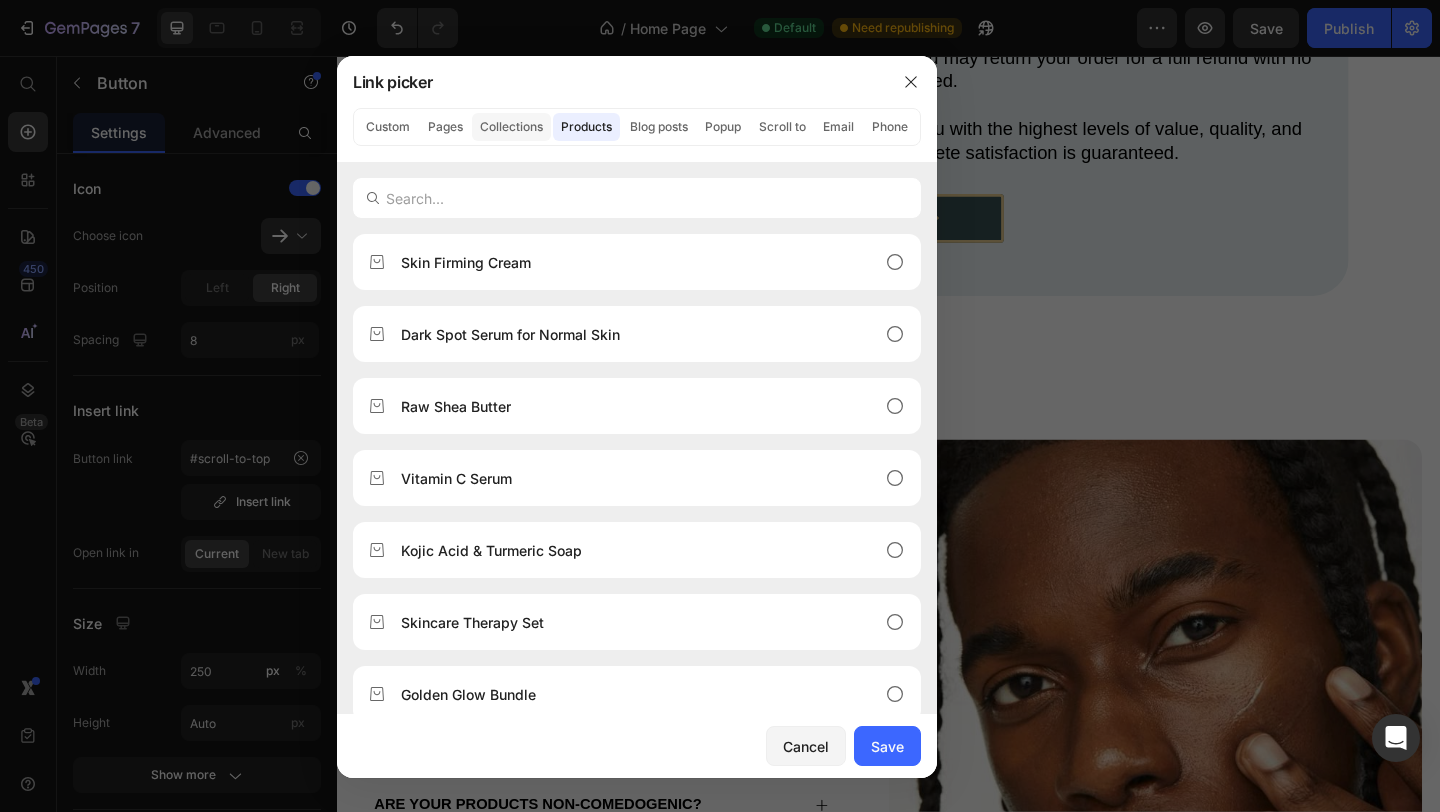 click on "Collections" 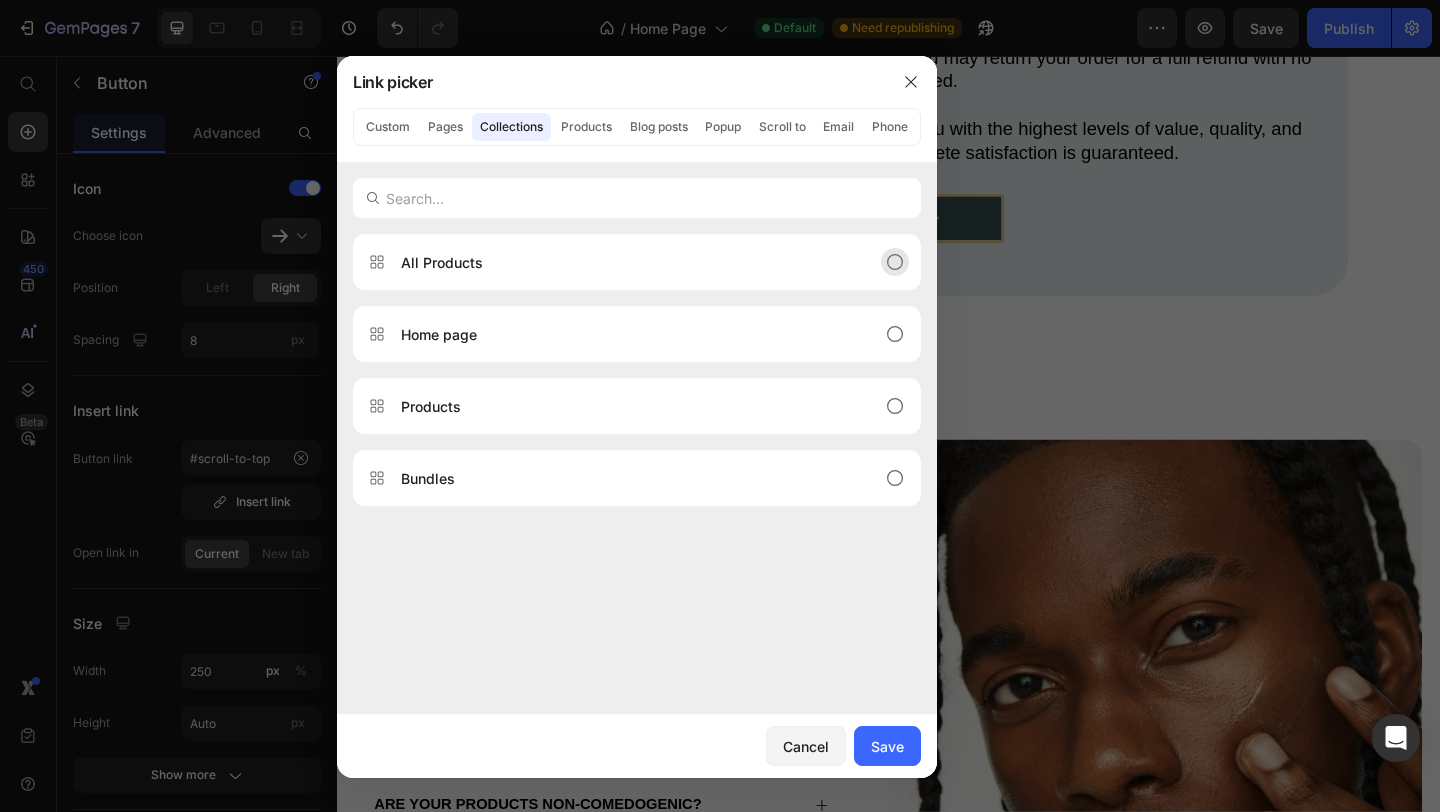 click on "All Products" at bounding box center [621, 262] 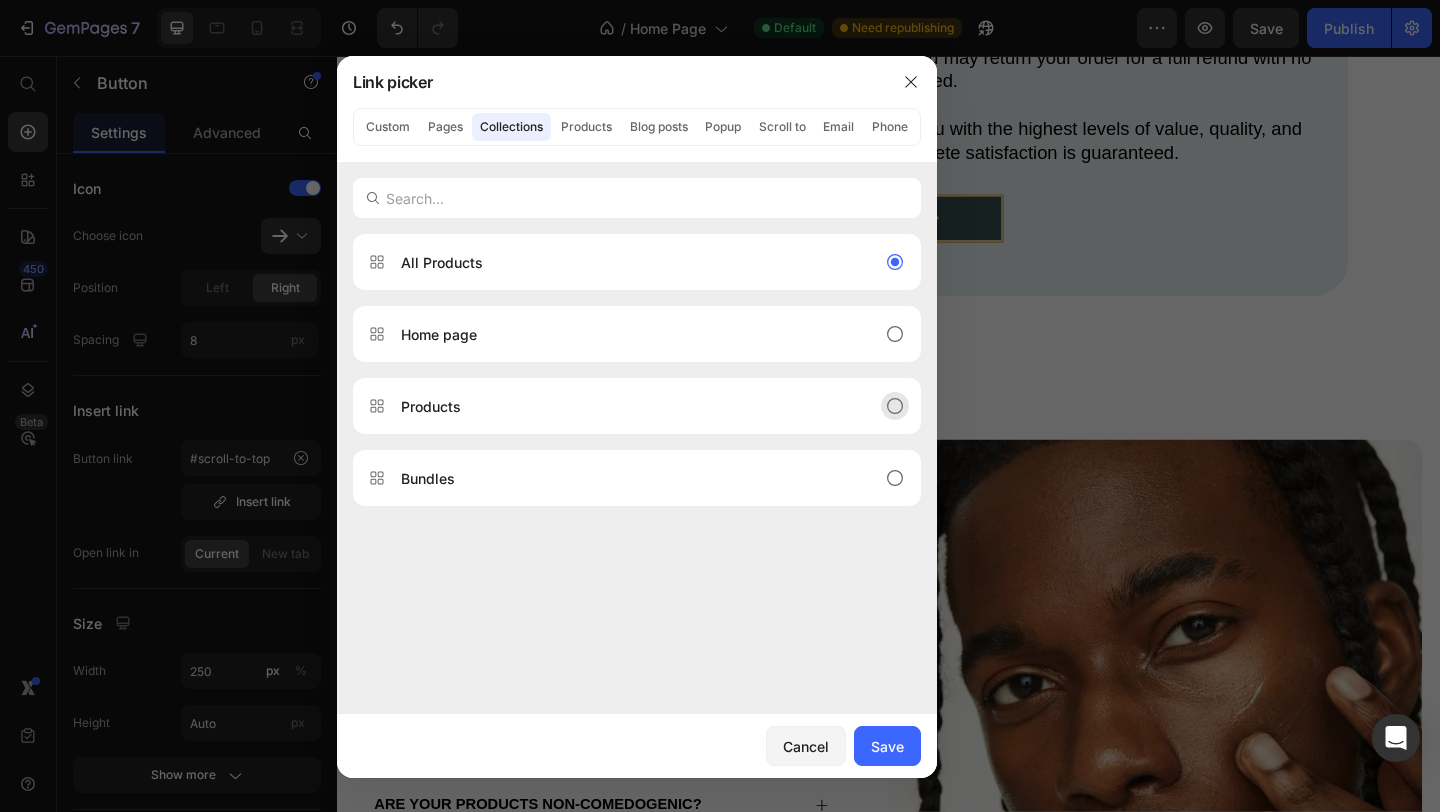 click on "Products" at bounding box center (621, 406) 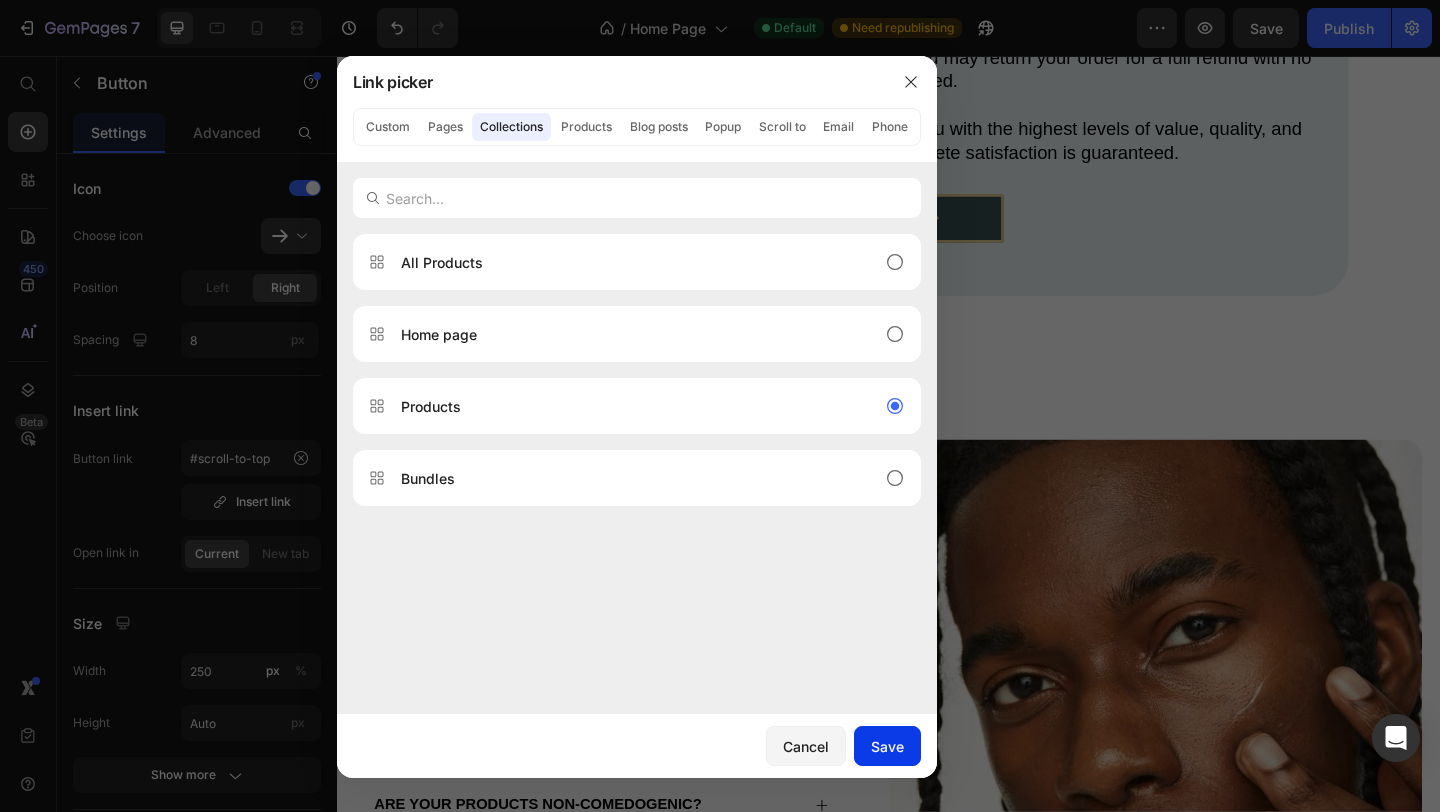drag, startPoint x: 890, startPoint y: 750, endPoint x: 662, endPoint y: 411, distance: 408.54007 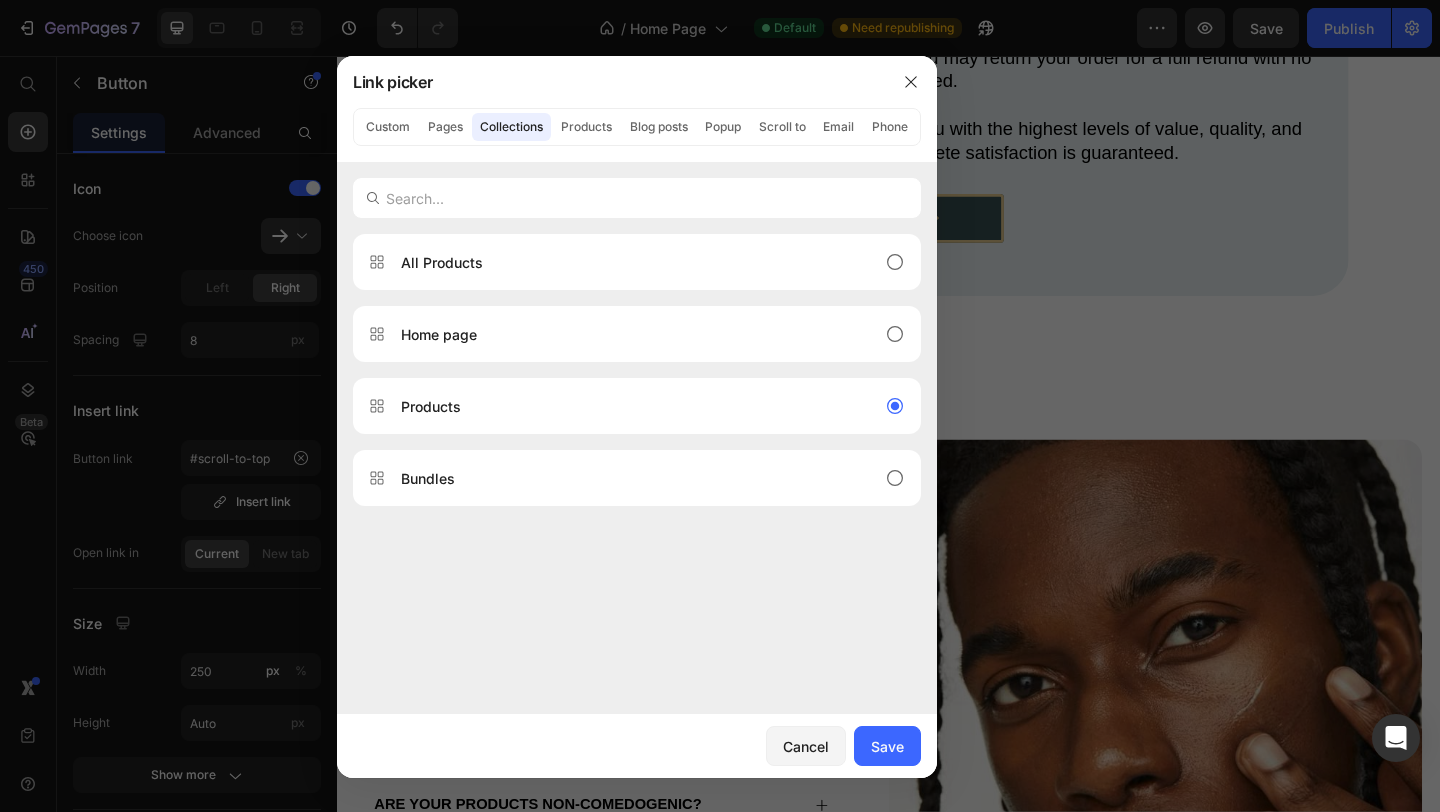type on "/collections/products" 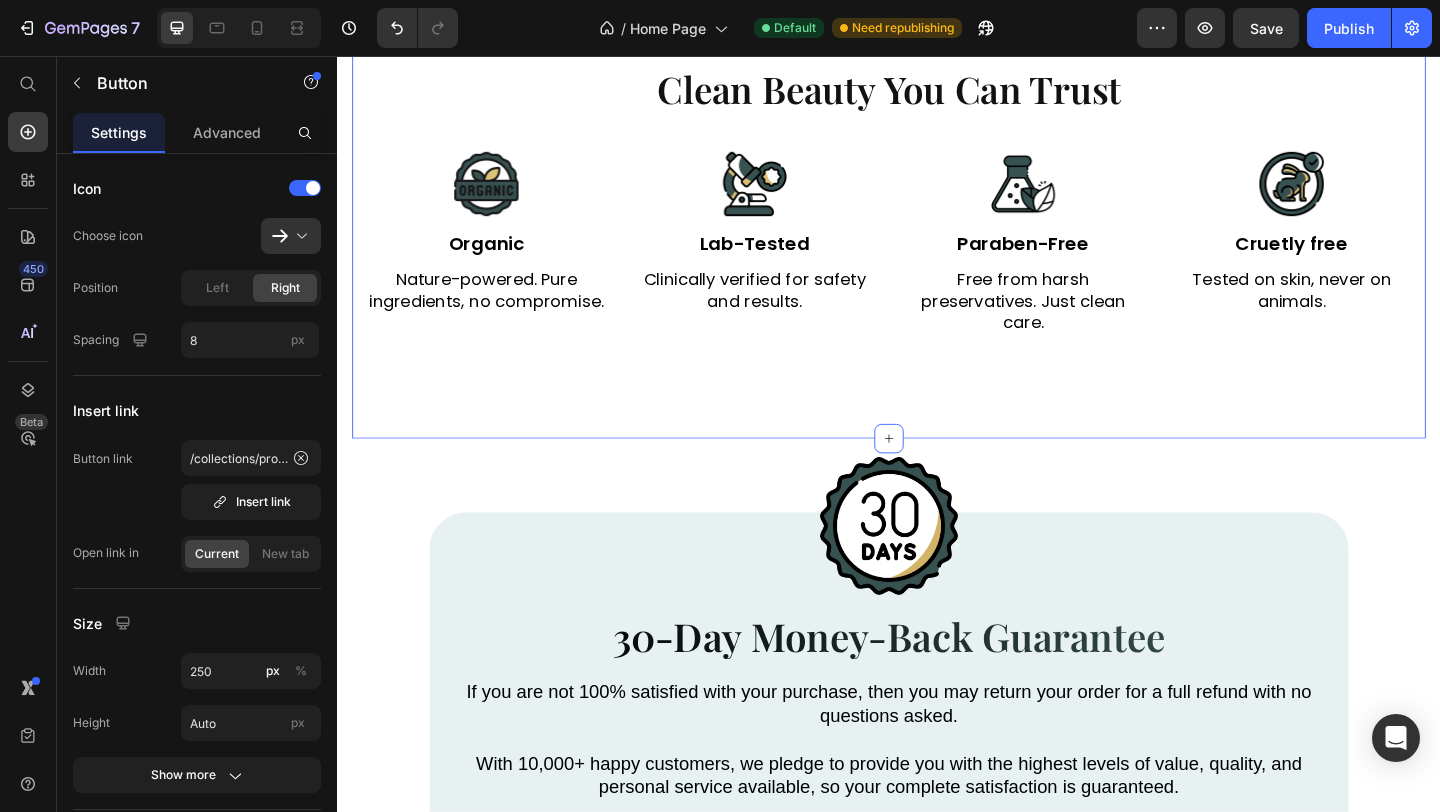 scroll, scrollTop: 5788, scrollLeft: 0, axis: vertical 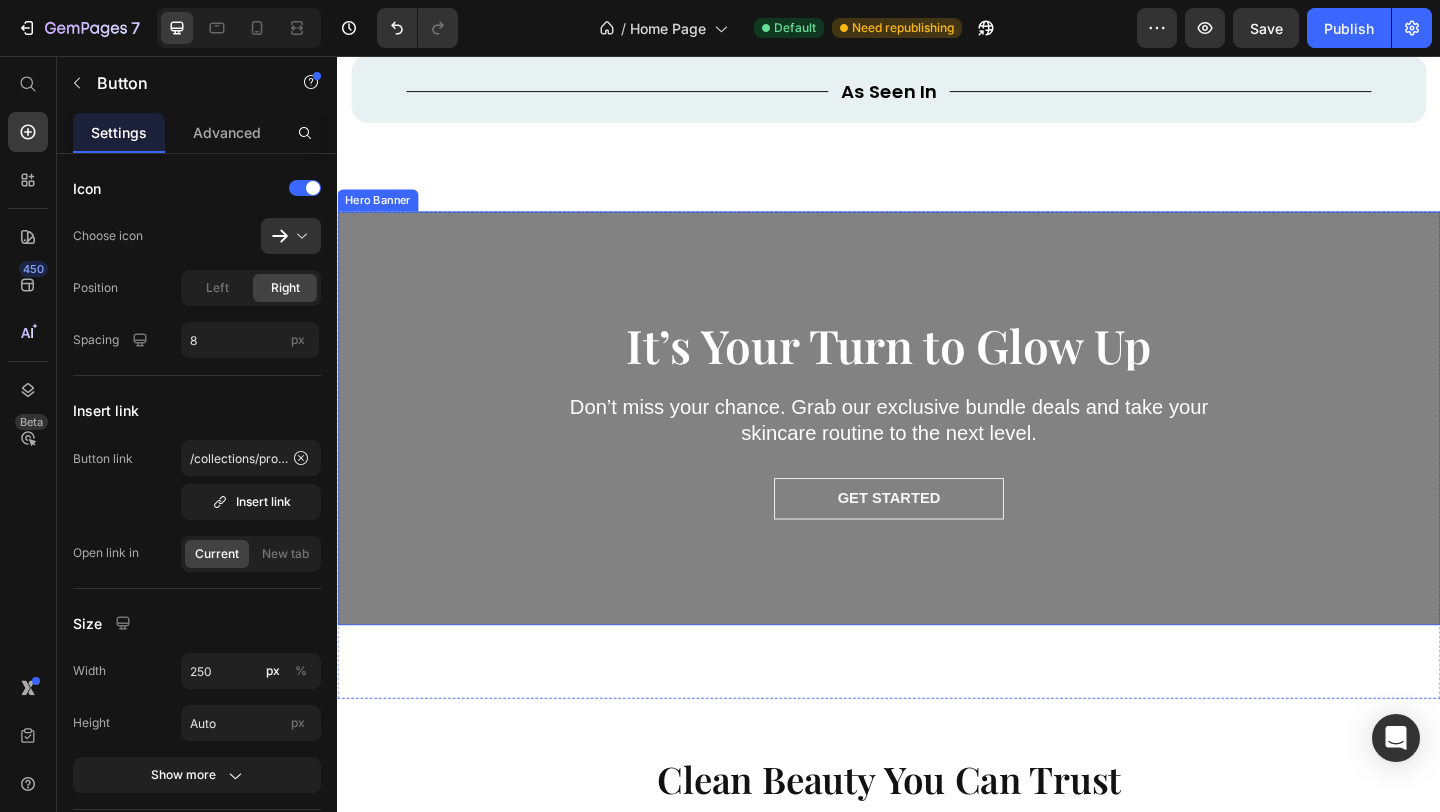 click on "It’s Your Turn to Glow Up Heading Don’t miss your chance. Grab our exclusive bundle deals and take your skincare routine to the next level. Text Block Get started Button" at bounding box center [937, 468] 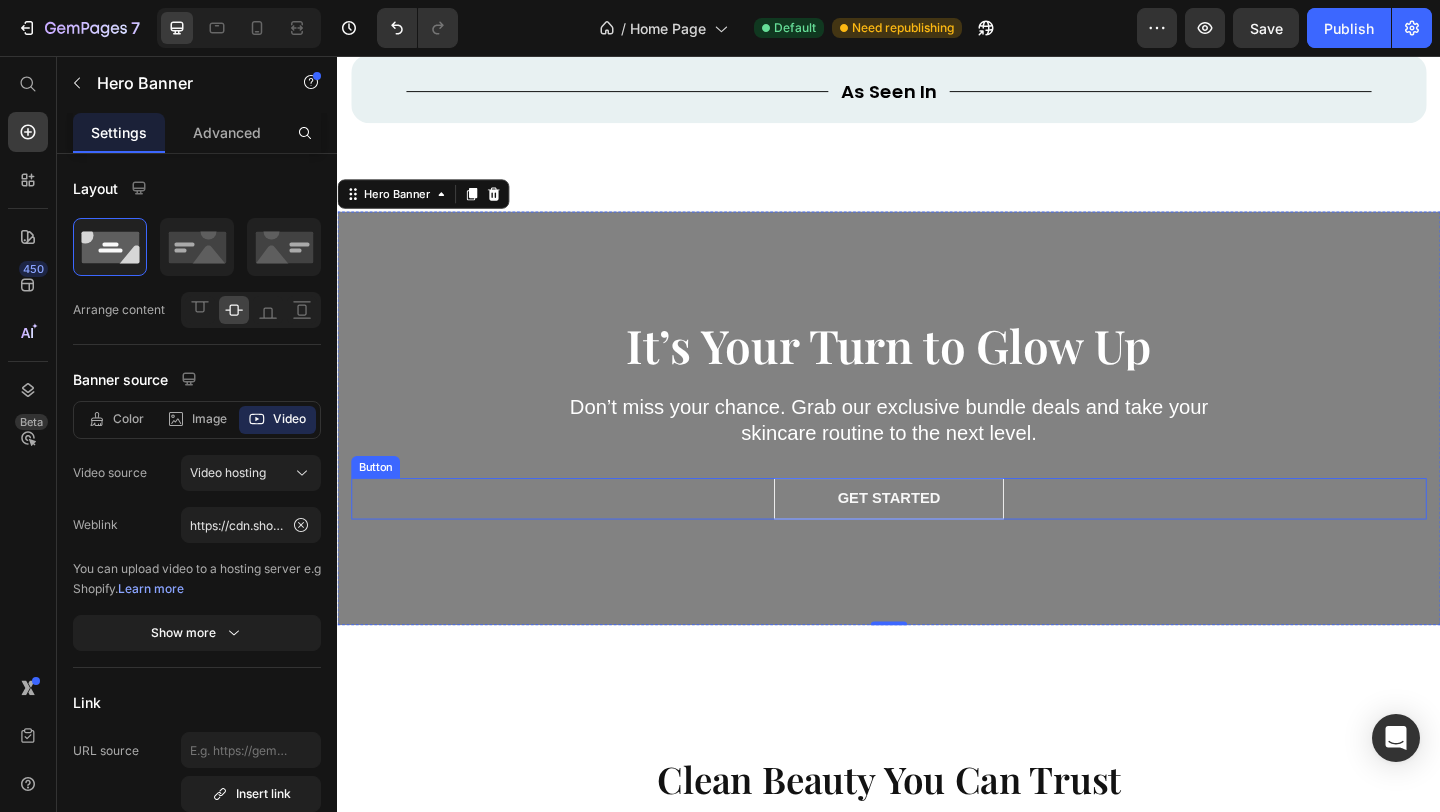 click on "Get started" at bounding box center [937, 537] 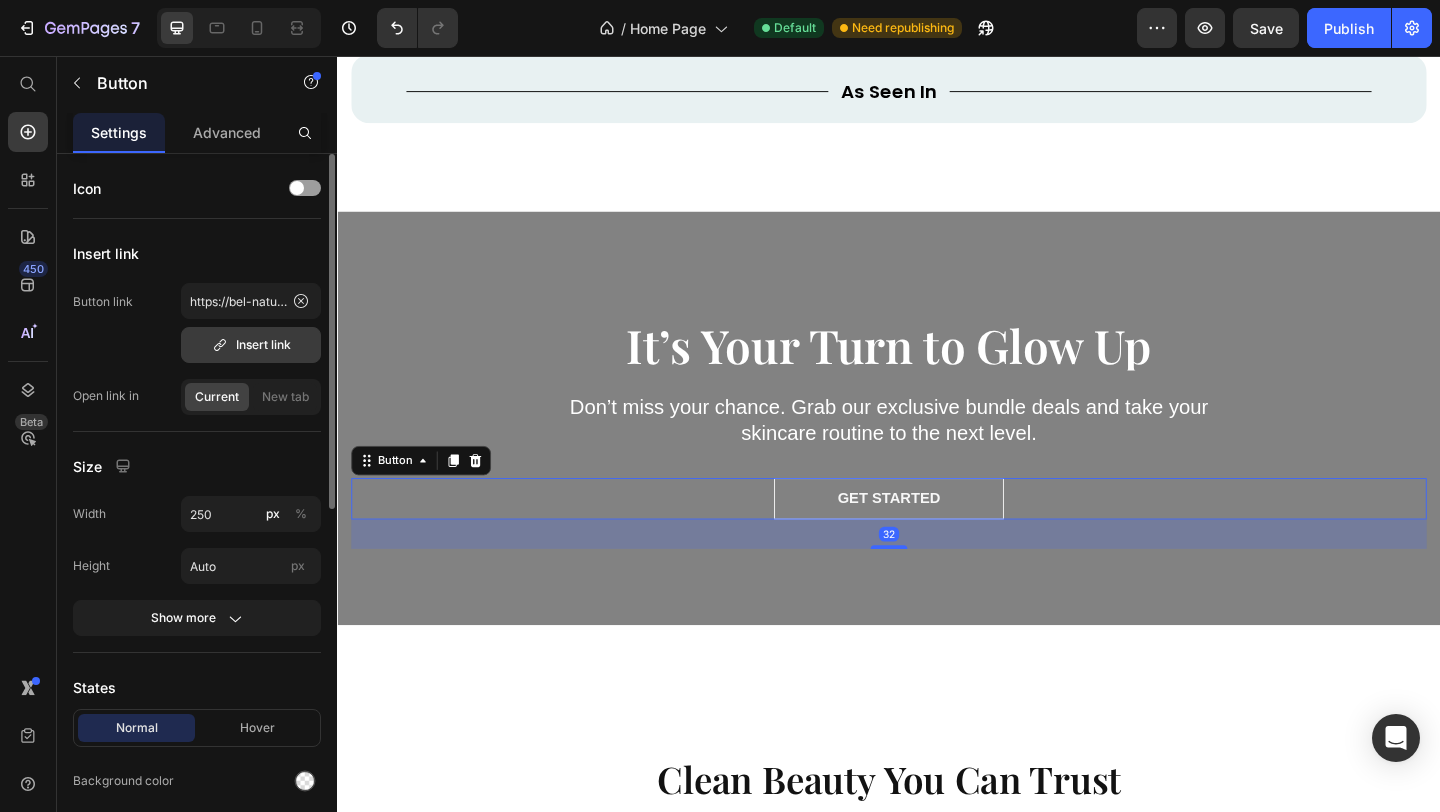 click on "Insert link" at bounding box center [251, 345] 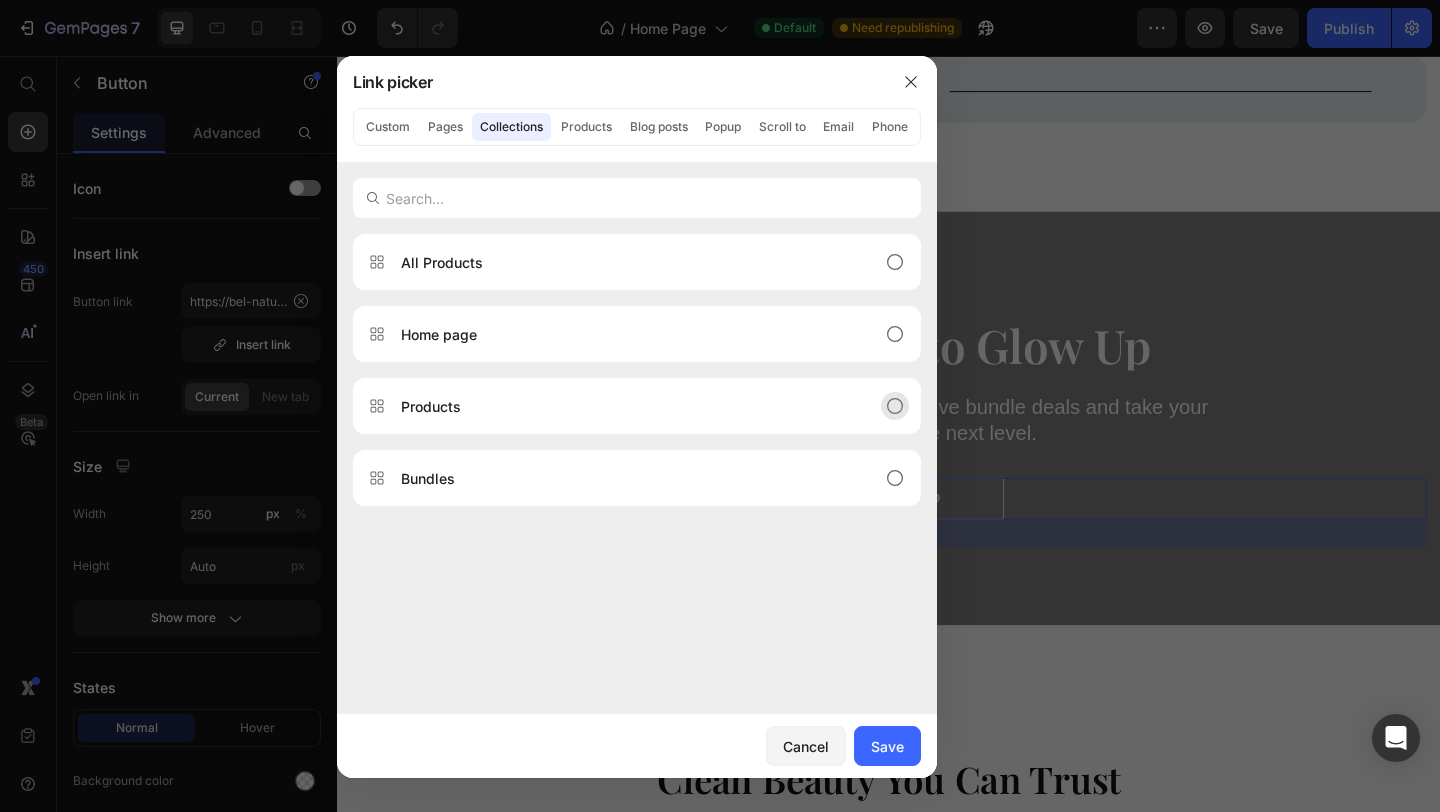 click on "Products" at bounding box center [621, 406] 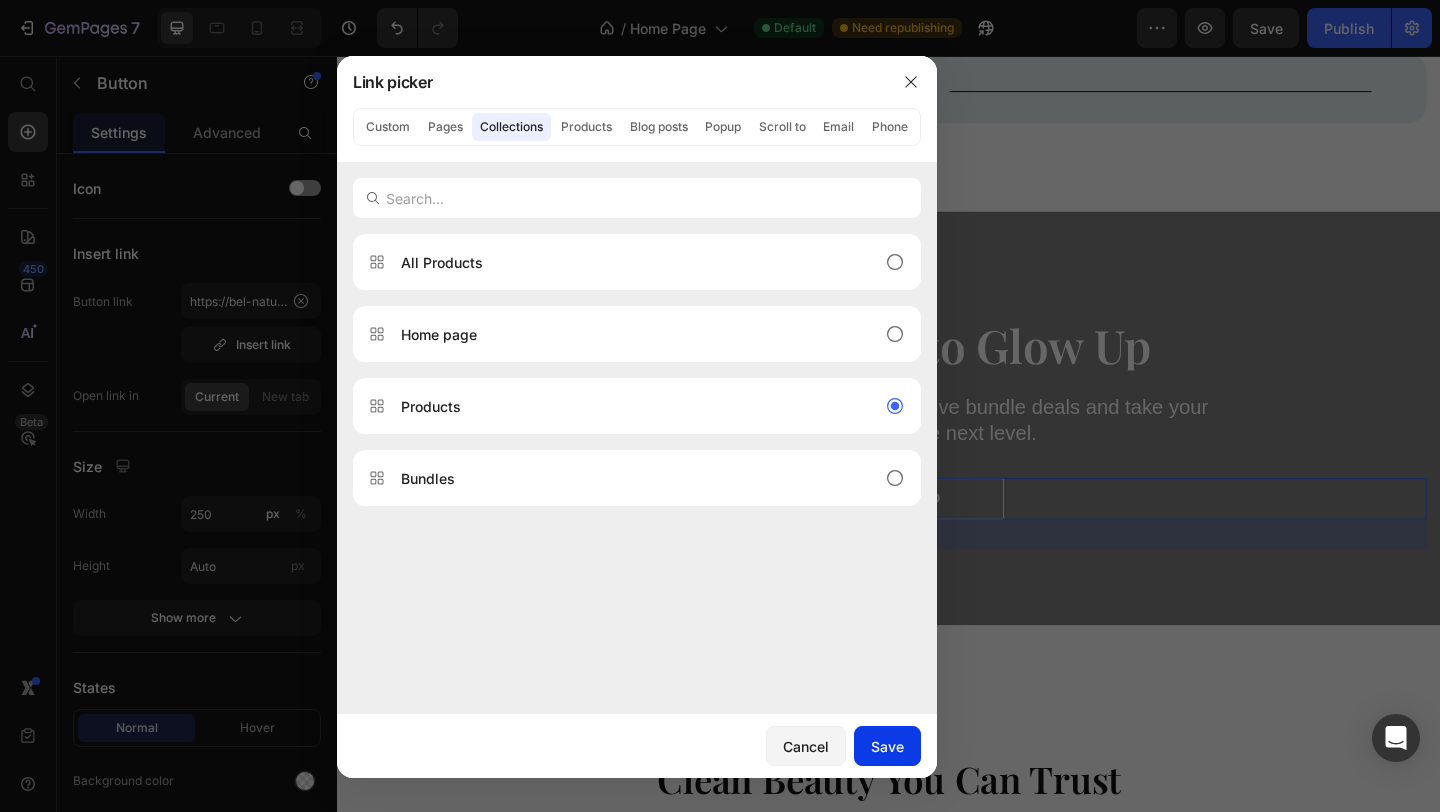click on "Save" 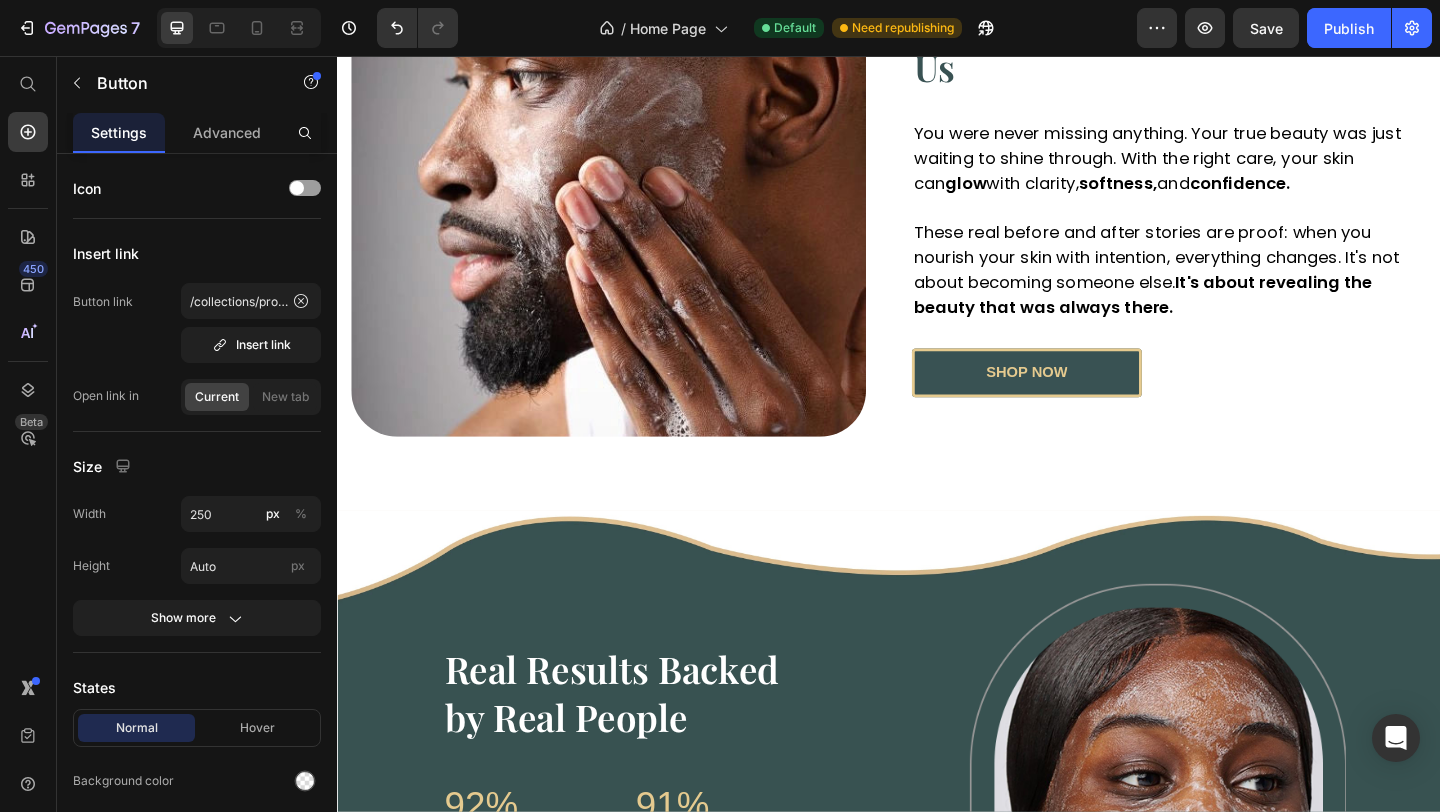 scroll, scrollTop: 3803, scrollLeft: 0, axis: vertical 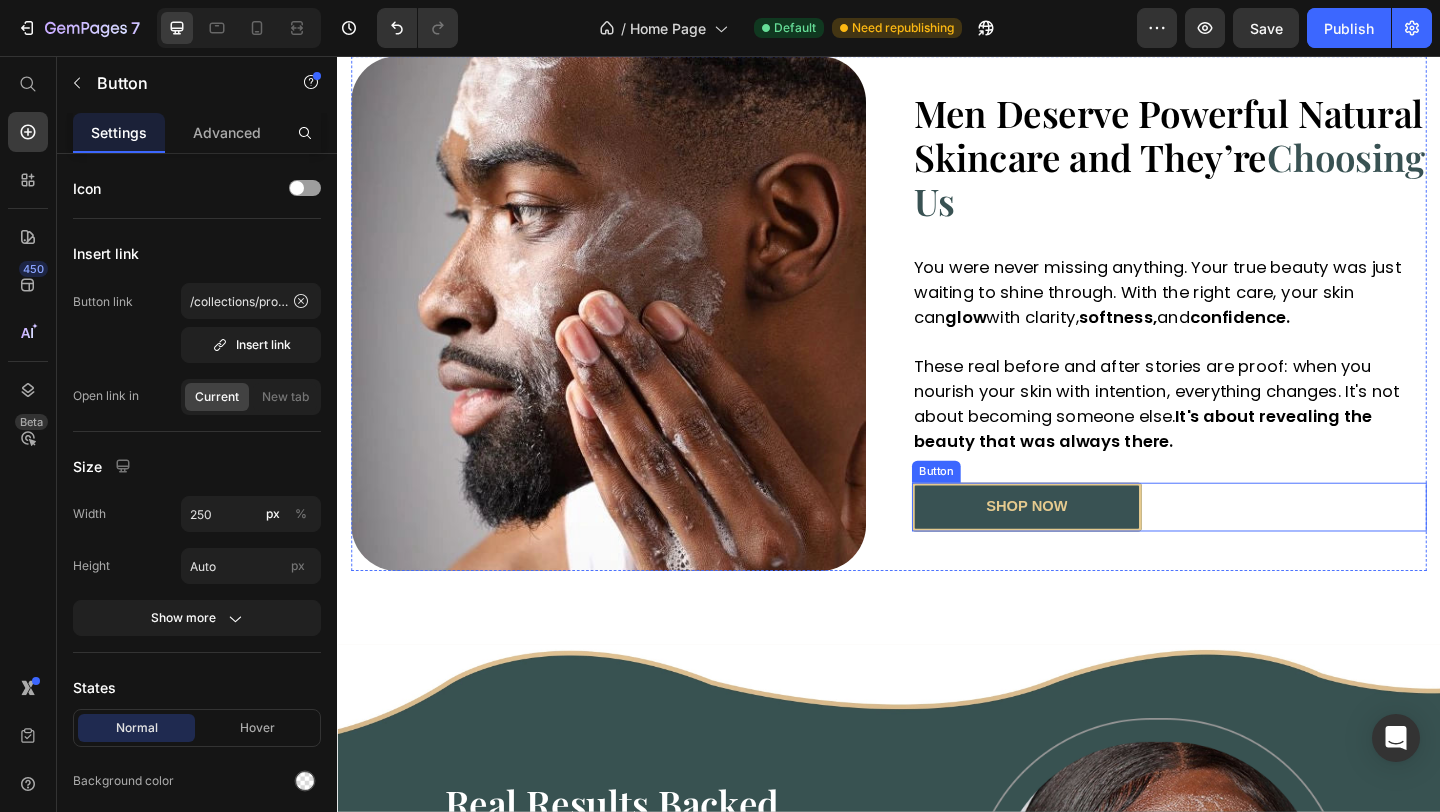 click on "shop now" at bounding box center [1087, 546] 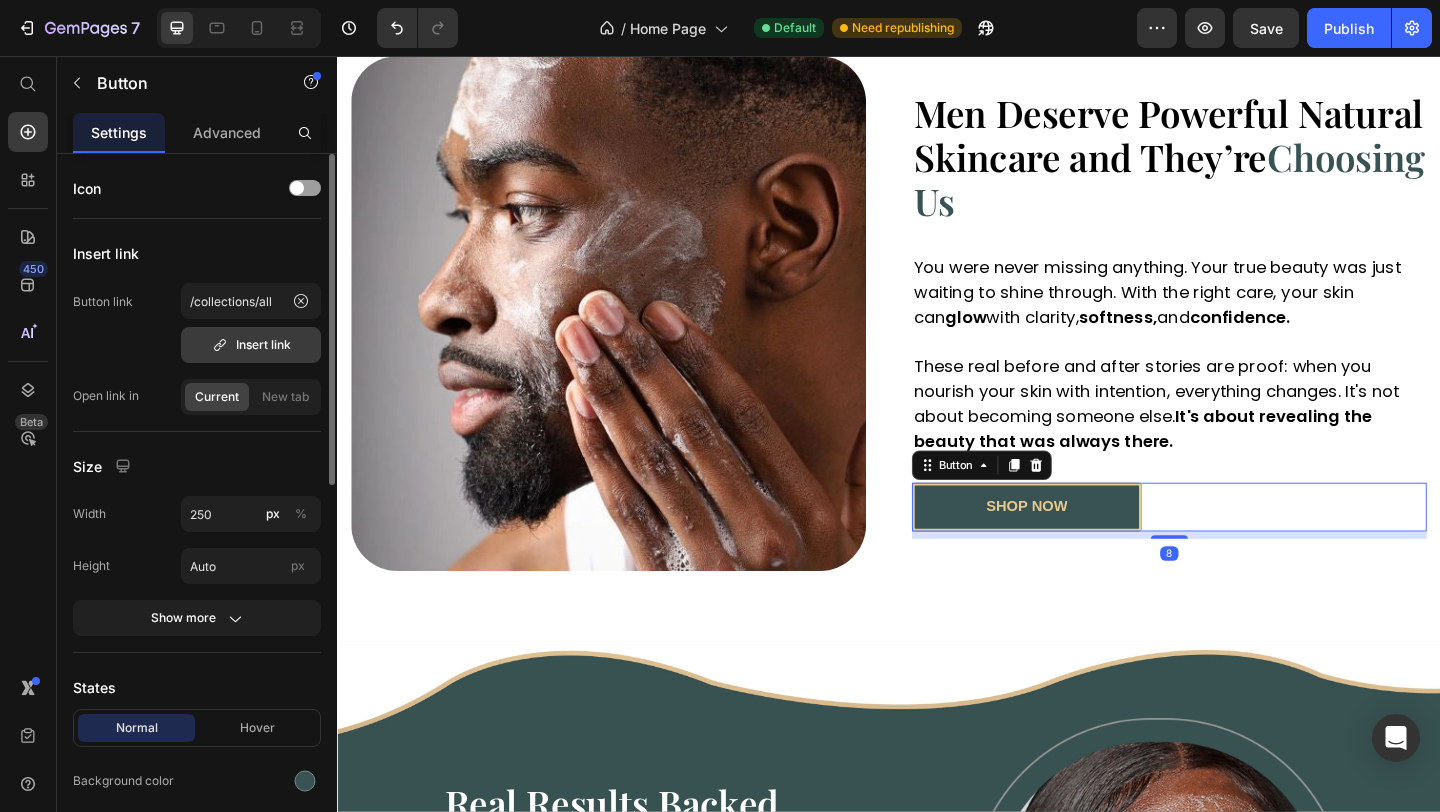 click on "Insert link" at bounding box center (251, 345) 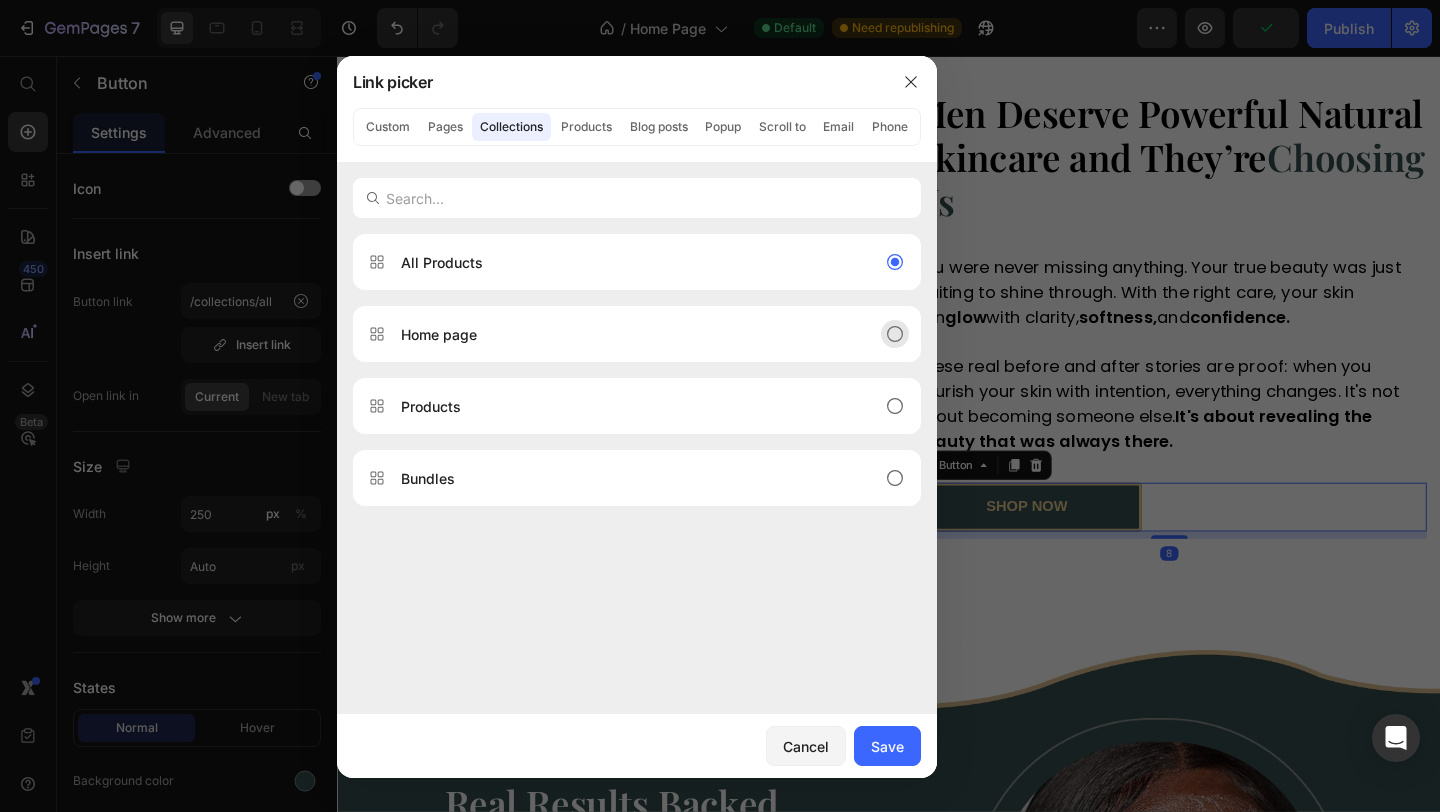 click on "Home page" at bounding box center (621, 334) 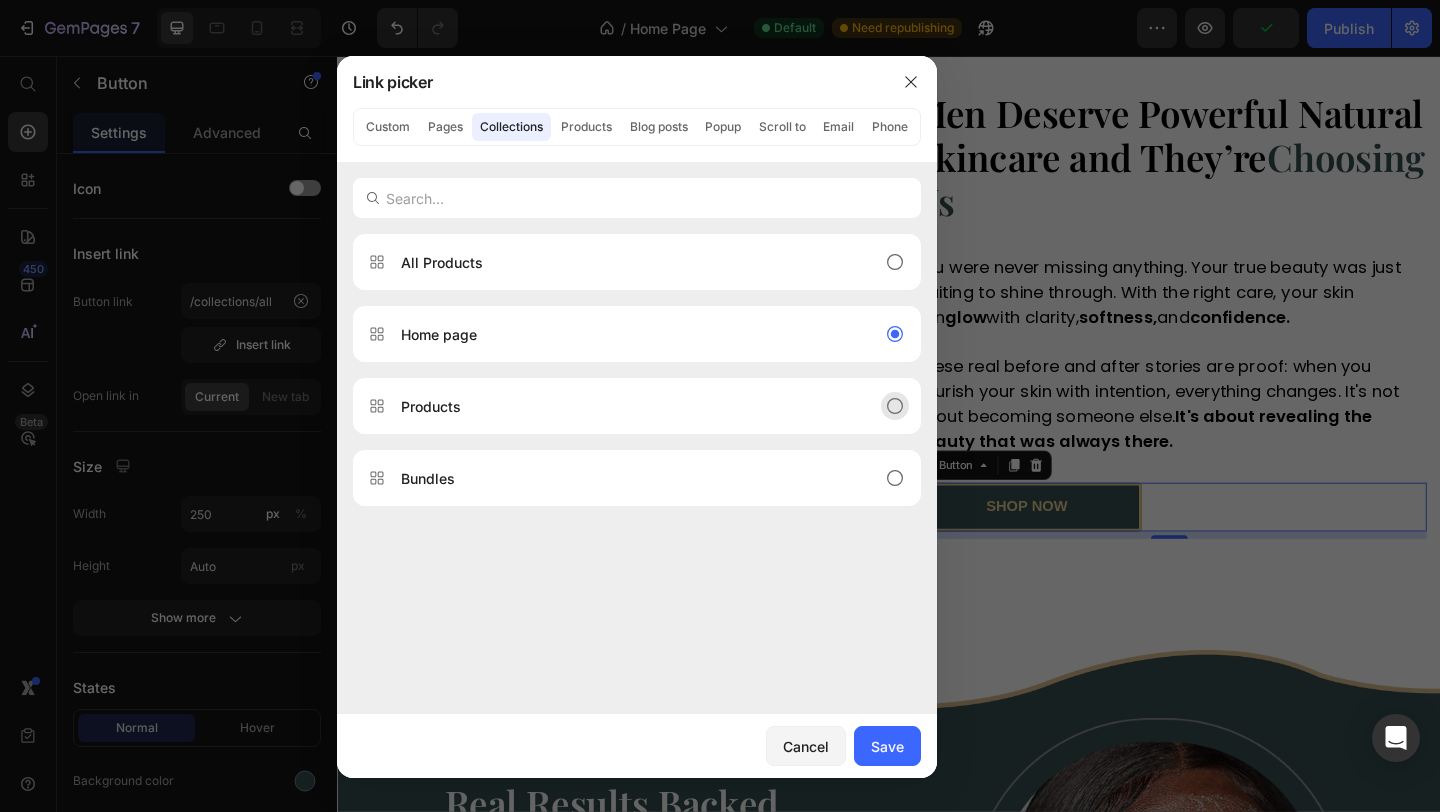 click on "Products" 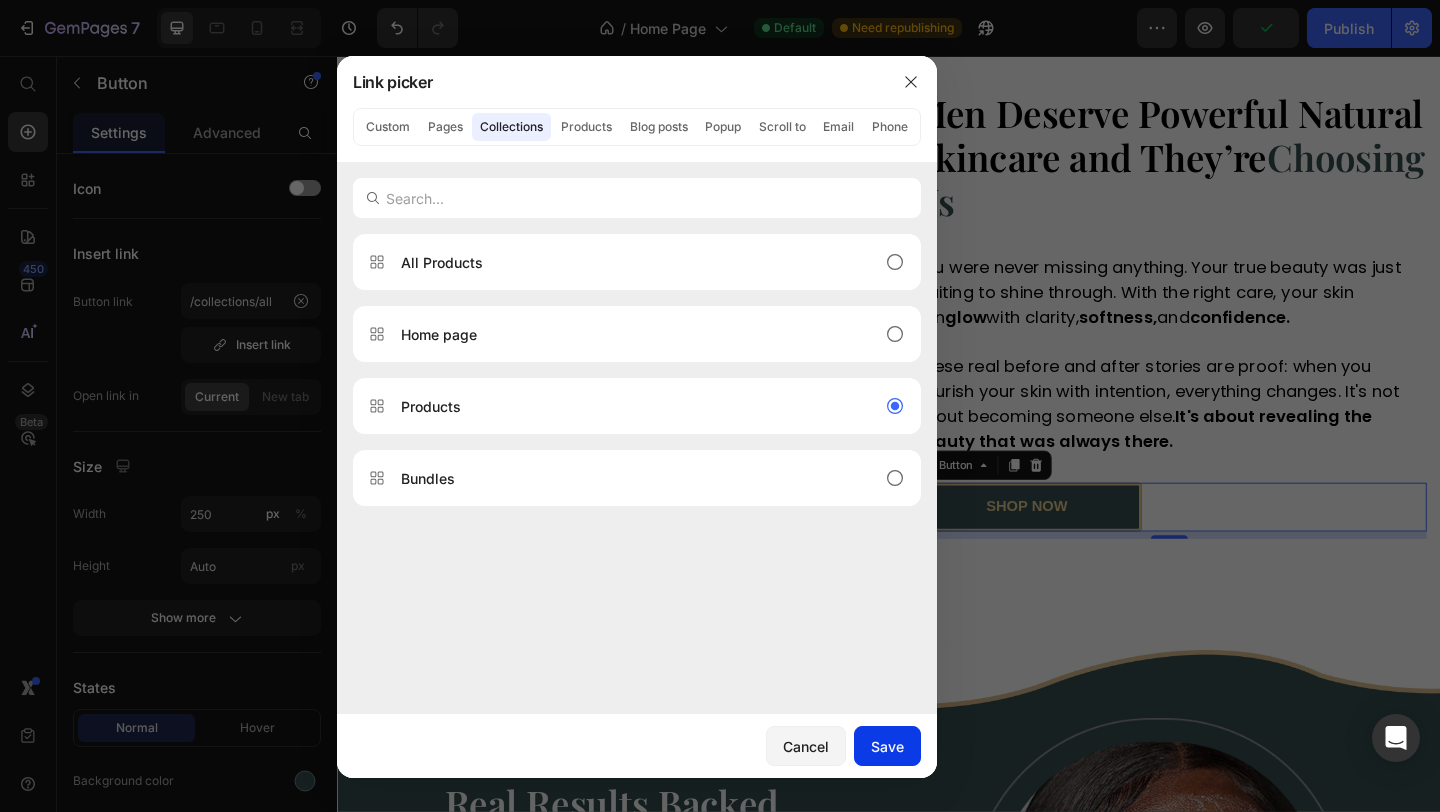 click on "Save" at bounding box center (887, 746) 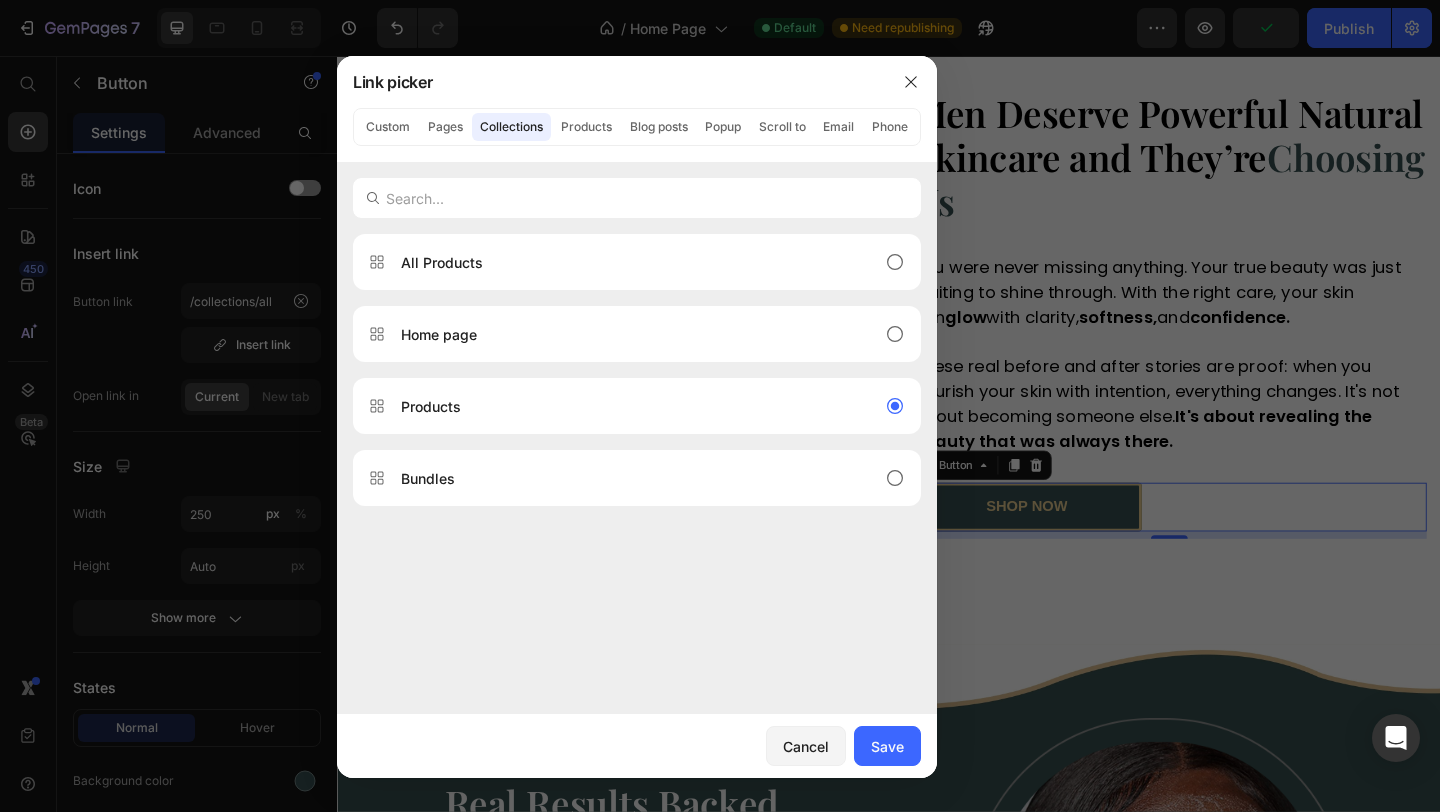 type on "/collections/products" 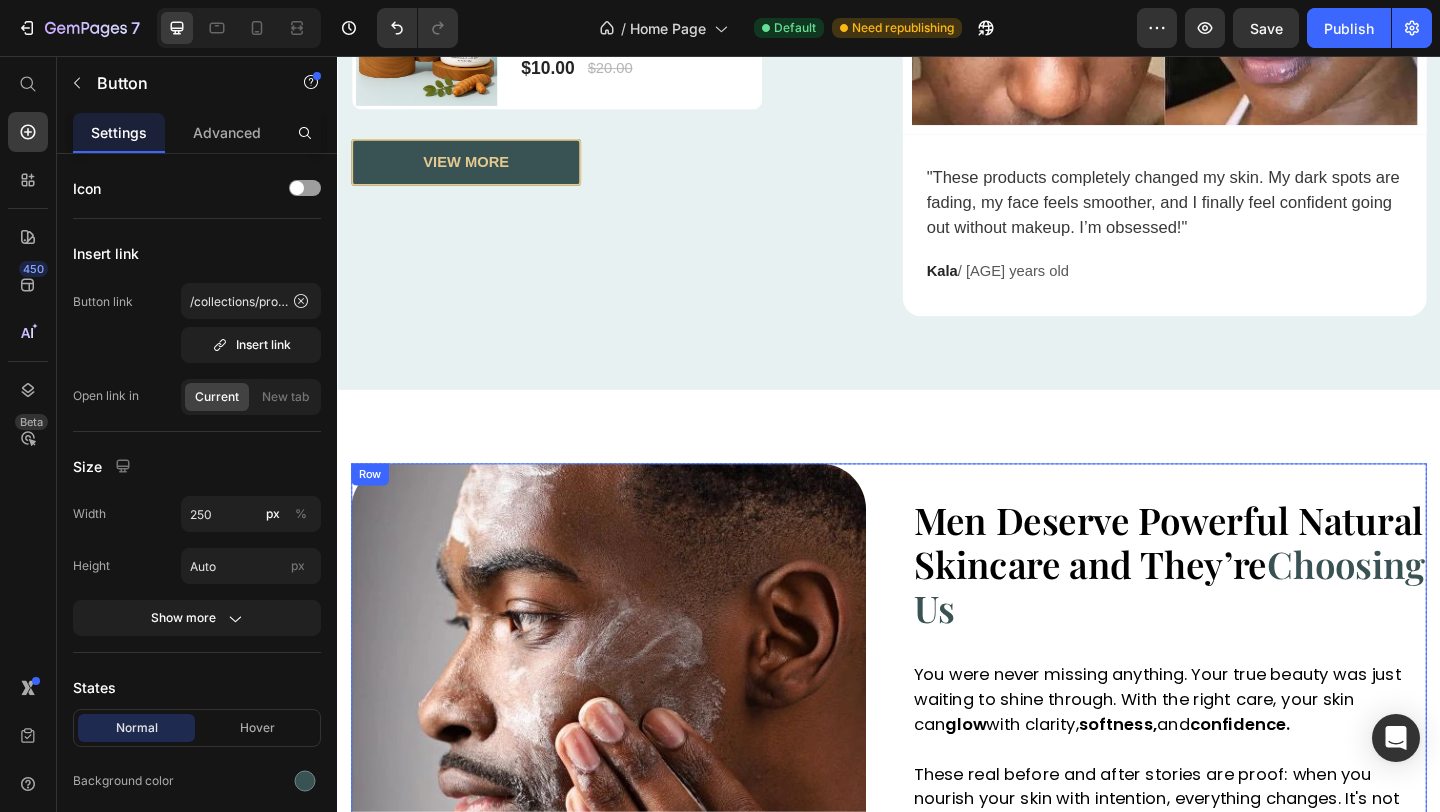 scroll, scrollTop: 3076, scrollLeft: 0, axis: vertical 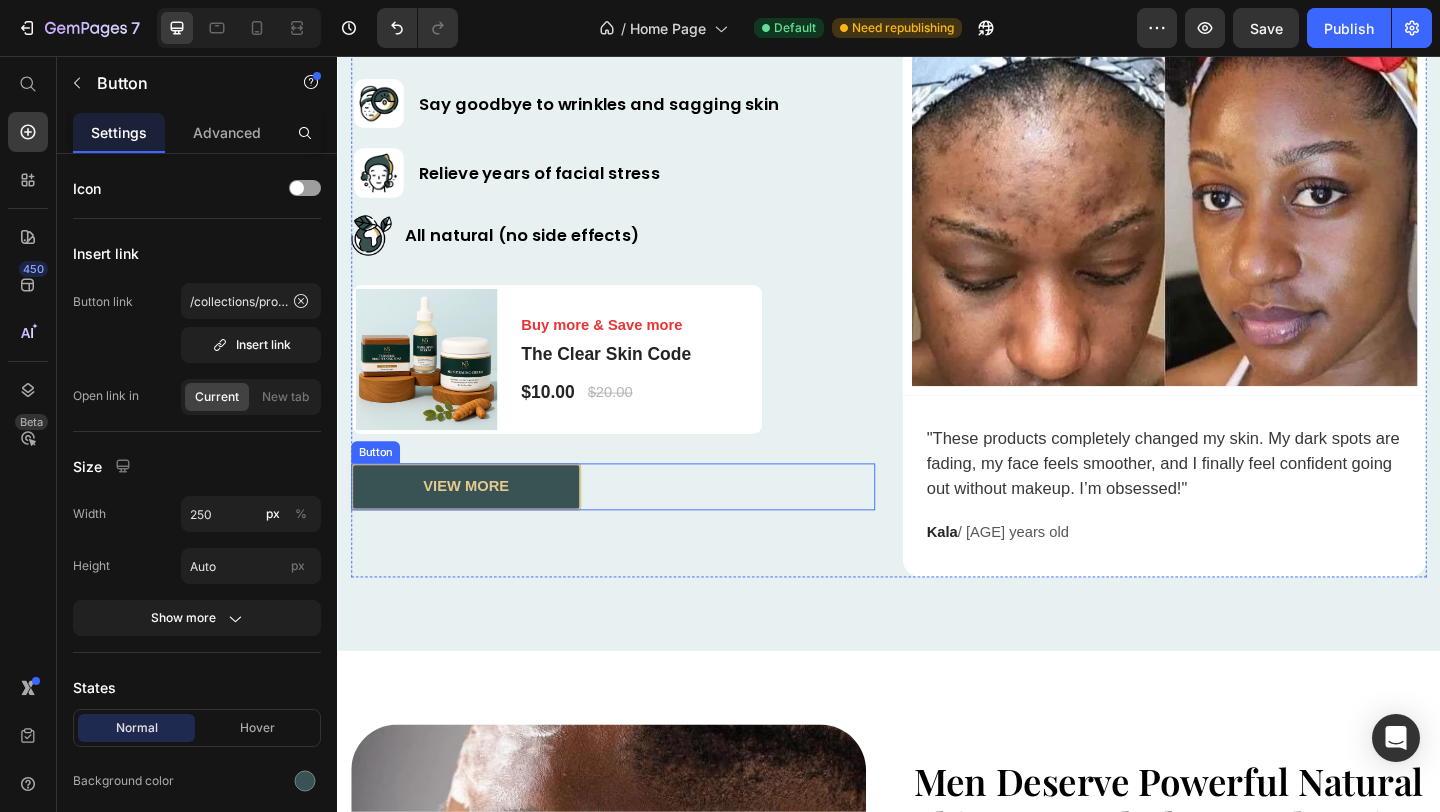 click on "VIEW MORE" at bounding box center [477, 524] 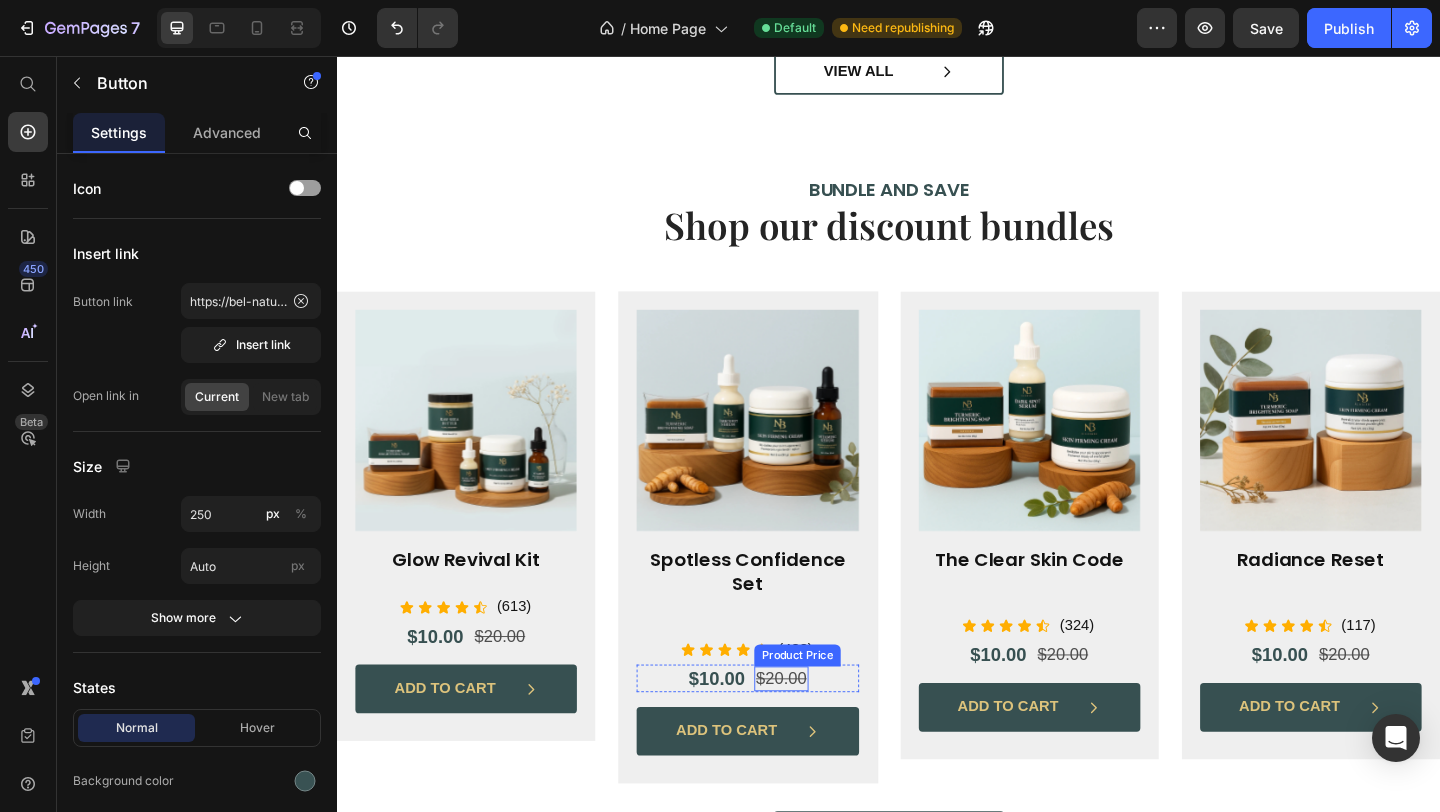scroll, scrollTop: 2144, scrollLeft: 0, axis: vertical 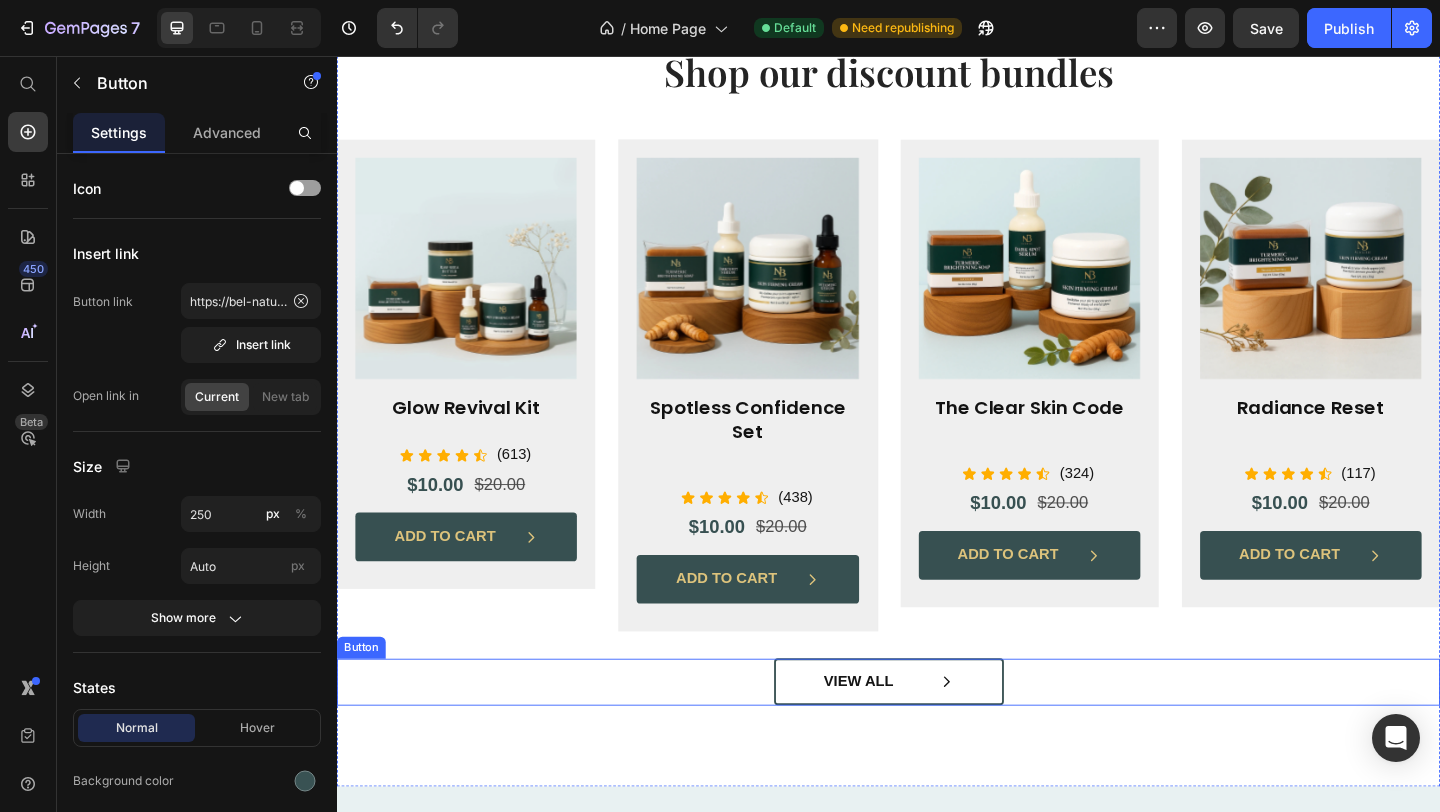 drag, startPoint x: 864, startPoint y: 741, endPoint x: 393, endPoint y: 628, distance: 484.36557 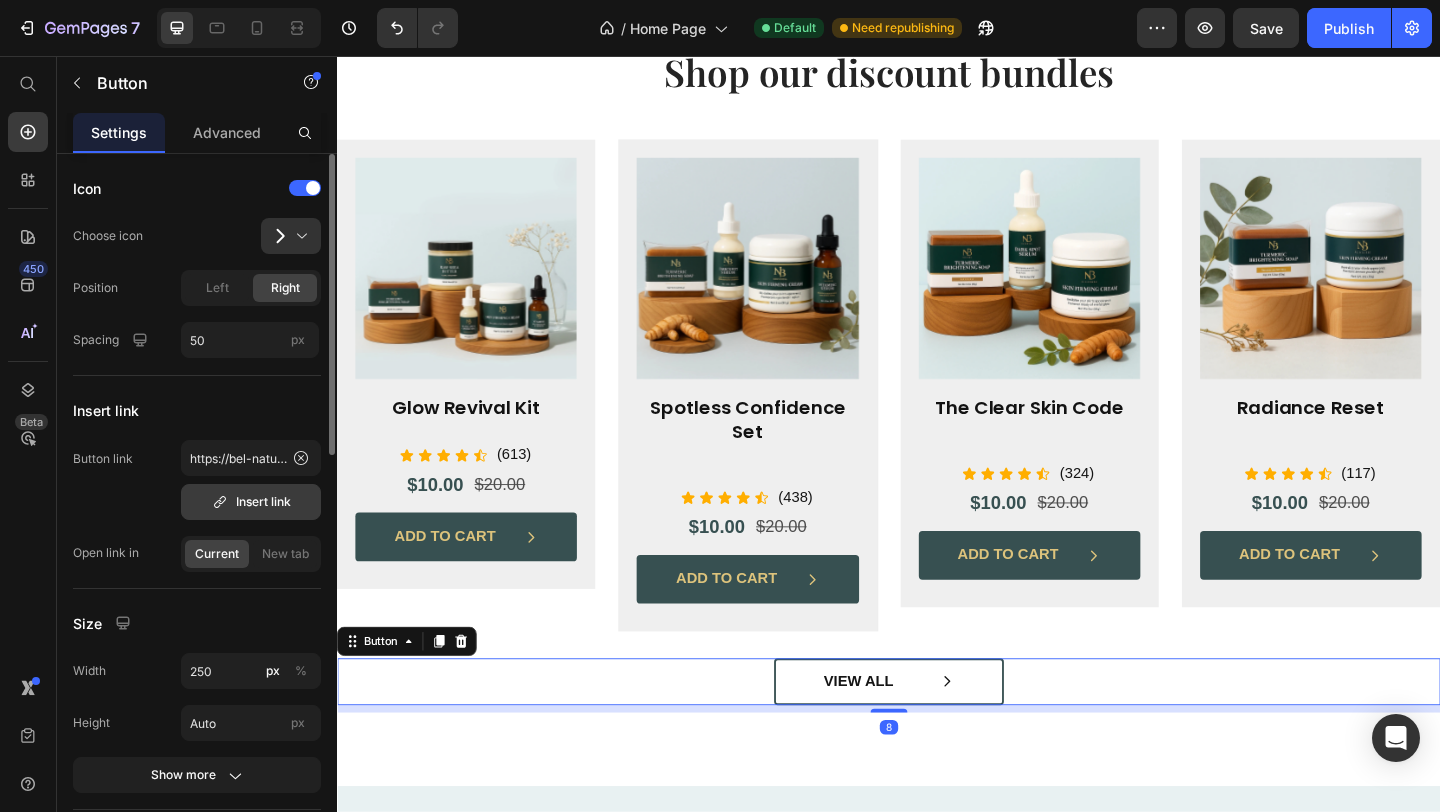 click on "Insert link" at bounding box center [251, 502] 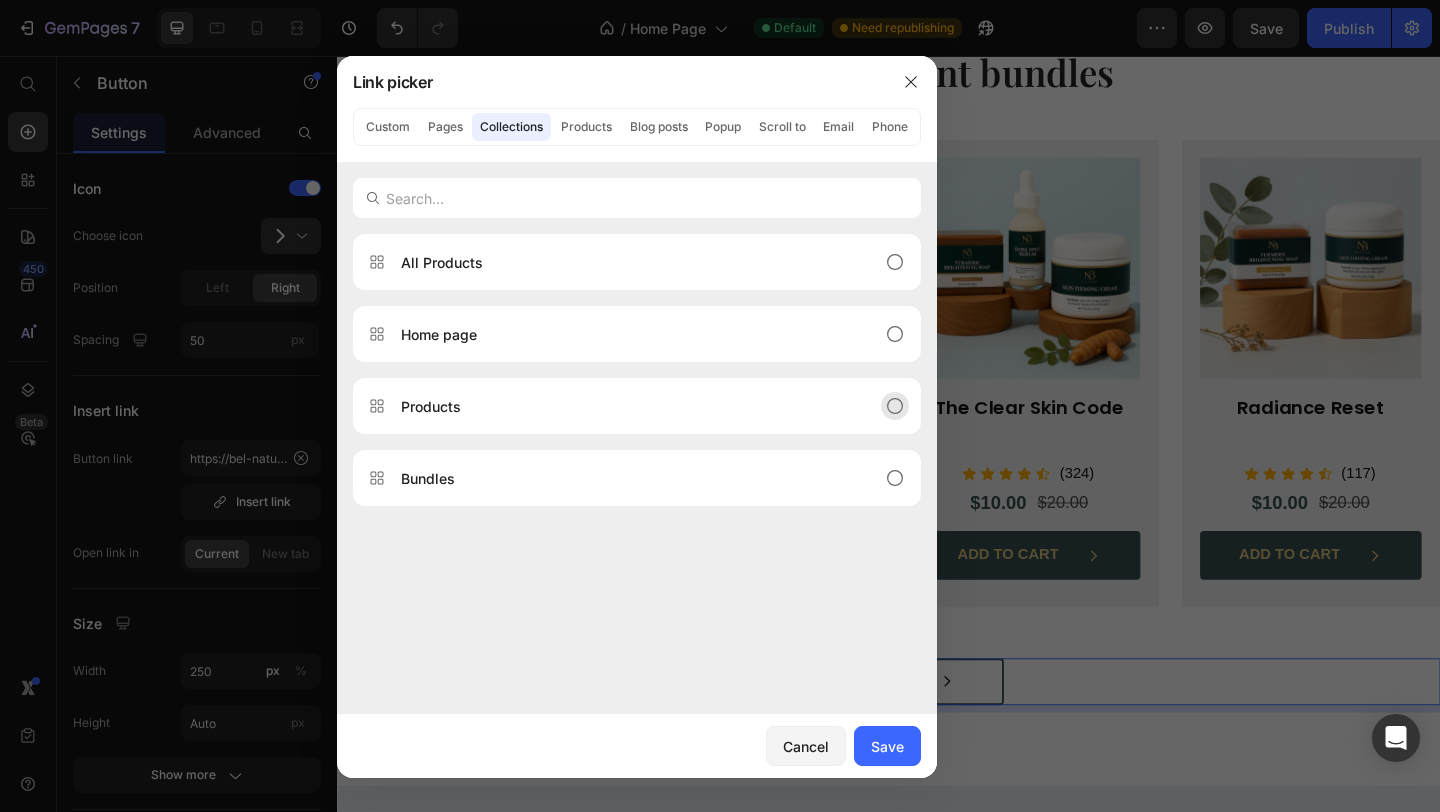 click on "Products" 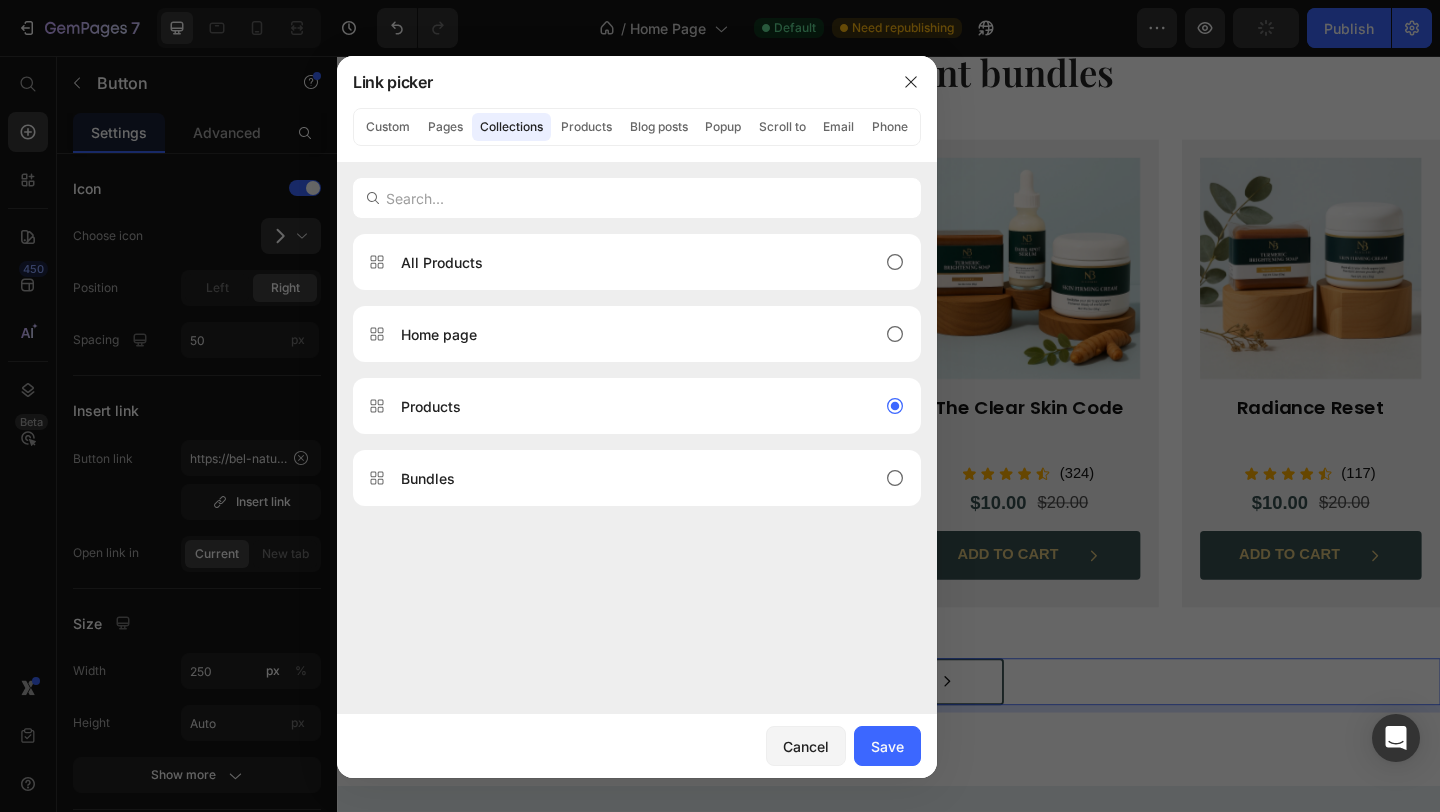 click on "All Products" at bounding box center (621, 262) 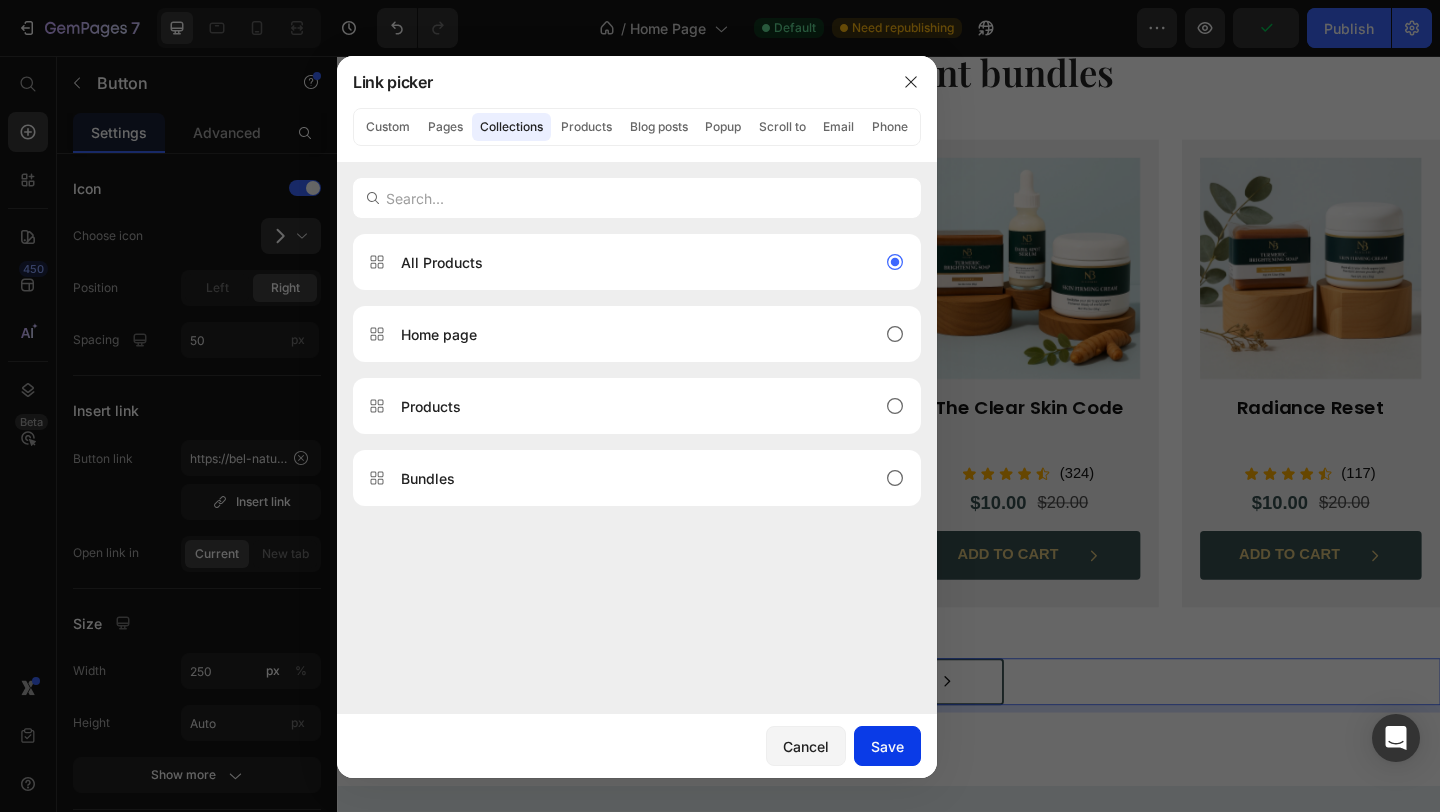 click on "Save" at bounding box center (887, 746) 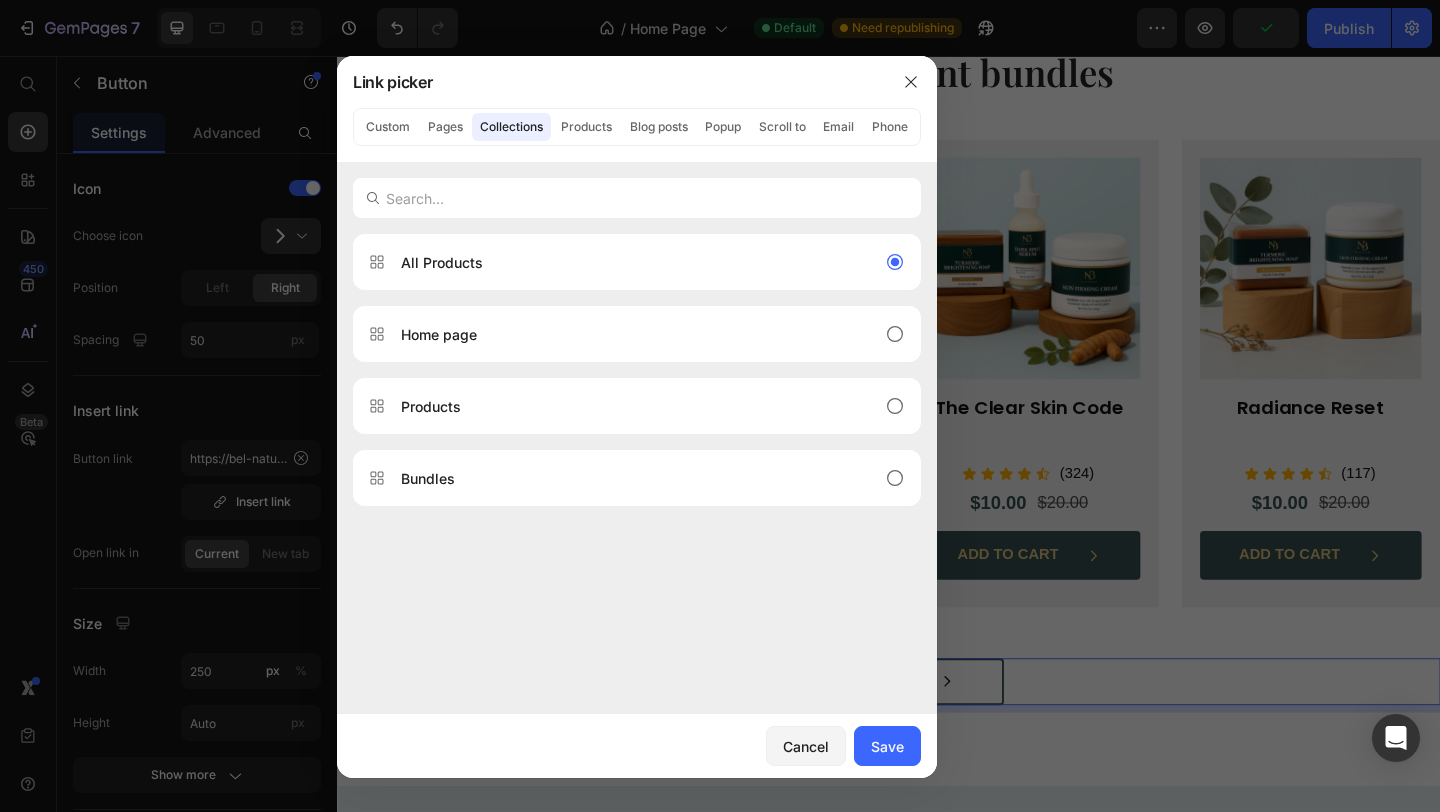 type on "/collections/all" 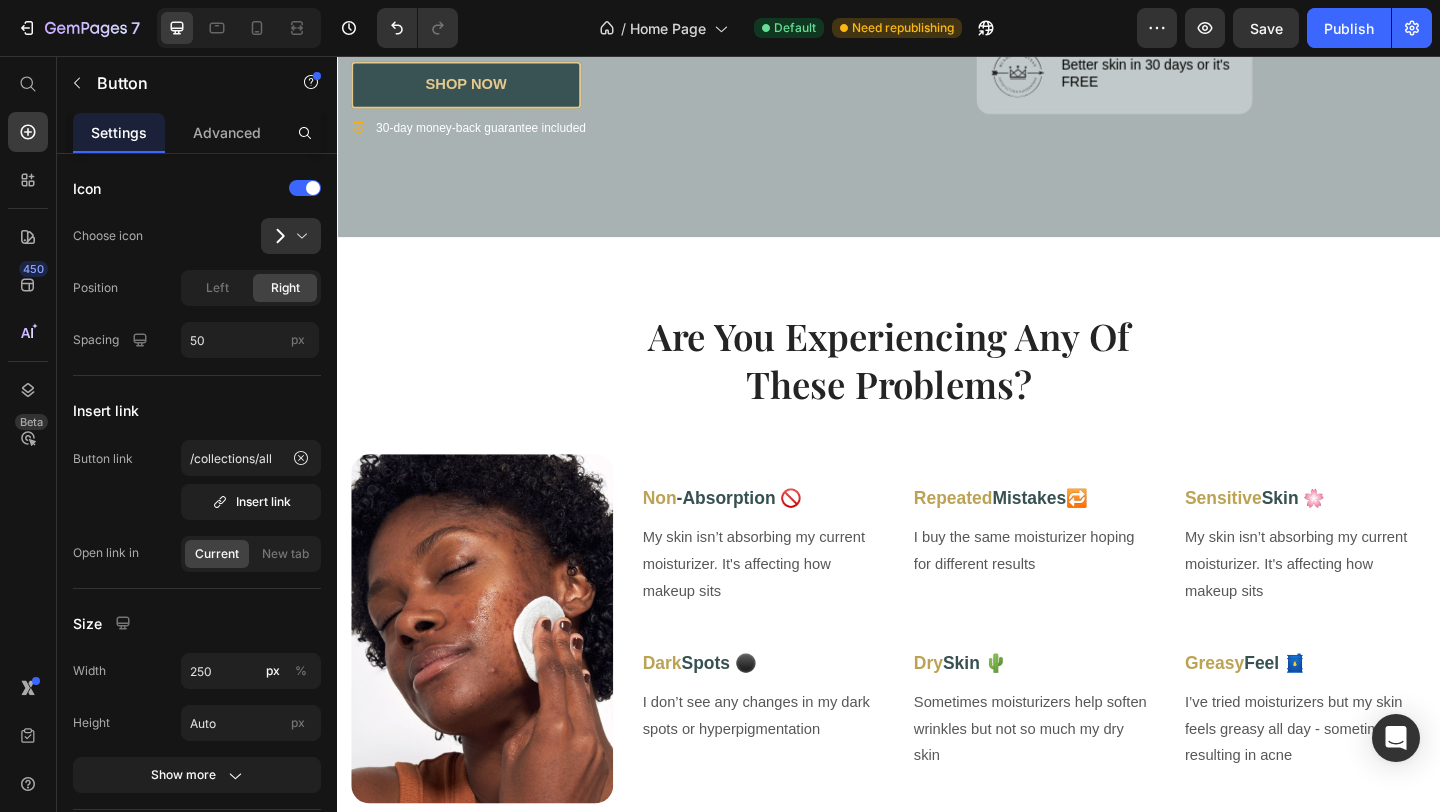 scroll, scrollTop: 1221, scrollLeft: 0, axis: vertical 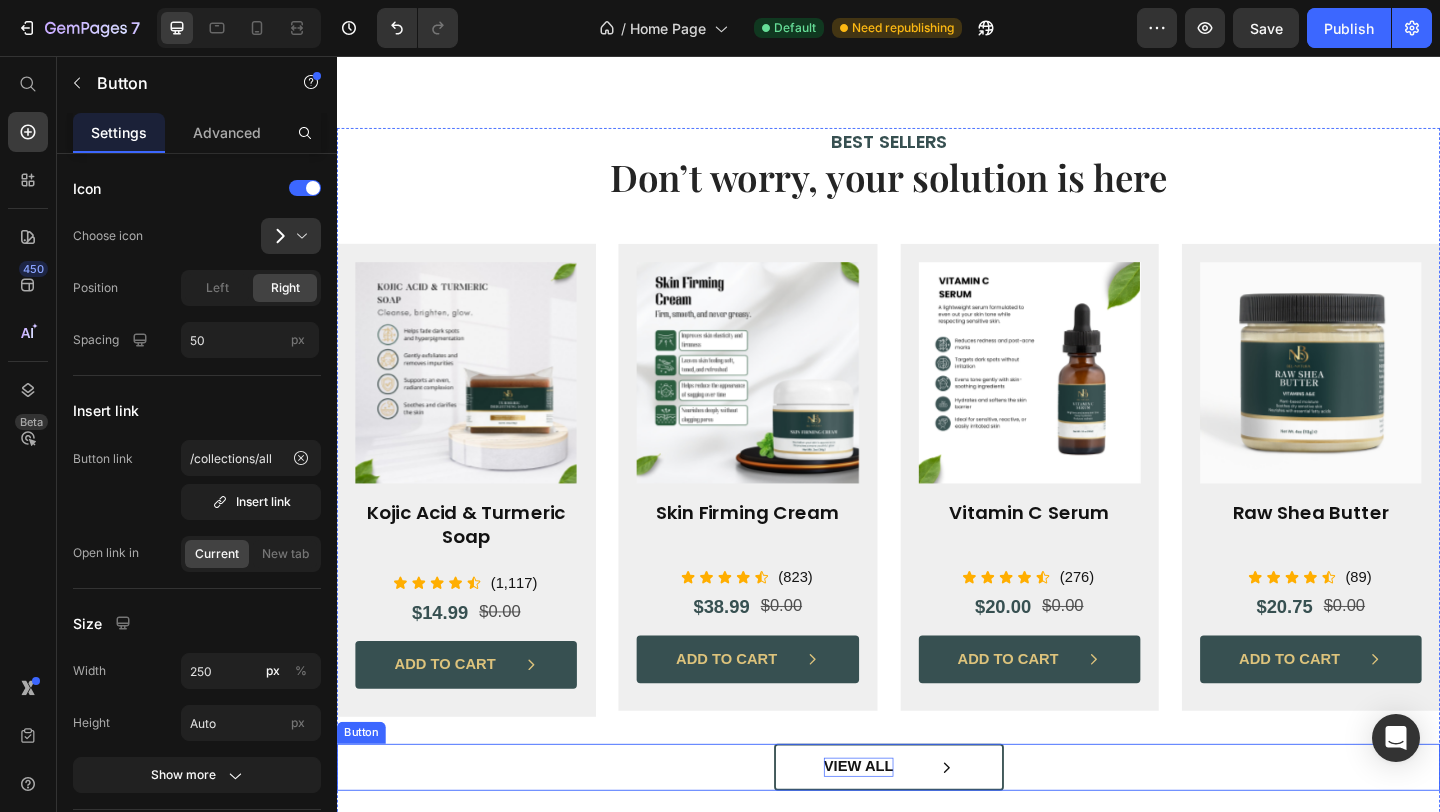 click on "View all" at bounding box center [904, 829] 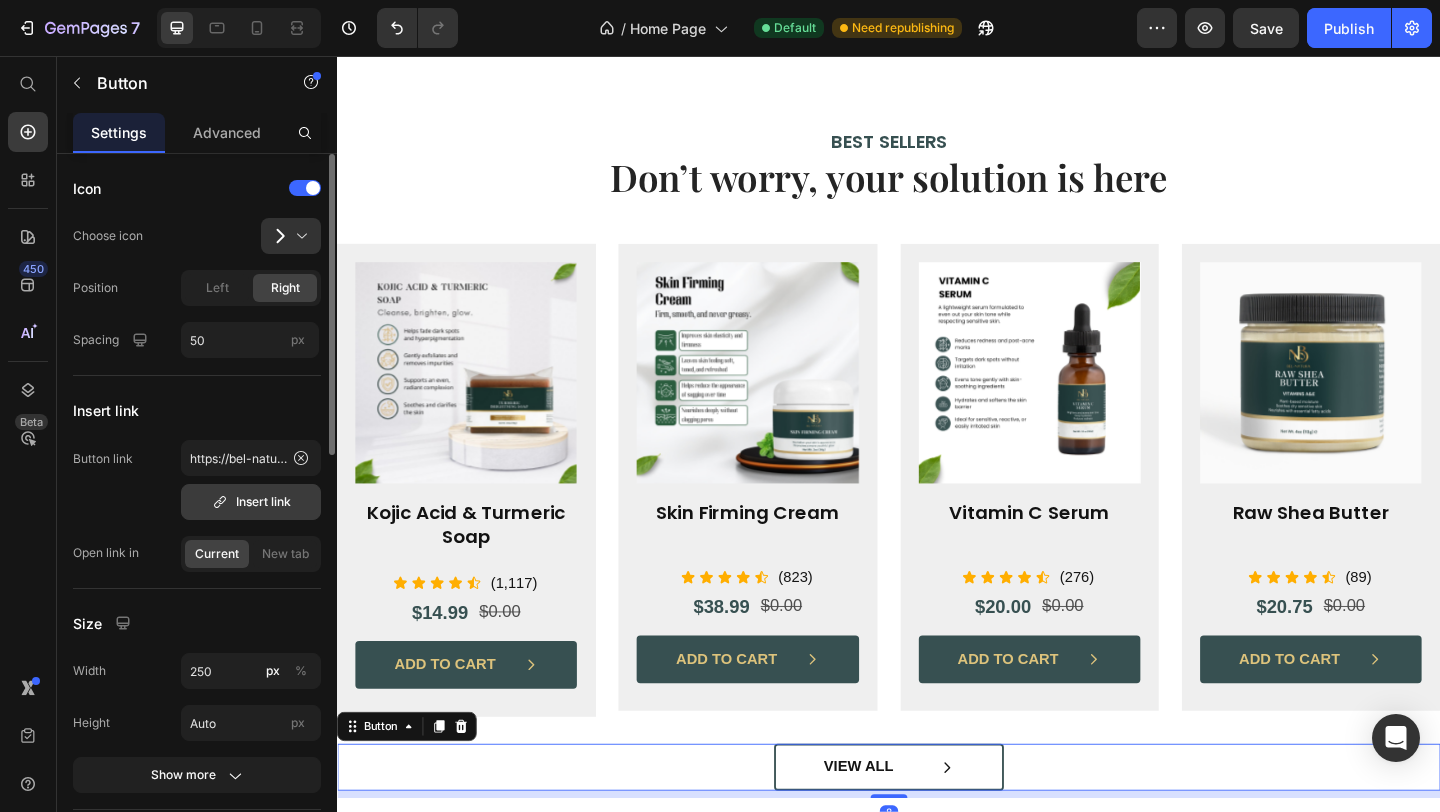 click on "Insert link" at bounding box center [251, 502] 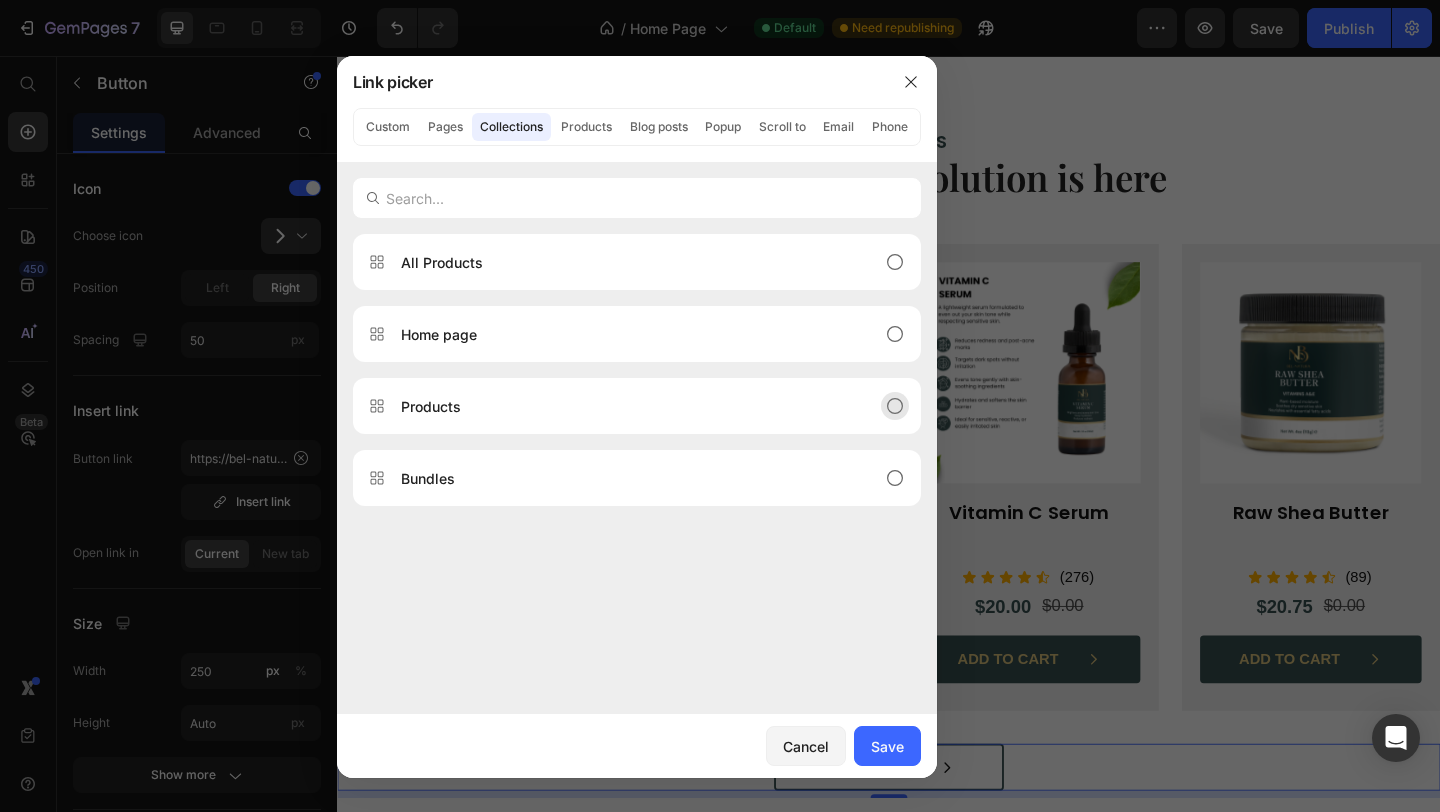 click on "Products" 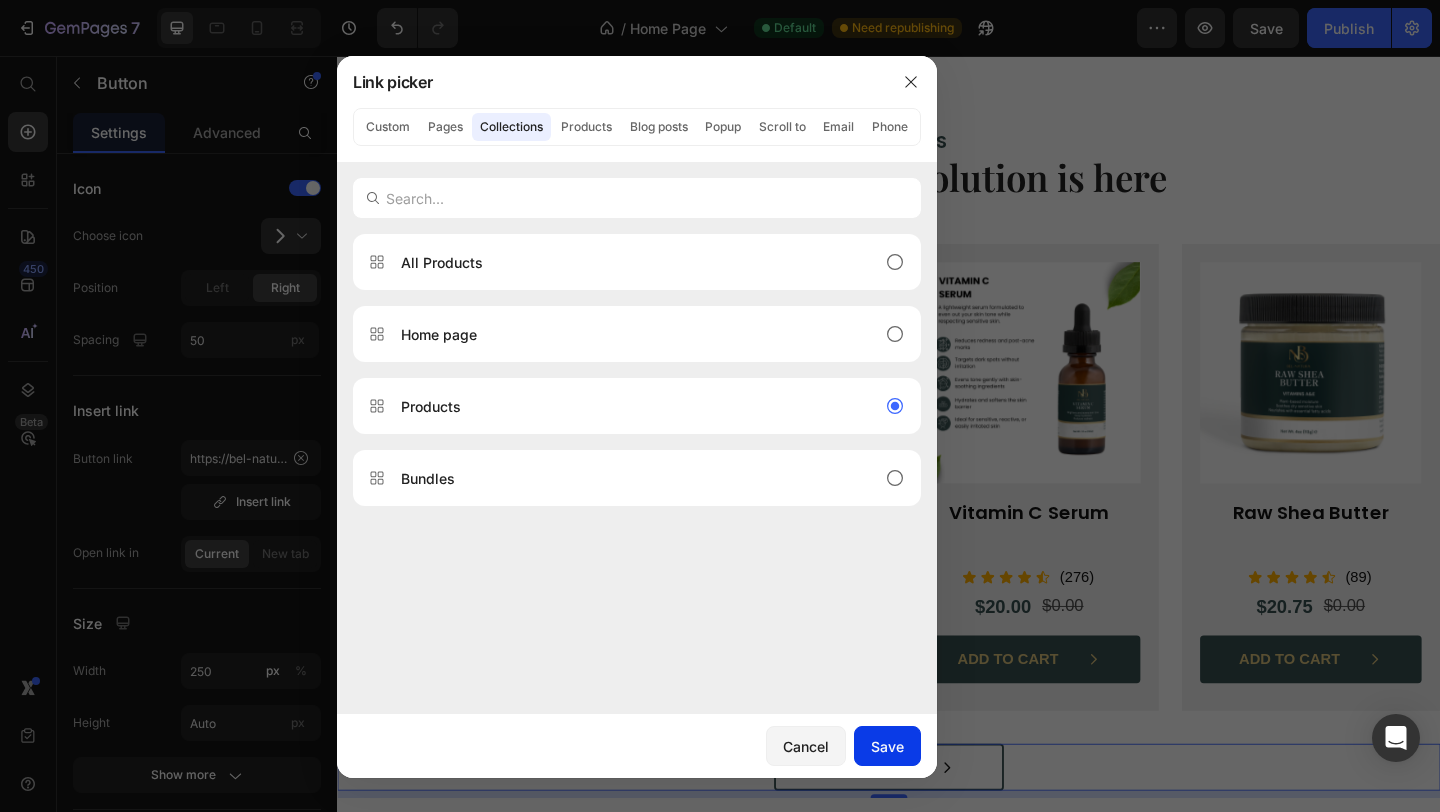 drag, startPoint x: 863, startPoint y: 733, endPoint x: 572, endPoint y: 461, distance: 398.32776 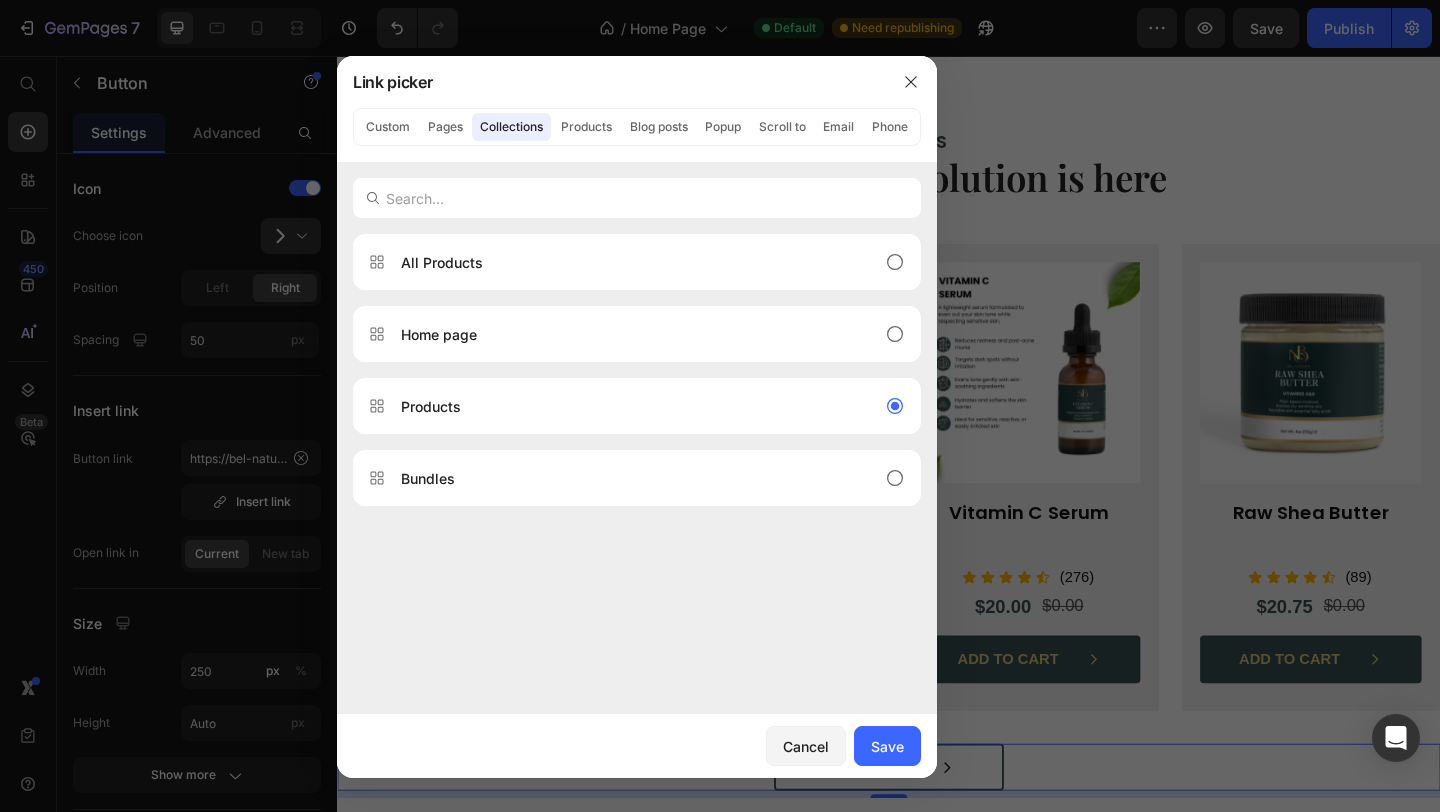 type on "/collections/products" 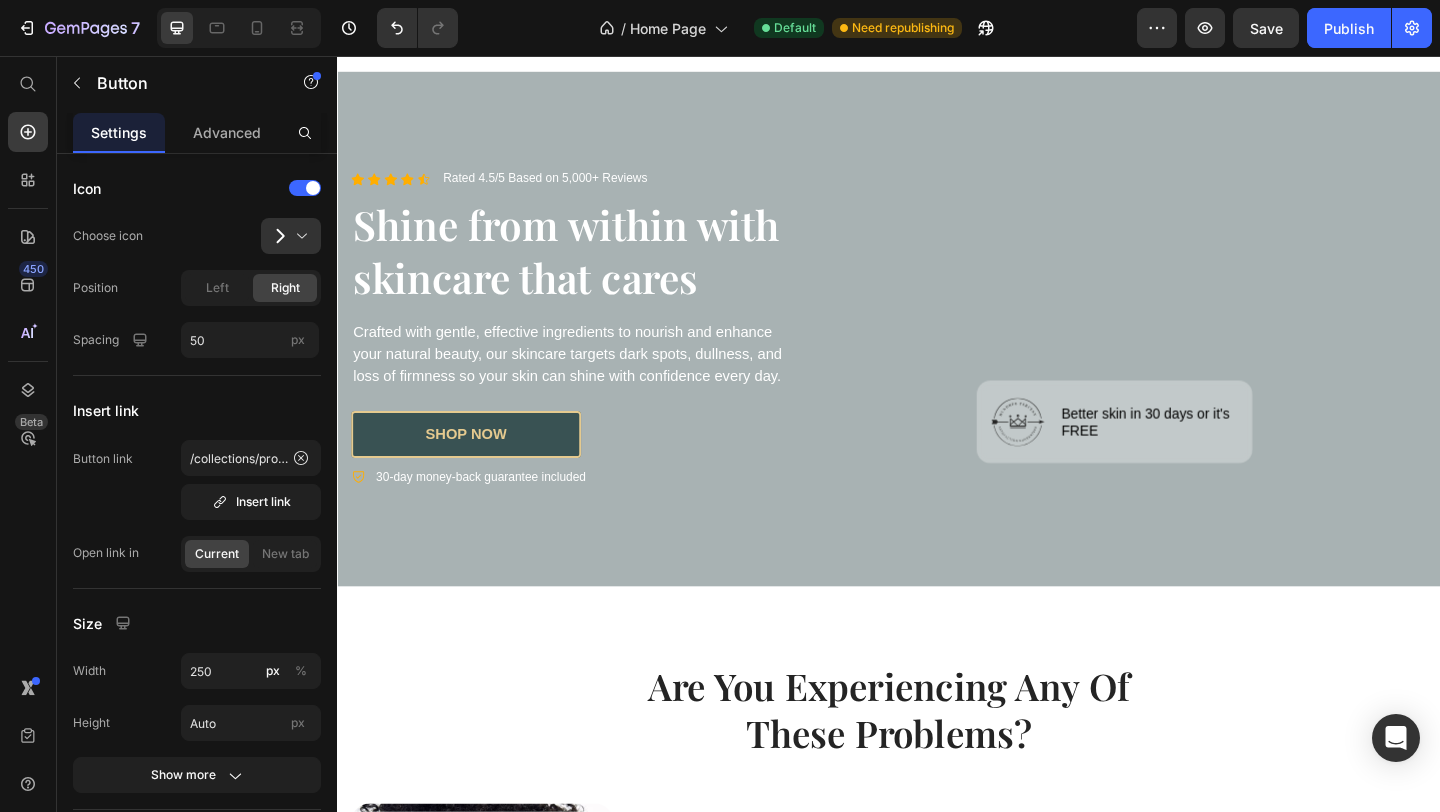 scroll, scrollTop: 0, scrollLeft: 0, axis: both 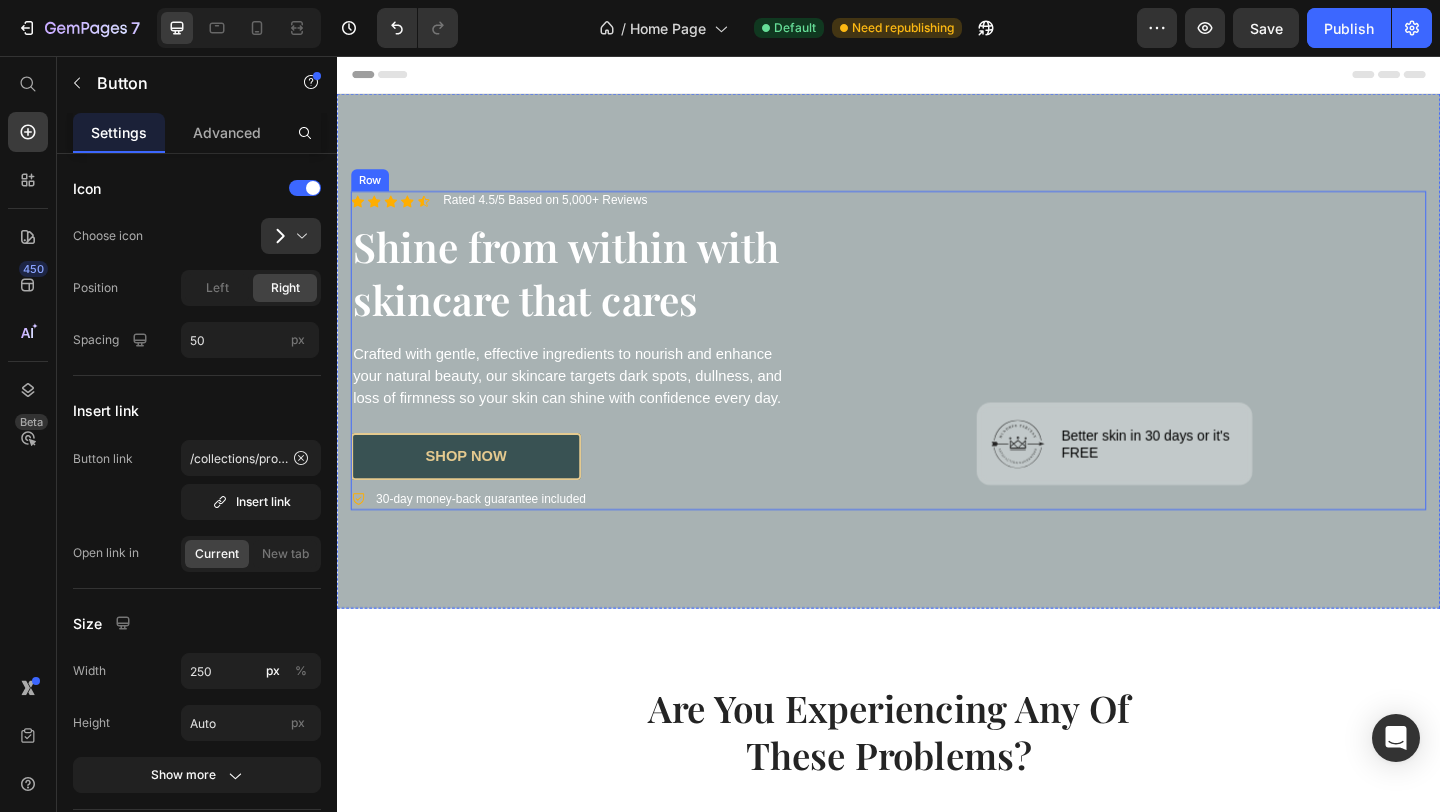 click on "shop now" at bounding box center (477, 491) 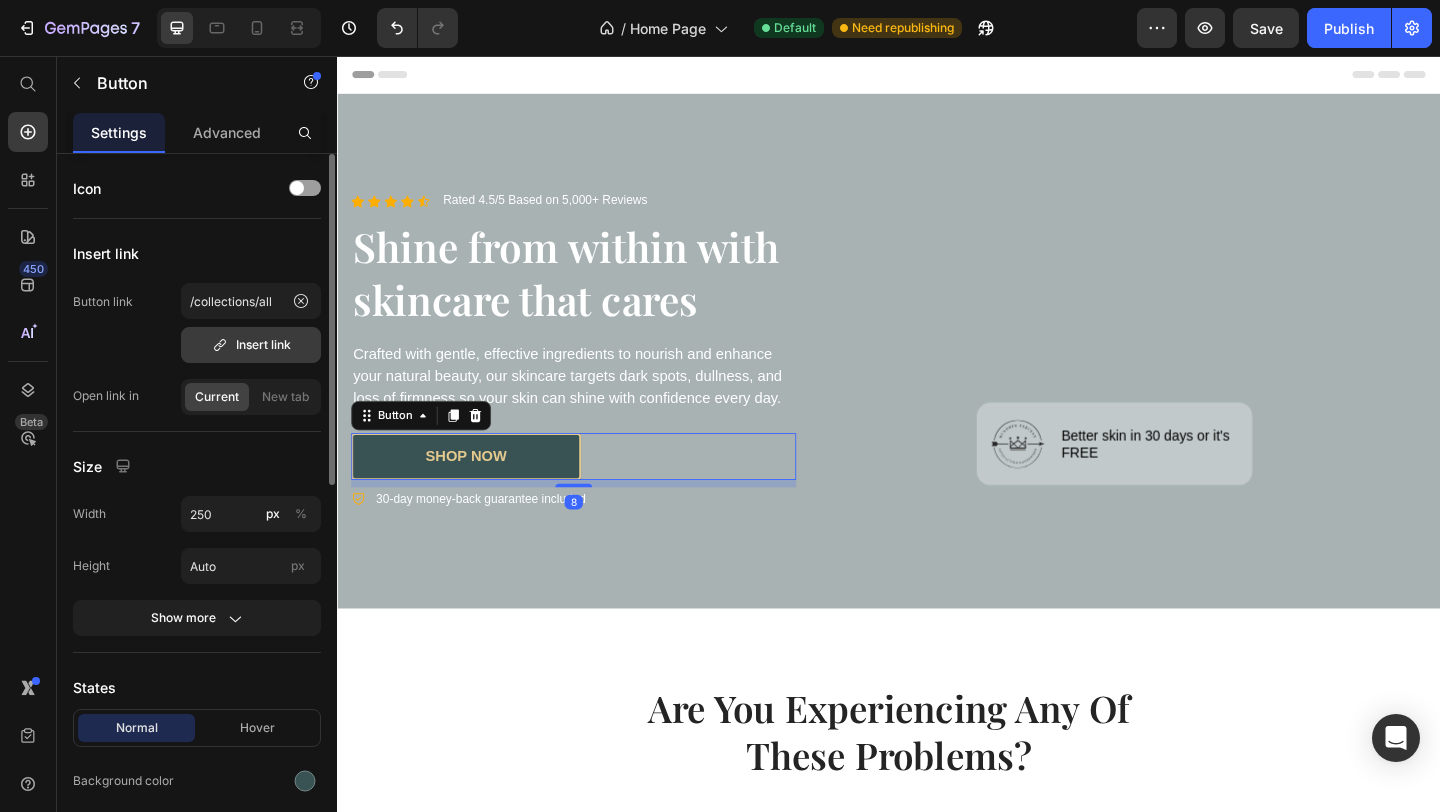 click on "Insert link" at bounding box center (251, 345) 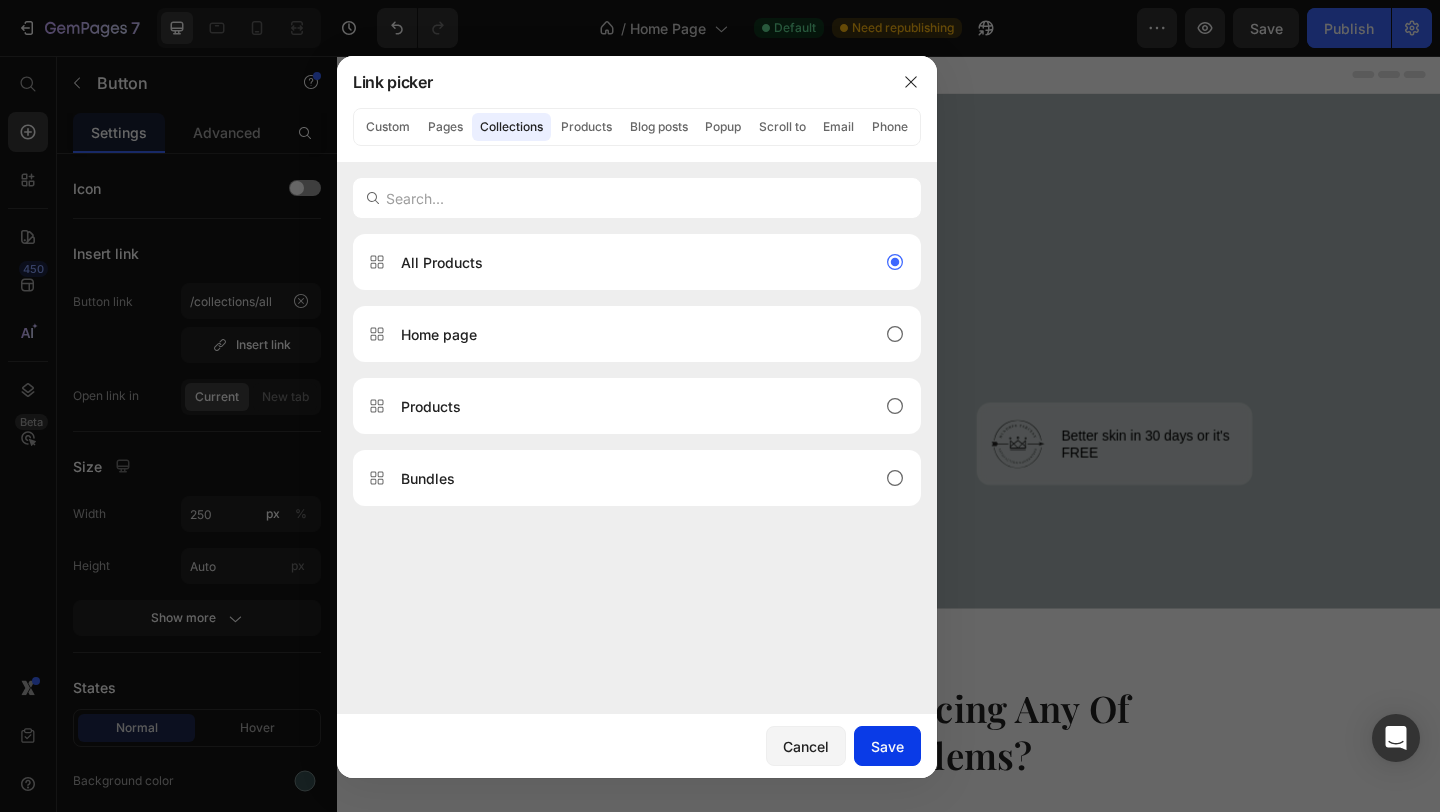 drag, startPoint x: 905, startPoint y: 738, endPoint x: 615, endPoint y: 680, distance: 295.74313 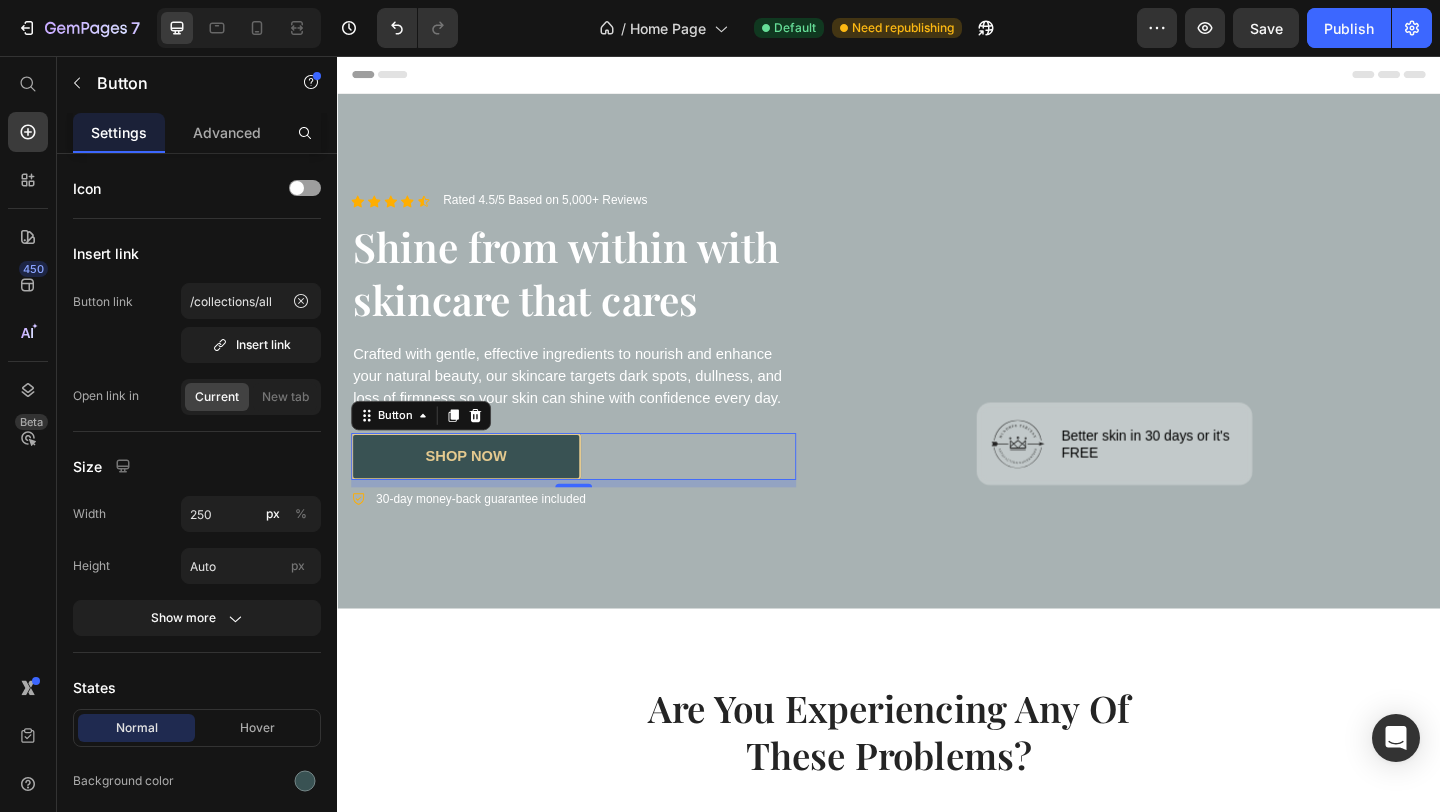 click on "Publish" at bounding box center [1349, 28] 